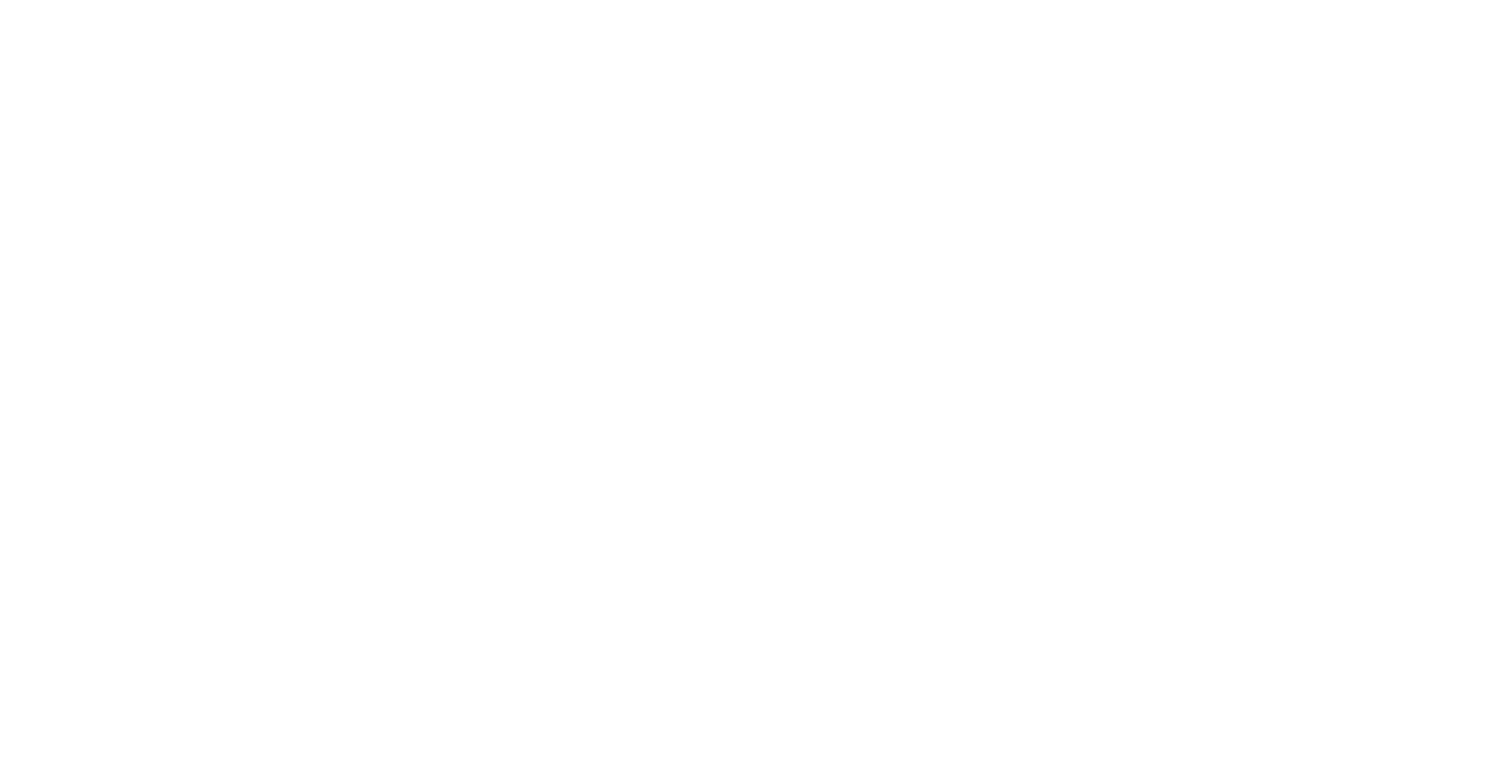 scroll, scrollTop: 0, scrollLeft: 0, axis: both 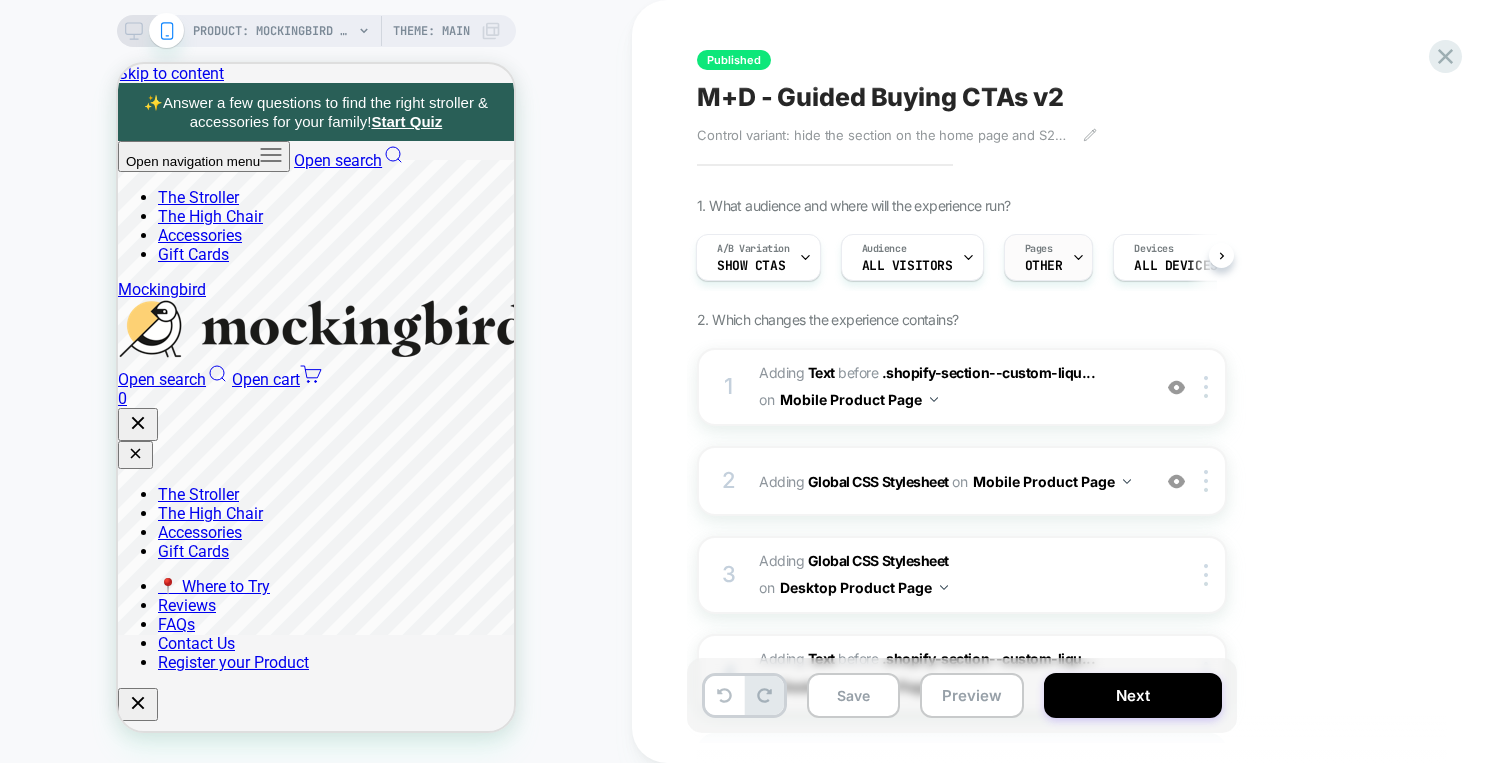 click at bounding box center (805, 257) 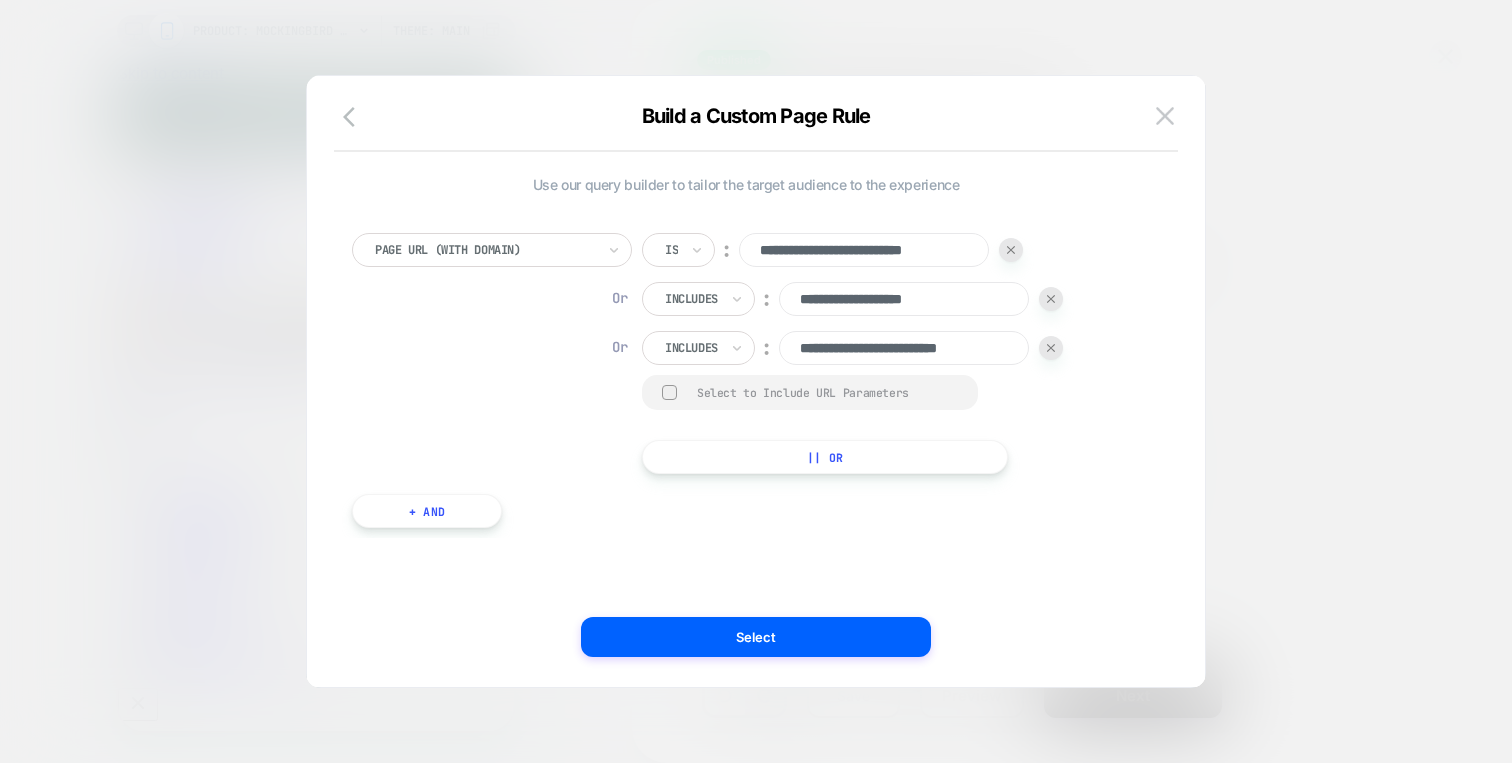 scroll, scrollTop: 0, scrollLeft: 0, axis: both 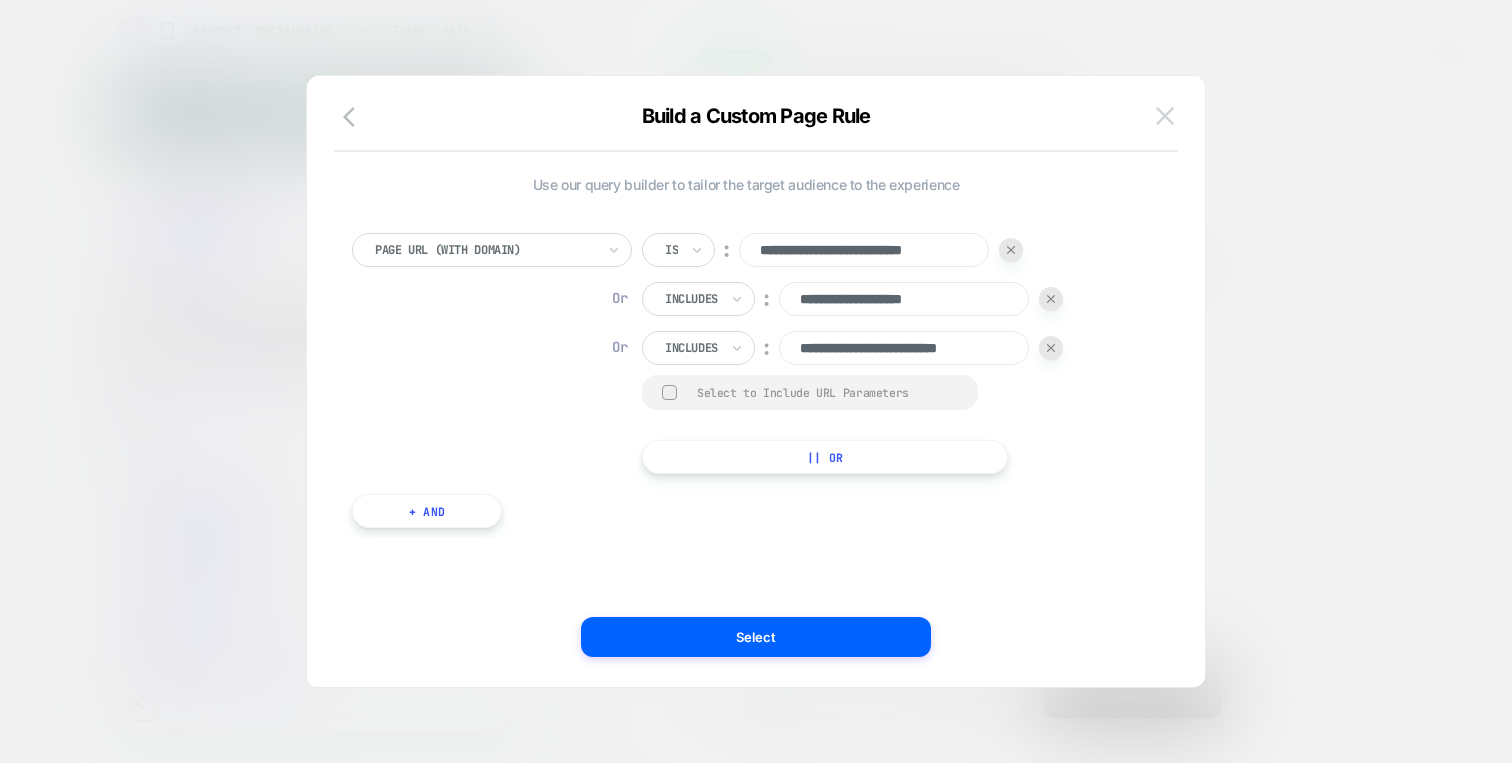 click at bounding box center [1165, 115] 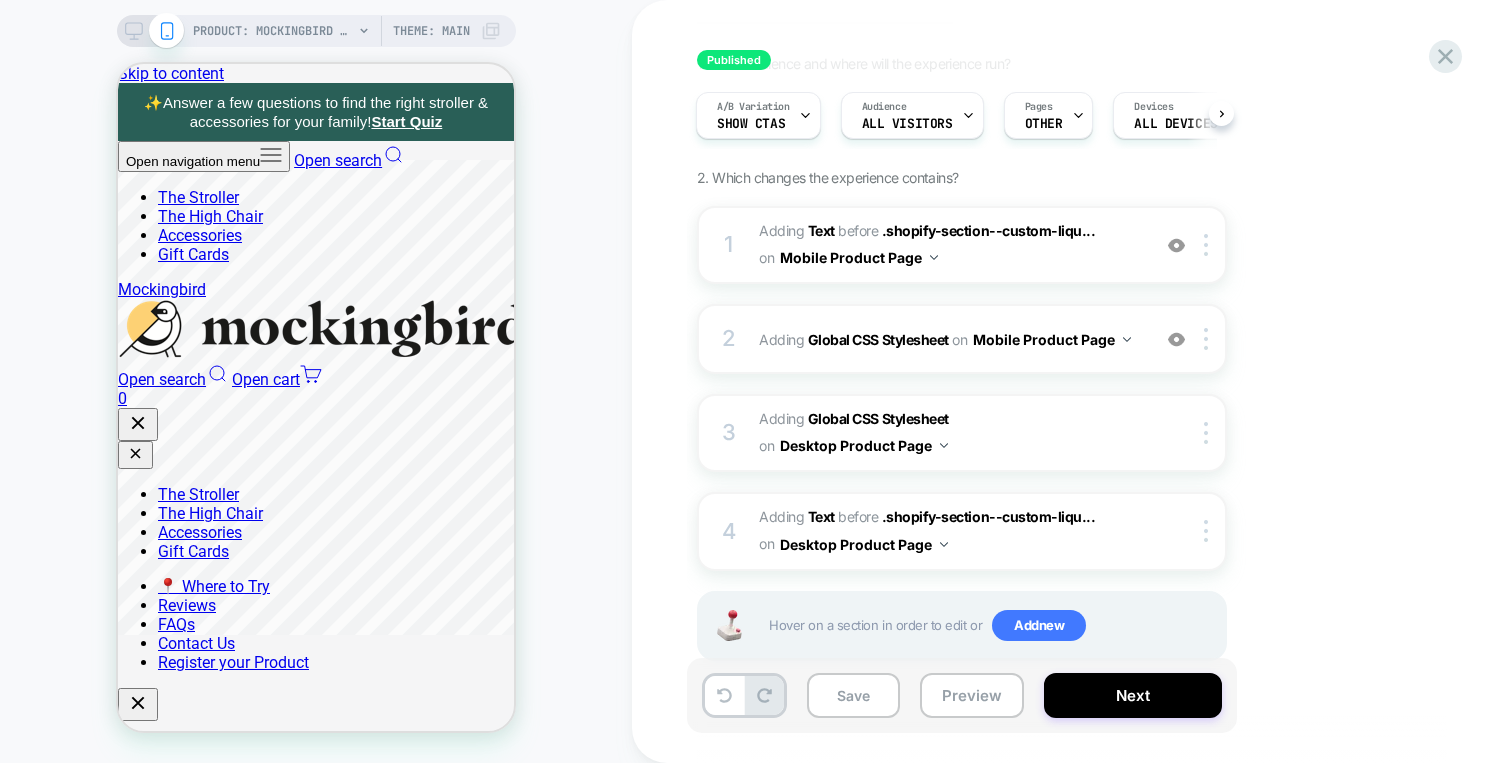 scroll, scrollTop: 189, scrollLeft: 0, axis: vertical 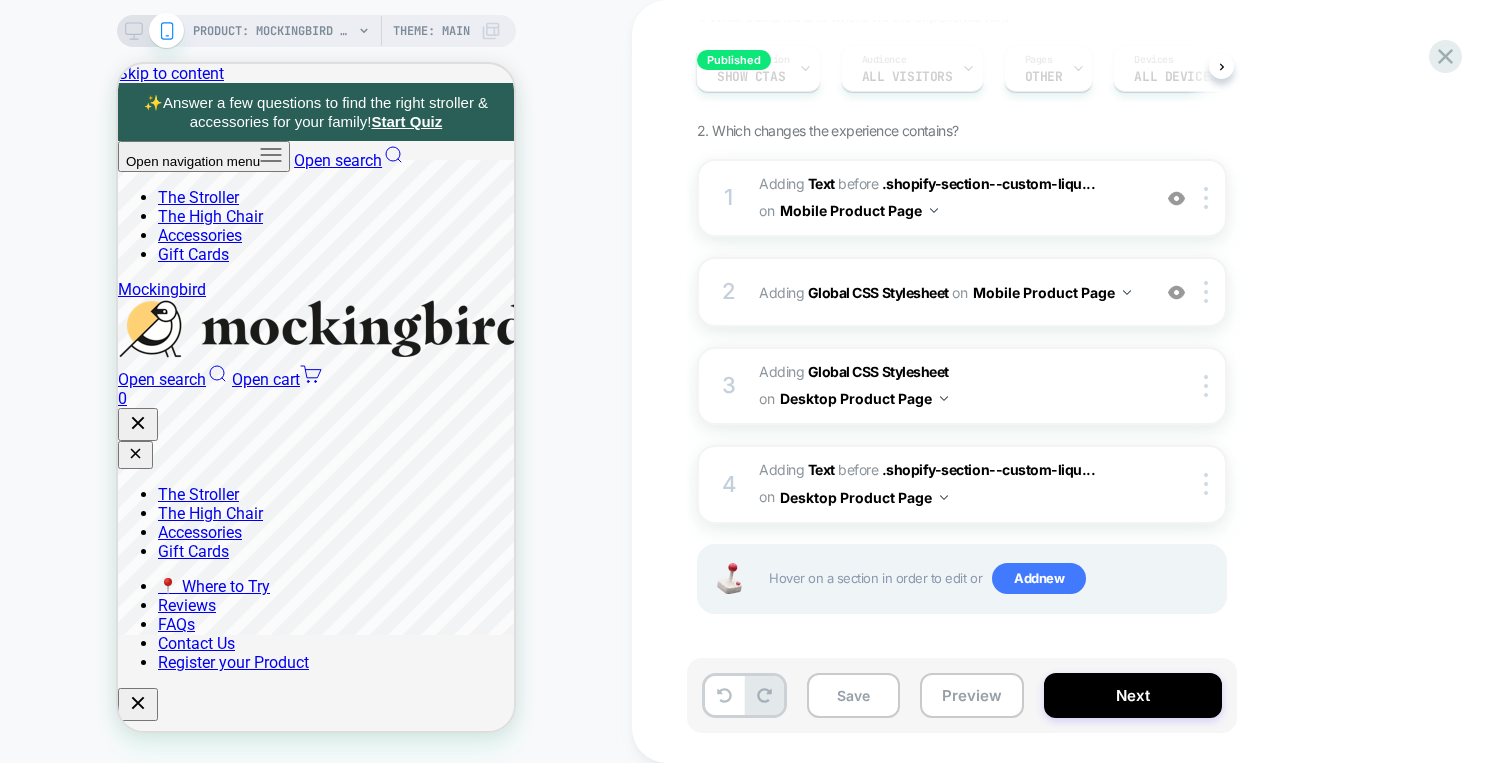 click on "Published M+D - Guided Buying CTAs v2 Control variant: hide the section on the home page and S2D PDP, hide GWYF CTA Test variant: add the banner to the two stroller pages Click to edit experience details Control variant: hide the section on the home page and S2D PDP, hide GWYF CTATest variant: add the banner to the two stroller pages 1. What audience and where will the experience run? A/B Variation Show CTAs Audience All Visitors Pages OTHER Devices ALL DEVICES Trigger Page Load 2. Which changes the experience contains? 1 #_loomi_addon_1749763716657 Adding Text BEFORE .shopify-section--custom-liqu... .shopify-section--custom-liquid on Mobile Product Page Add Before Add After Duplicate Replace Position Copy CSS Selector Copy Widget Id Rename Copy to Desktop Target All Devices Delete Upgrade to latest 2 Adding Global CSS Stylesheet on Mobile Product Page Add Before Add After Copy to Desktop Target All Devices Delete 3 Adding Global CSS Stylesheet on Desktop Product Page Copy to Mobile" at bounding box center (1072, 381) 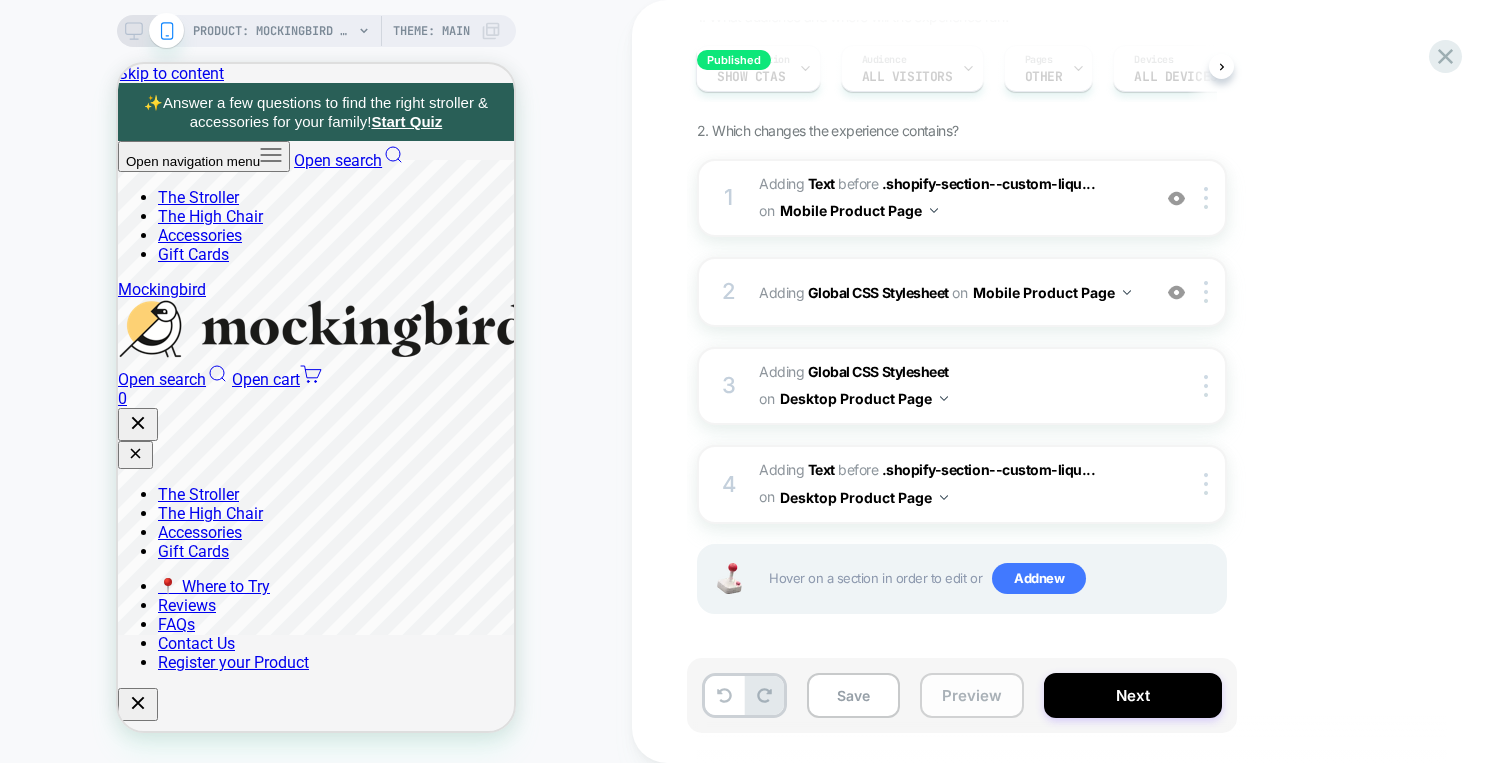click on "Preview" at bounding box center (972, 695) 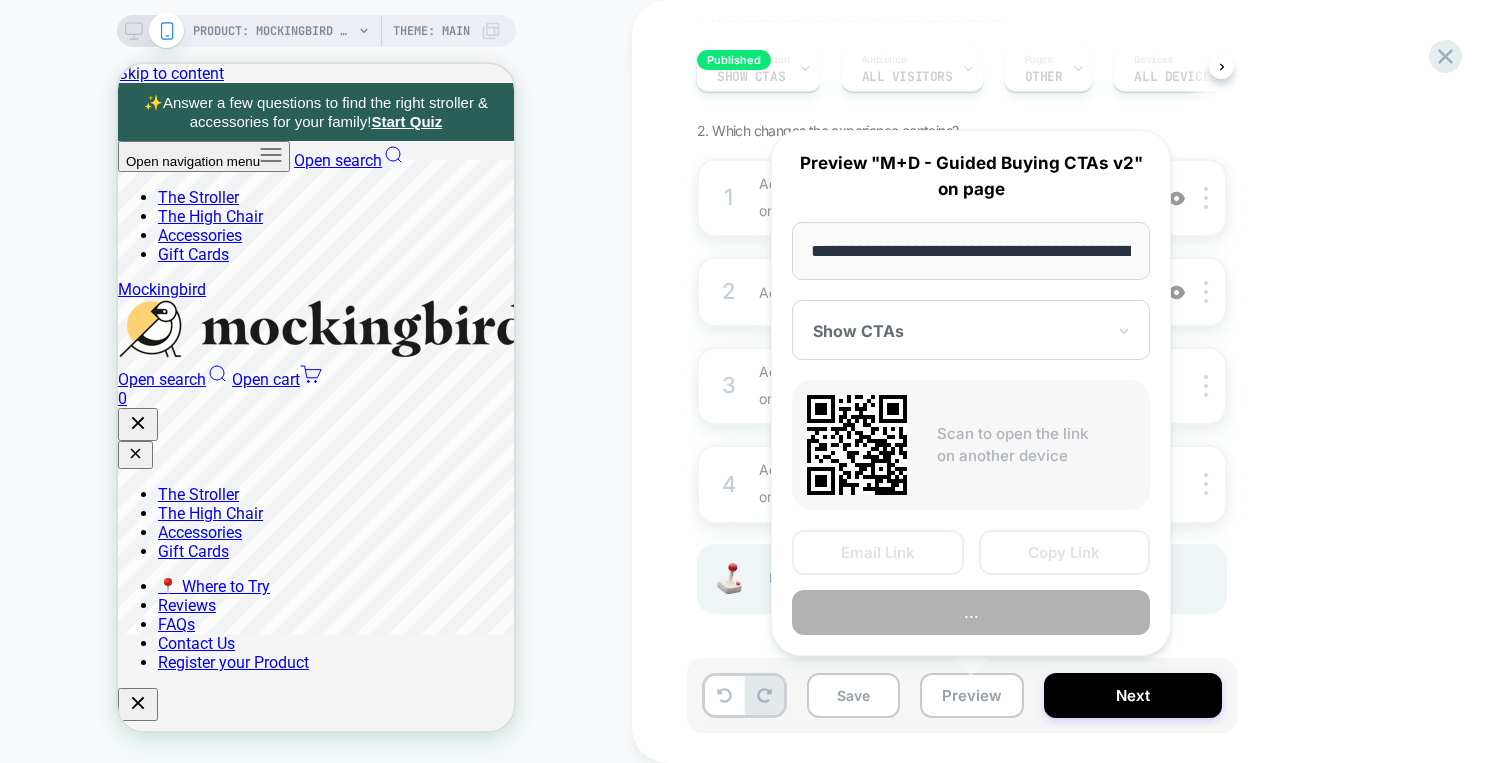 scroll, scrollTop: 0, scrollLeft: 310, axis: horizontal 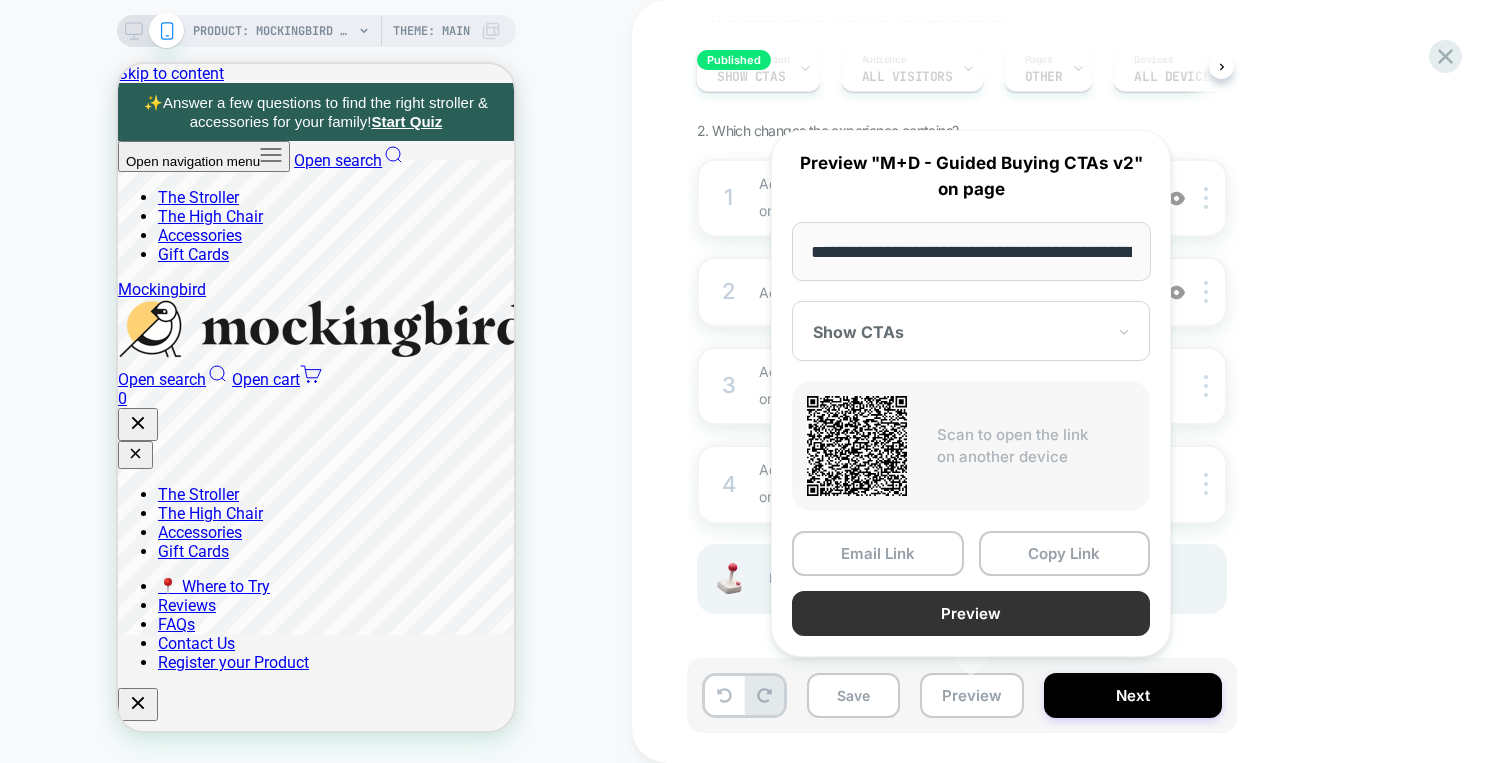 click on "Preview" at bounding box center (971, 613) 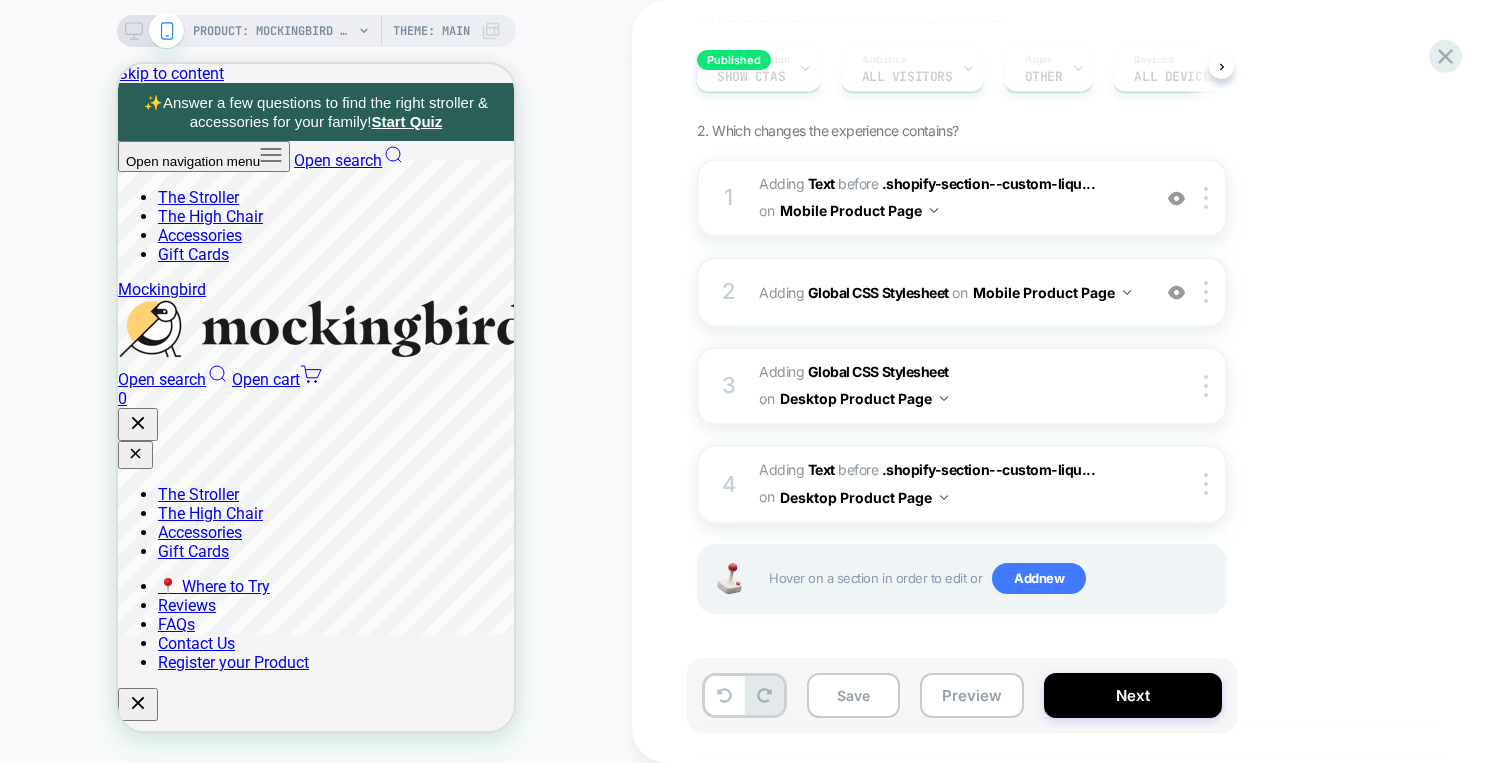 click at bounding box center (134, 31) 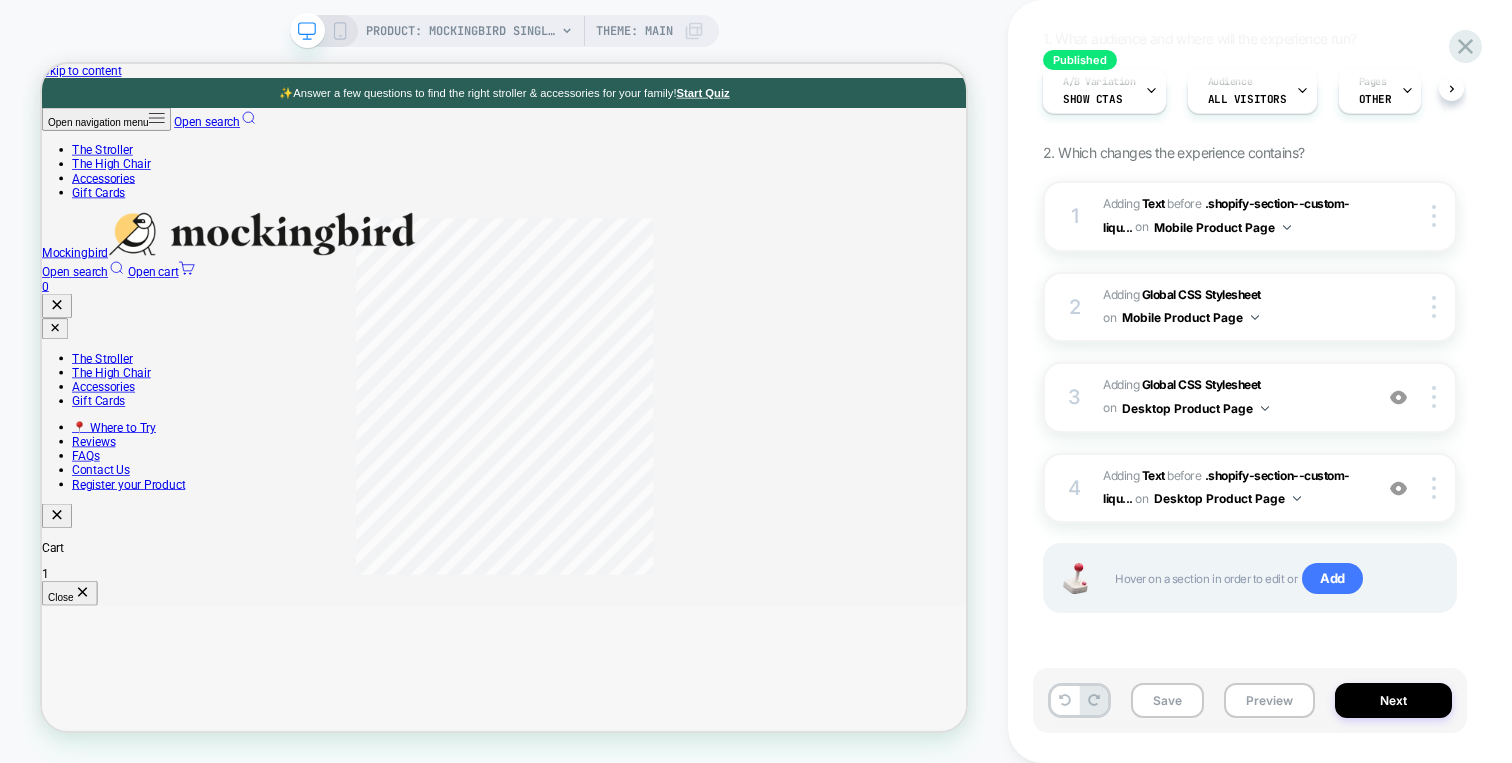 scroll, scrollTop: 0, scrollLeft: 0, axis: both 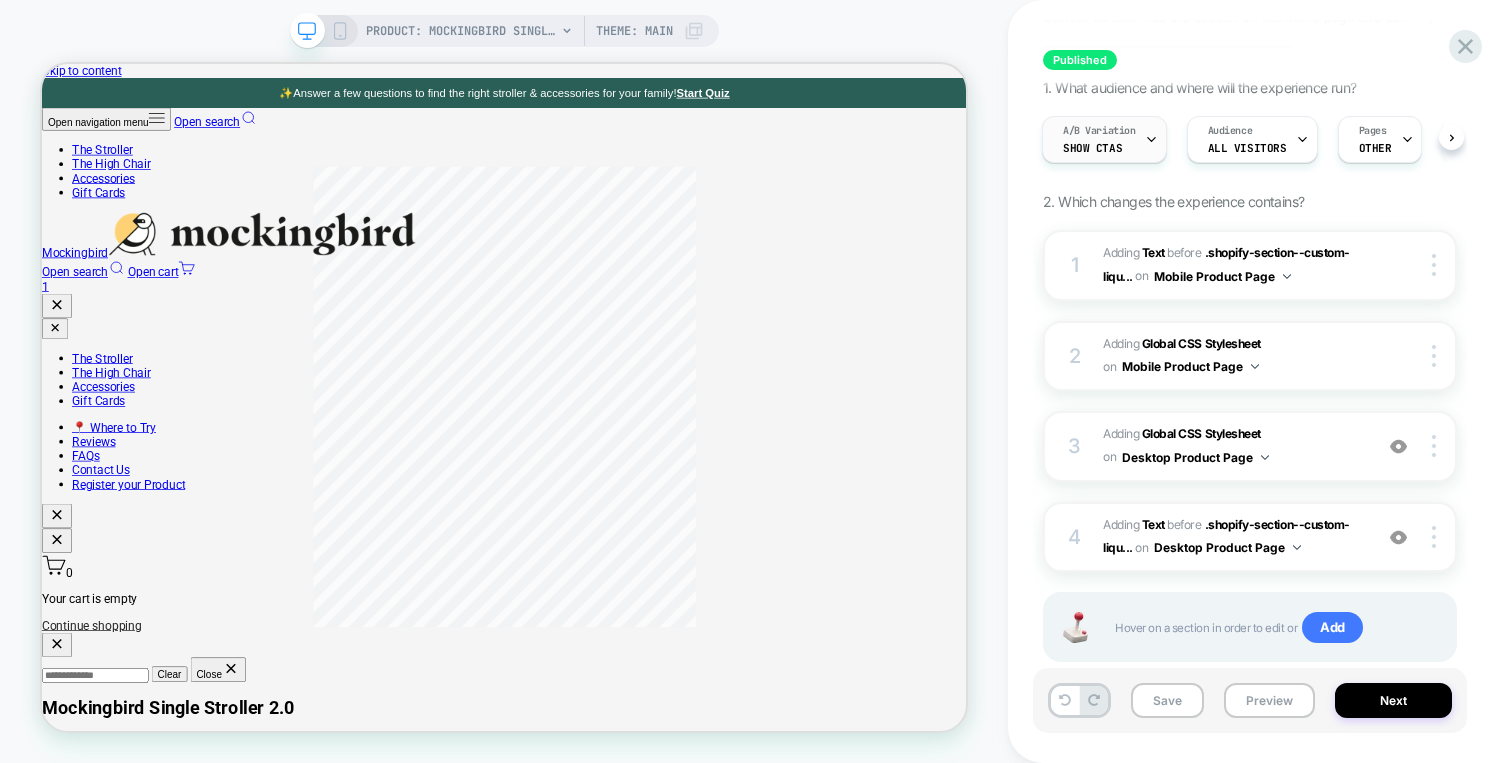 click on "Show CTAs" at bounding box center [1092, 148] 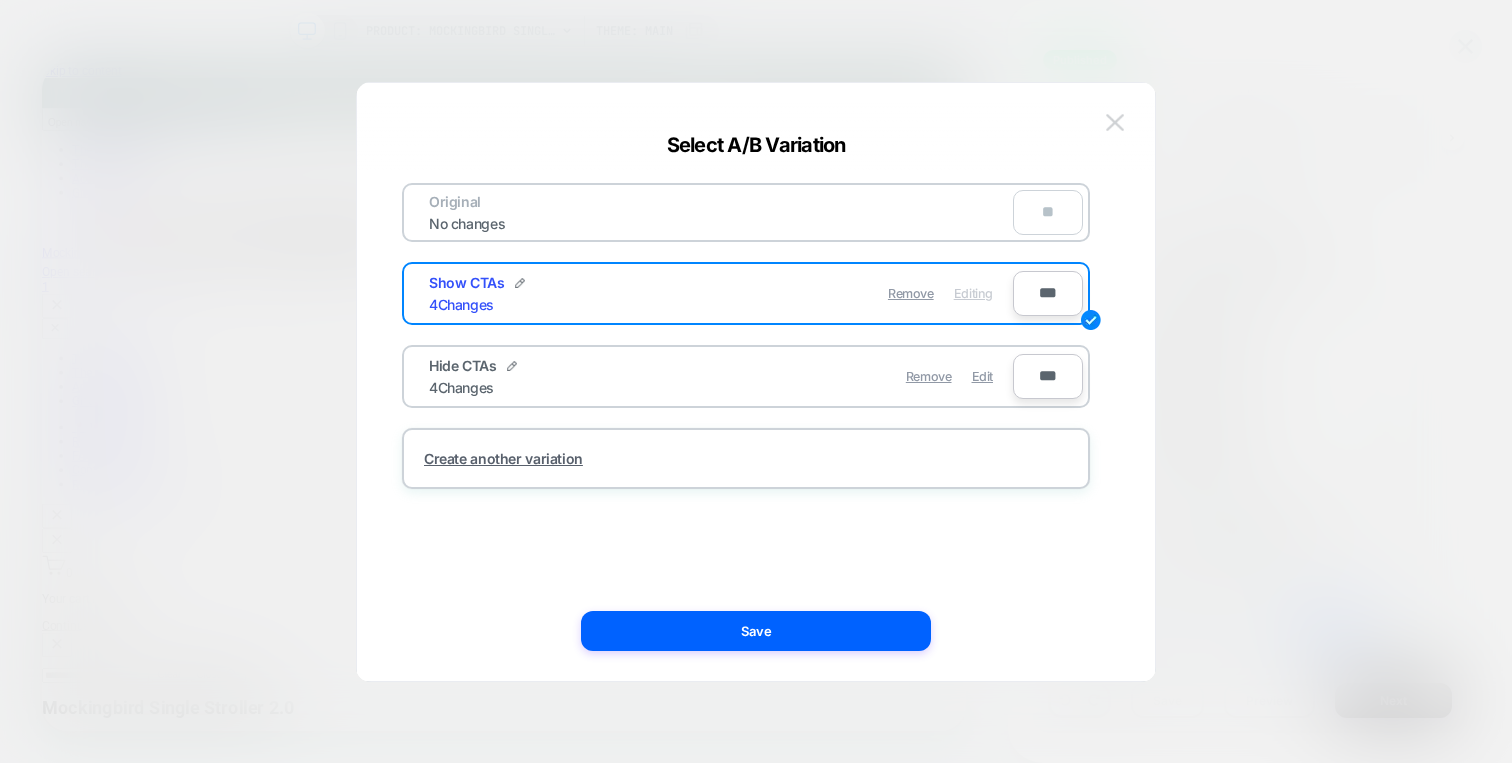 click at bounding box center [1115, 122] 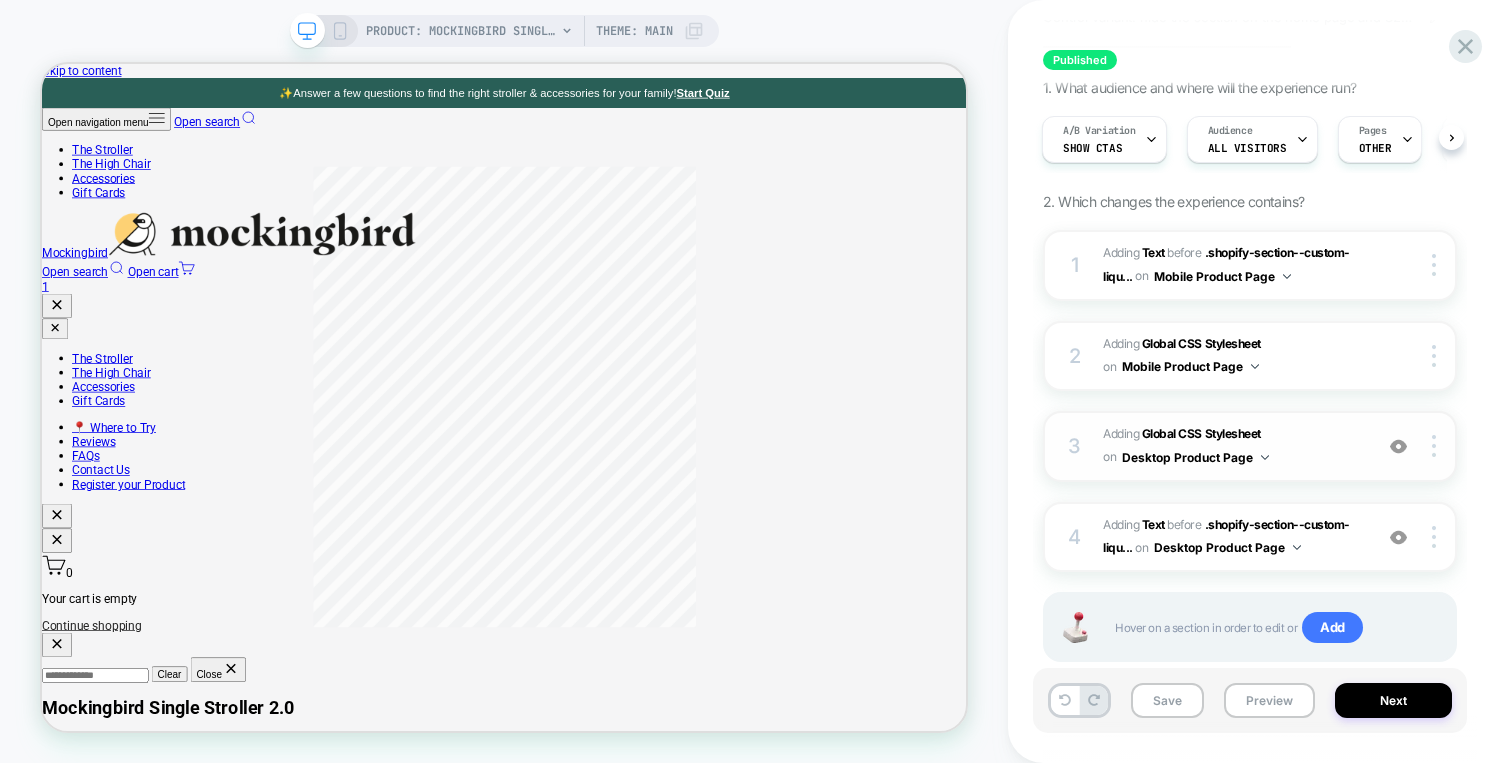 click on "3 Adding   Global CSS Stylesheet   on Desktop Product Page Add Before Add After Copy to   Mobile Target   All Devices Delete" at bounding box center [1250, 446] 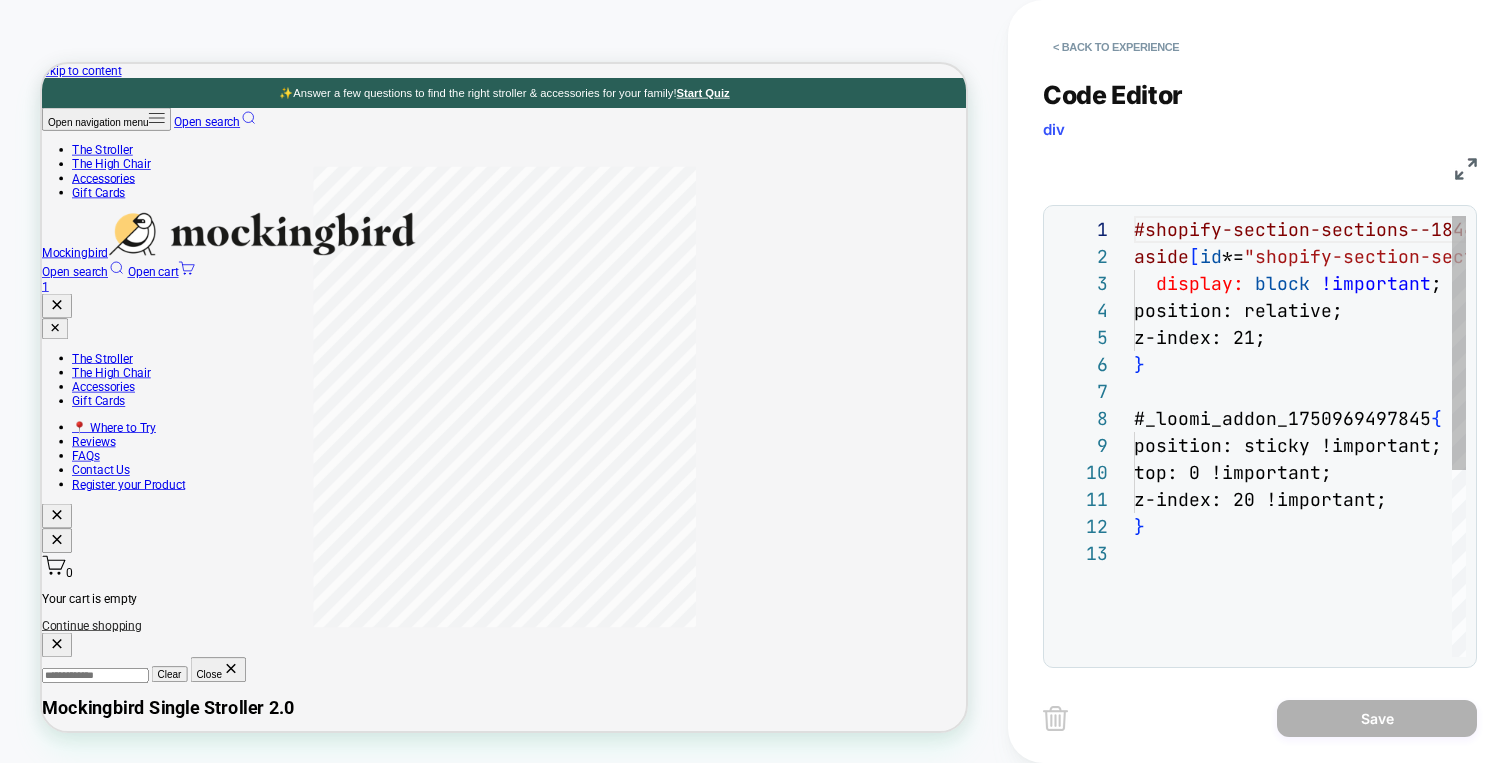scroll, scrollTop: 270, scrollLeft: 0, axis: vertical 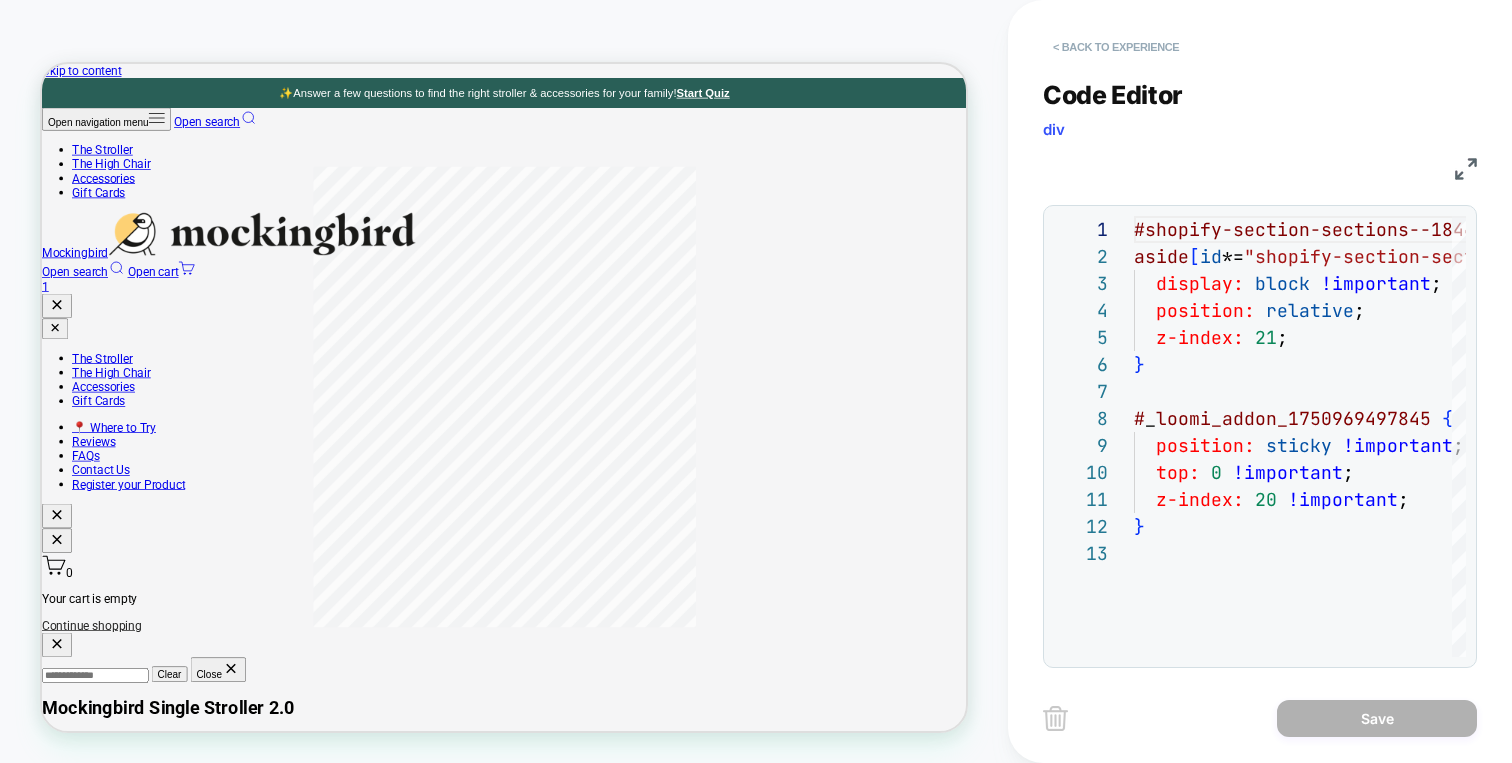 click on "< Back to experience" at bounding box center (1116, 47) 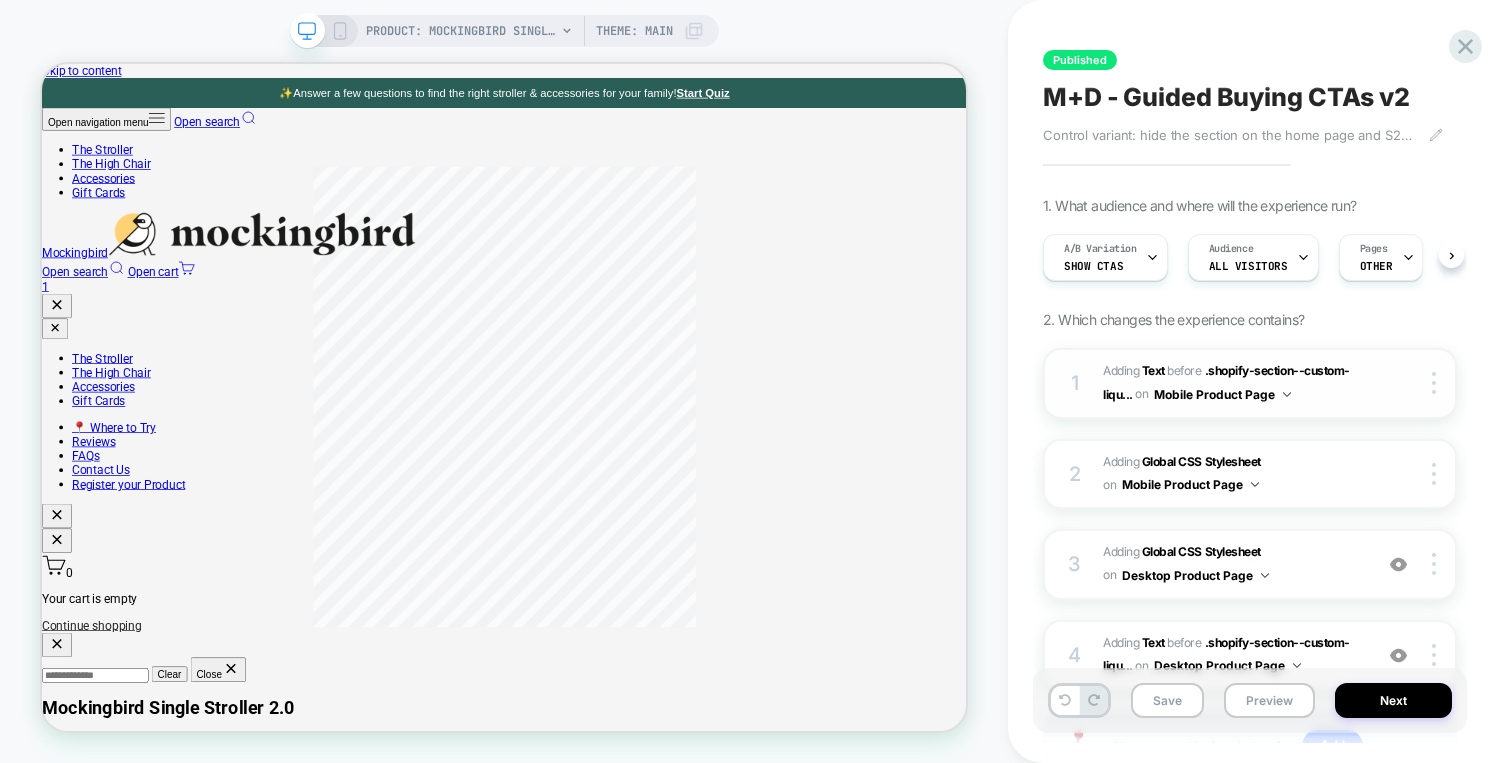 scroll, scrollTop: 0, scrollLeft: 1, axis: horizontal 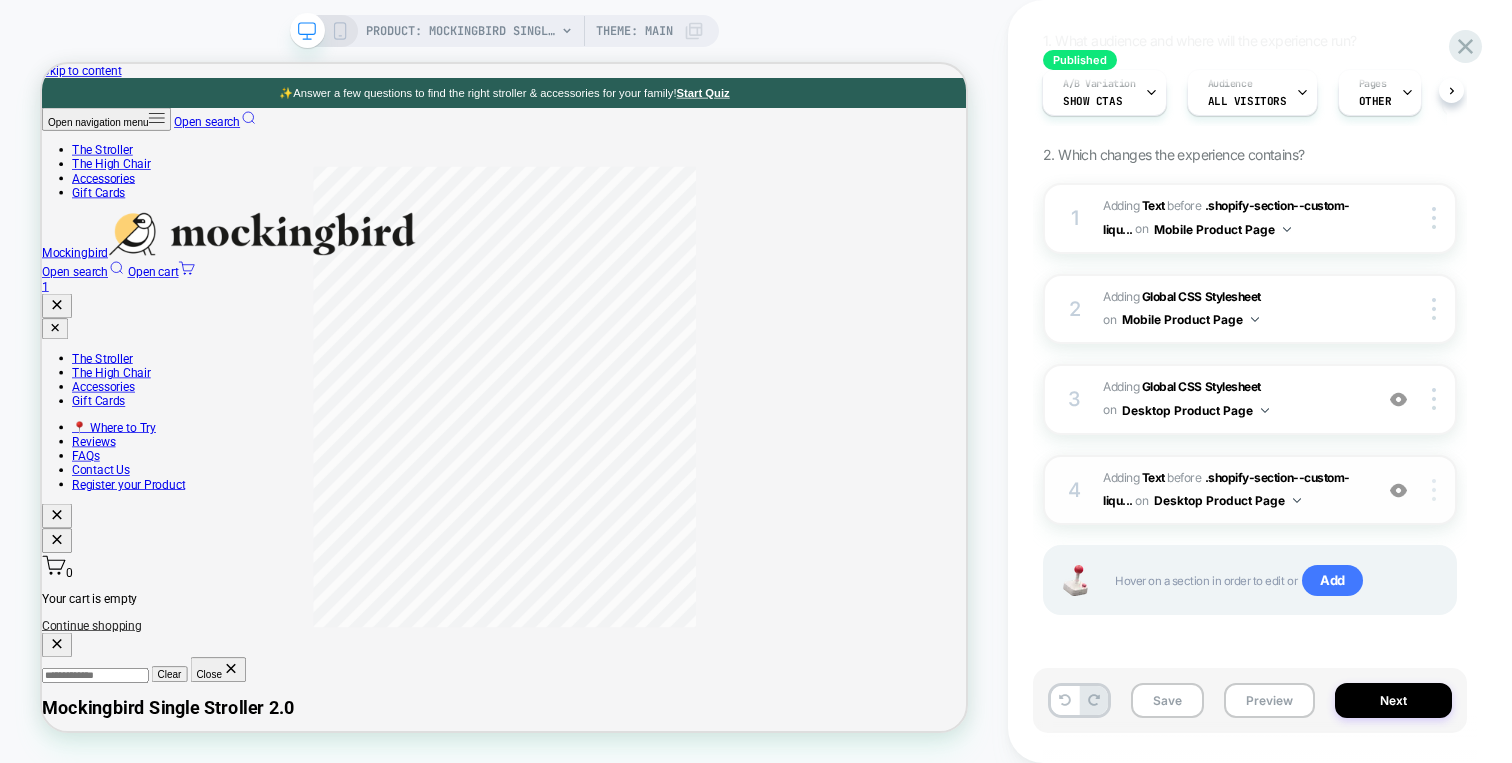 click at bounding box center (1437, 399) 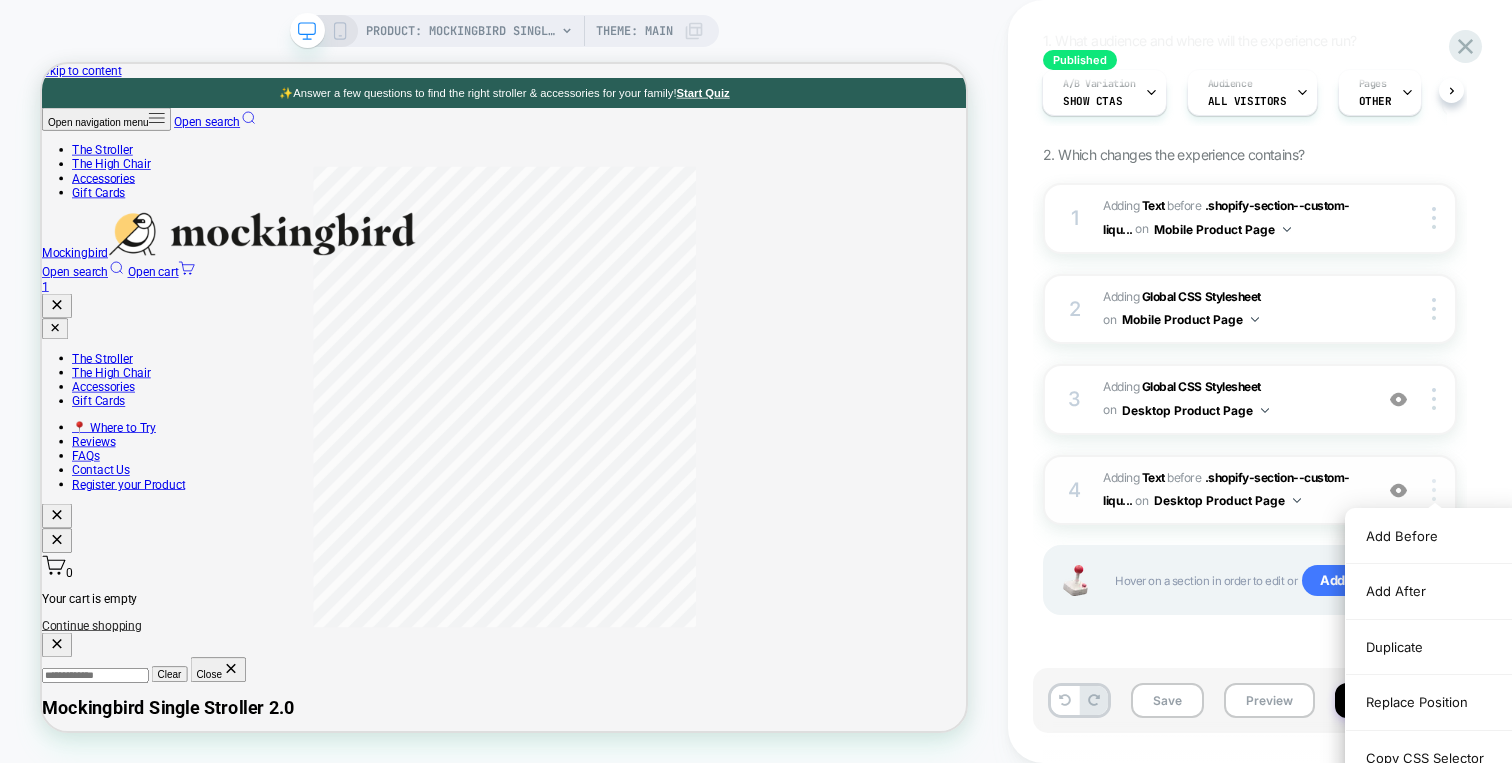 click at bounding box center [1437, 490] 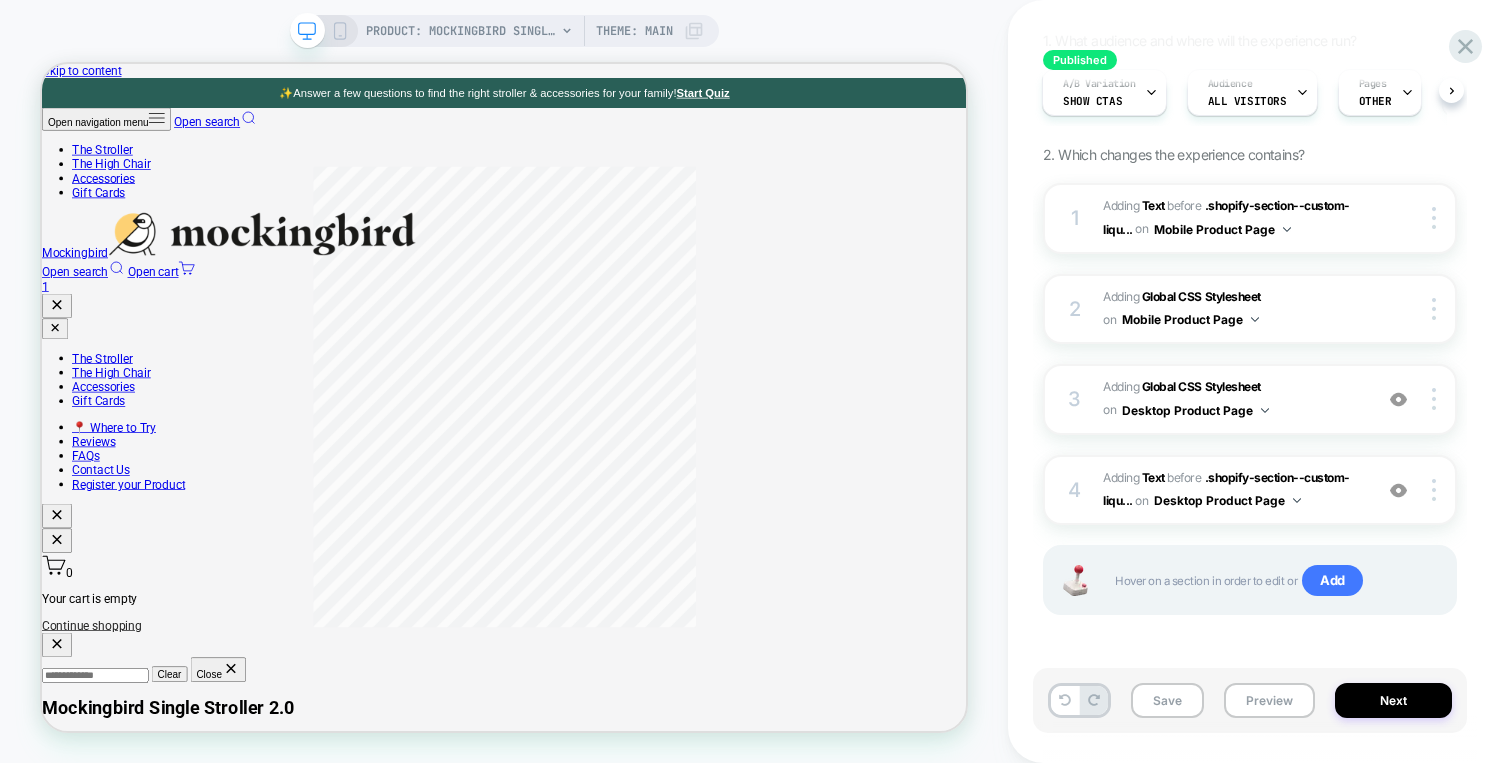 click on "1 #_loomi_addon_1749763716657 Adding Text BEFORE .shopify-section--custom-liqu... .shopify-section--custom-liquid on Mobile Product Page Copy CSS Selector Copy Widget Id Rename Copy to Desktop Target All Devices Delete Upgrade to latest 2 Adding Global CSS Stylesheet on Mobile Product Page Copy to Desktop Target All Devices Delete 3 Adding Global CSS Stylesheet on Desktop Product Page Add Before Add After Copy to Mobile Target All Devices Delete 4 #_loomi_addon_1750969497845 Adding Text BEFORE .shopify-section--custom-liqu... .shopify-section--custom-liquid on Desktop Product Page Add Before Add After Duplicate Replace Position Copy CSS Selector Copy Widget Id Rename Copy to Mobile Target All Devices Delete Upgrade to latest Hover on a section in order to edit or Add" at bounding box center [1250, 424] 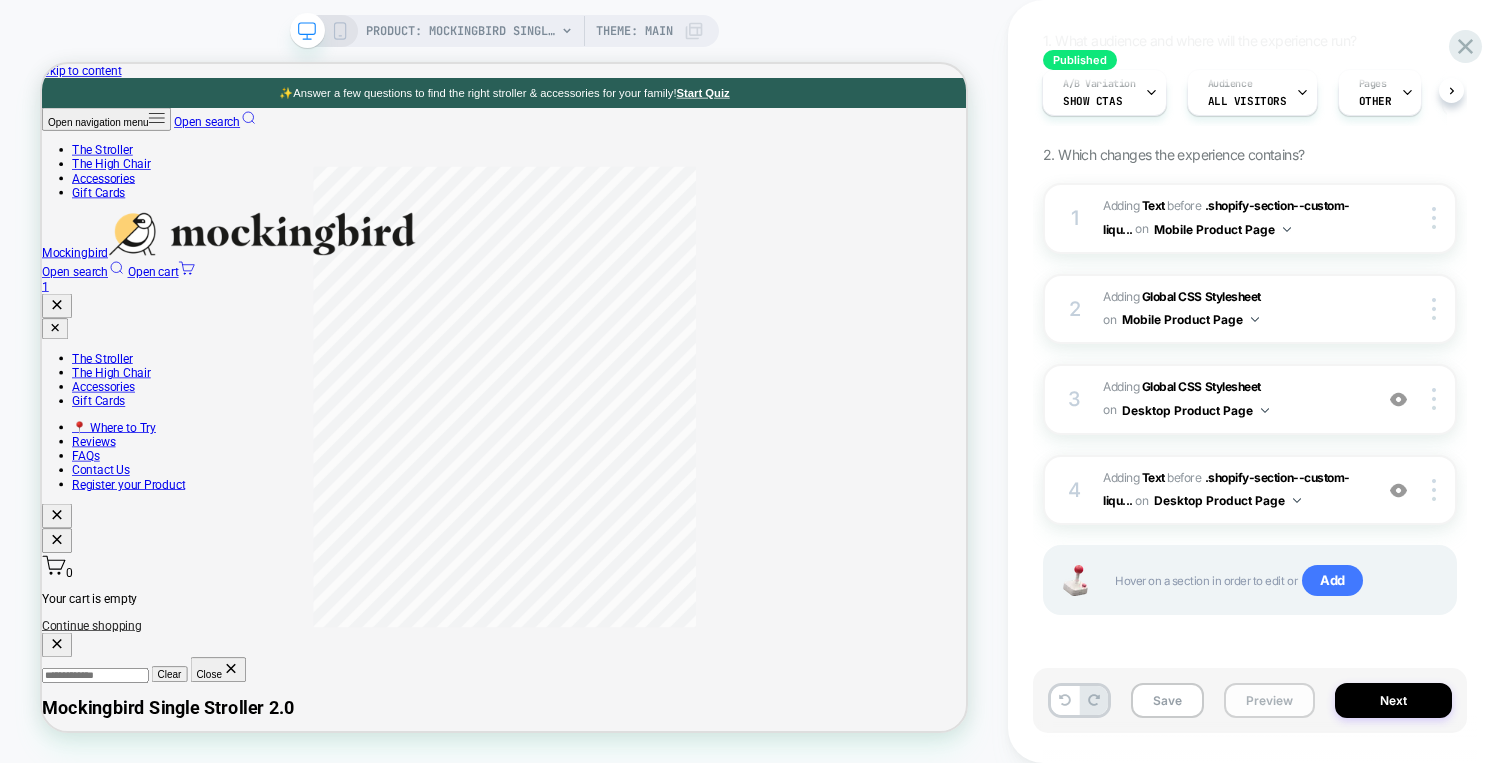 click on "Preview" at bounding box center (1269, 700) 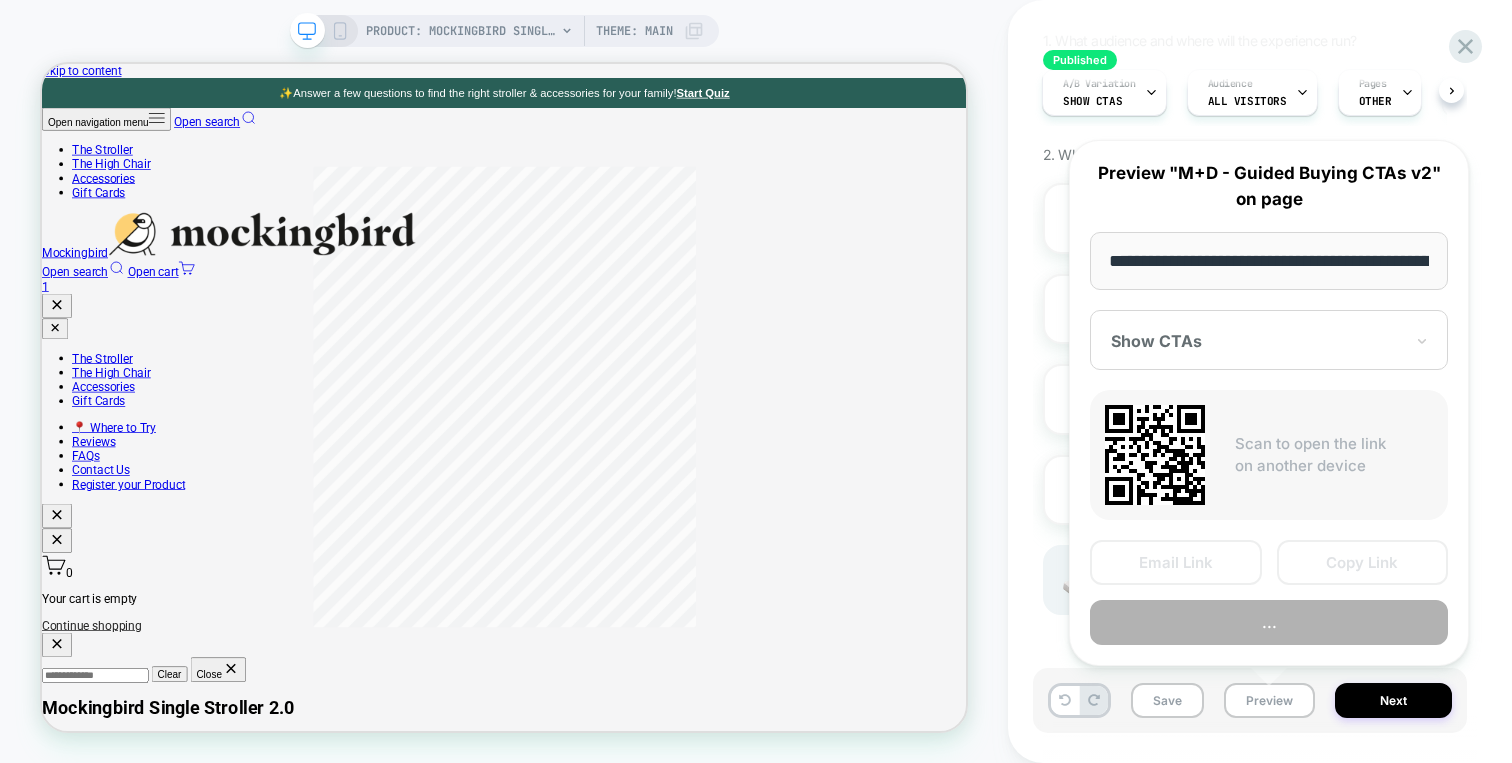 scroll, scrollTop: 0, scrollLeft: 310, axis: horizontal 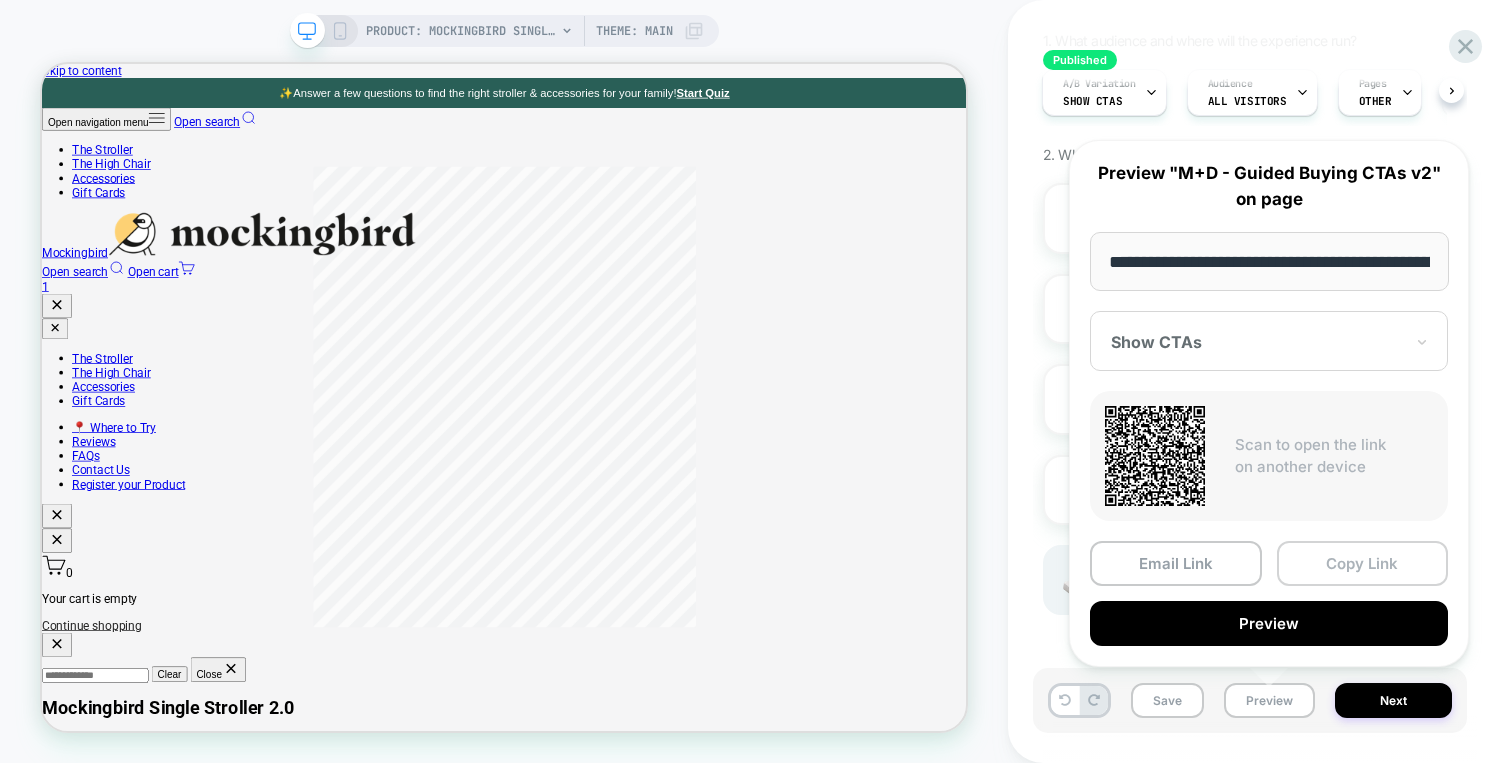 click on "Copy Link" at bounding box center [1363, 563] 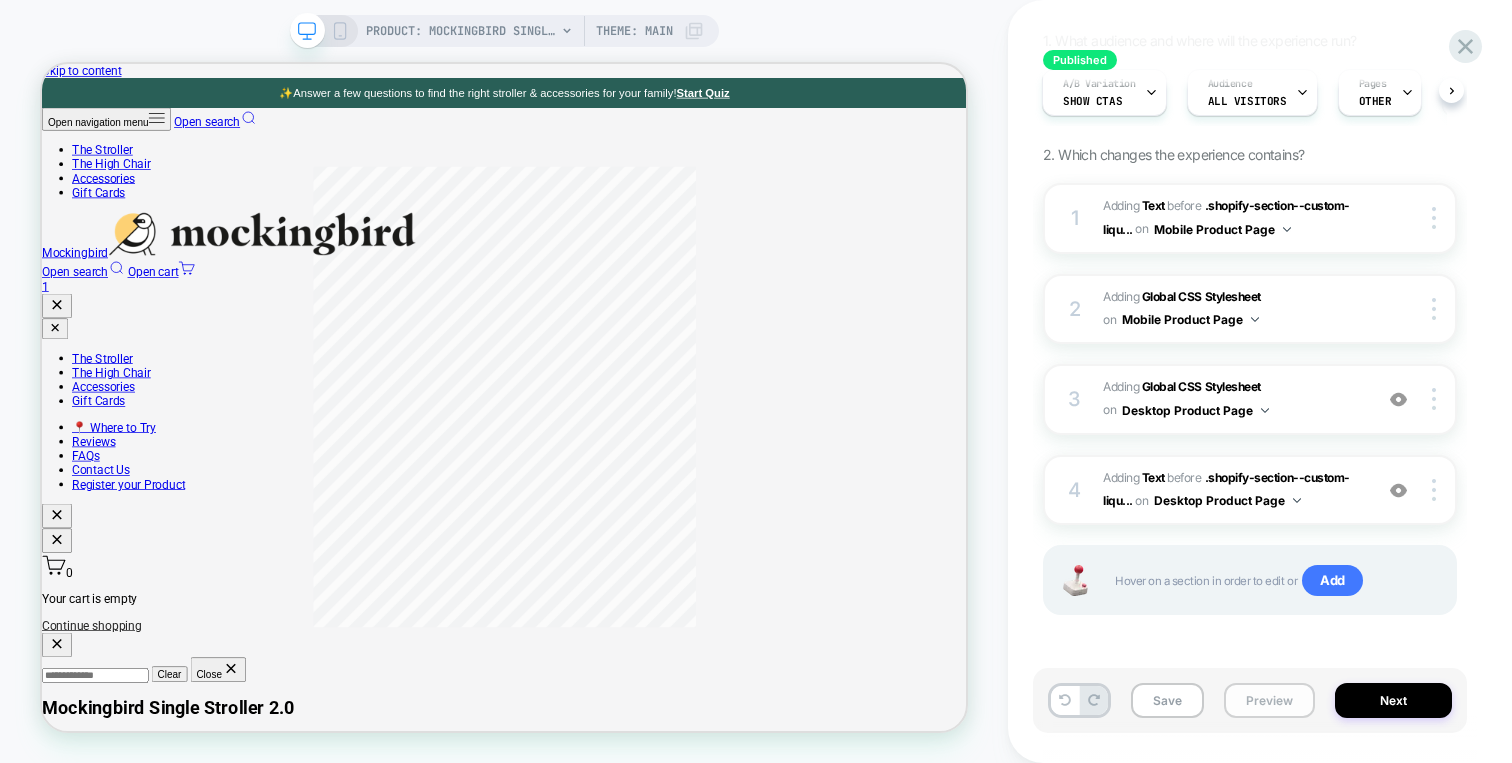 click on "Preview" at bounding box center [1269, 700] 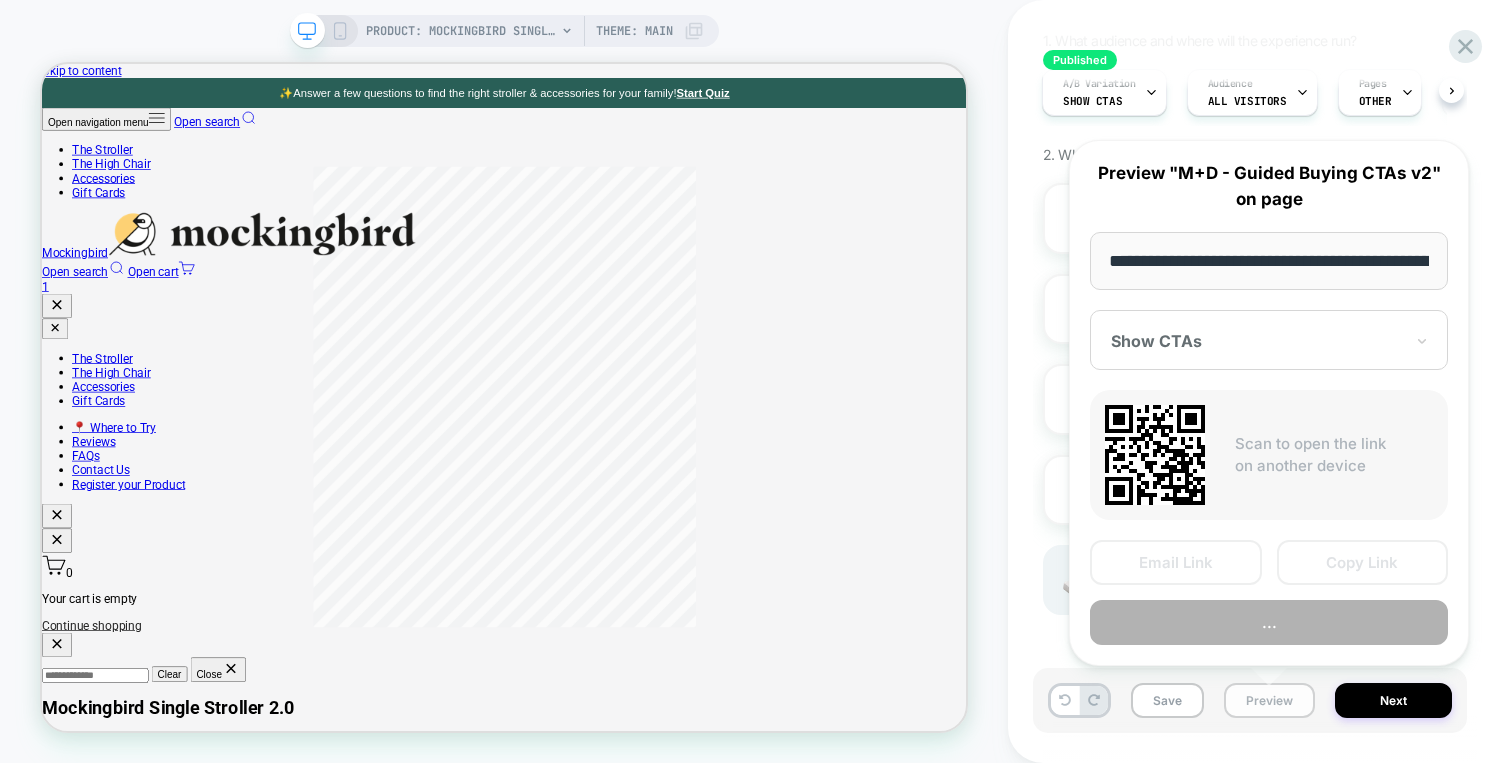 scroll, scrollTop: 0, scrollLeft: 310, axis: horizontal 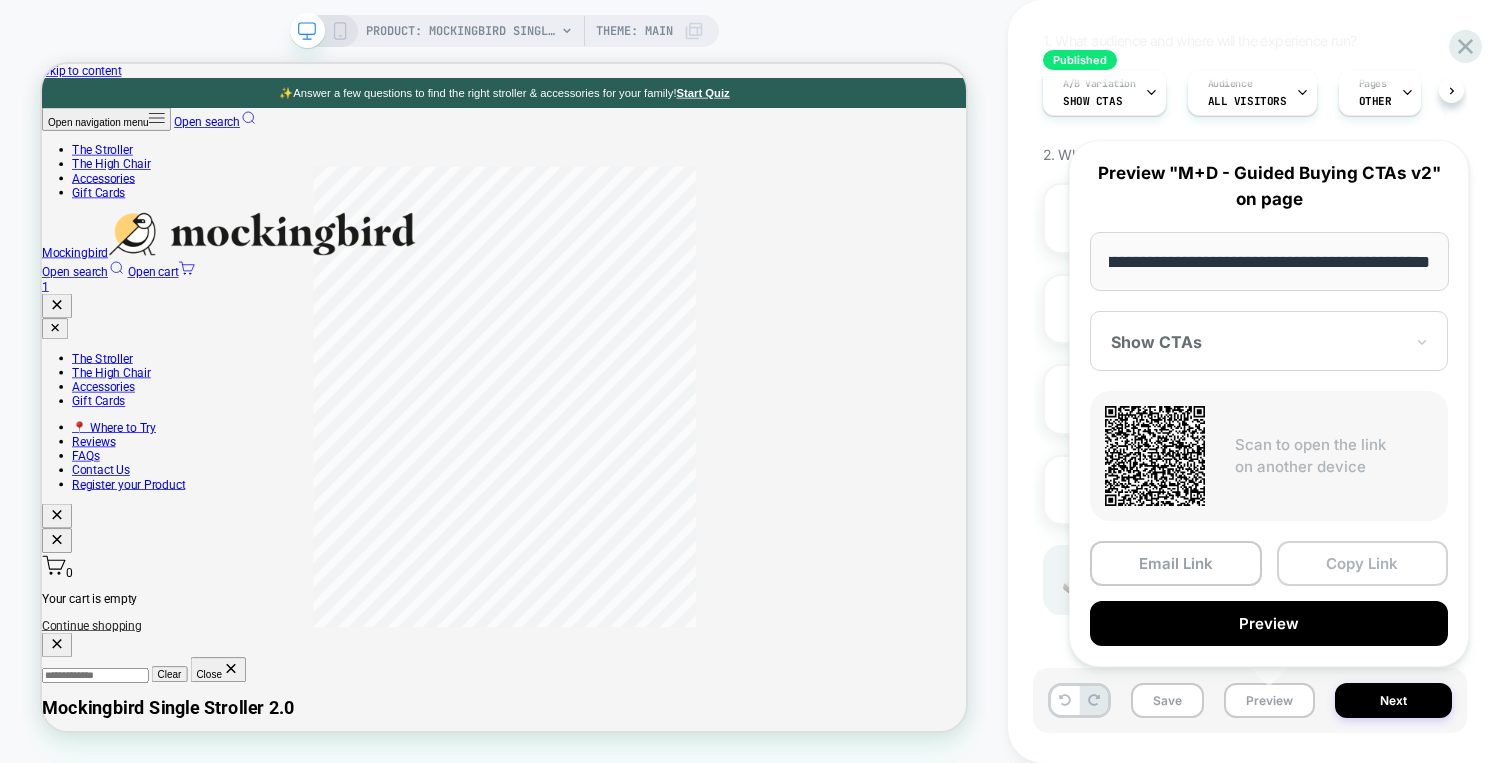 click on "Copy Link" at bounding box center [1363, 563] 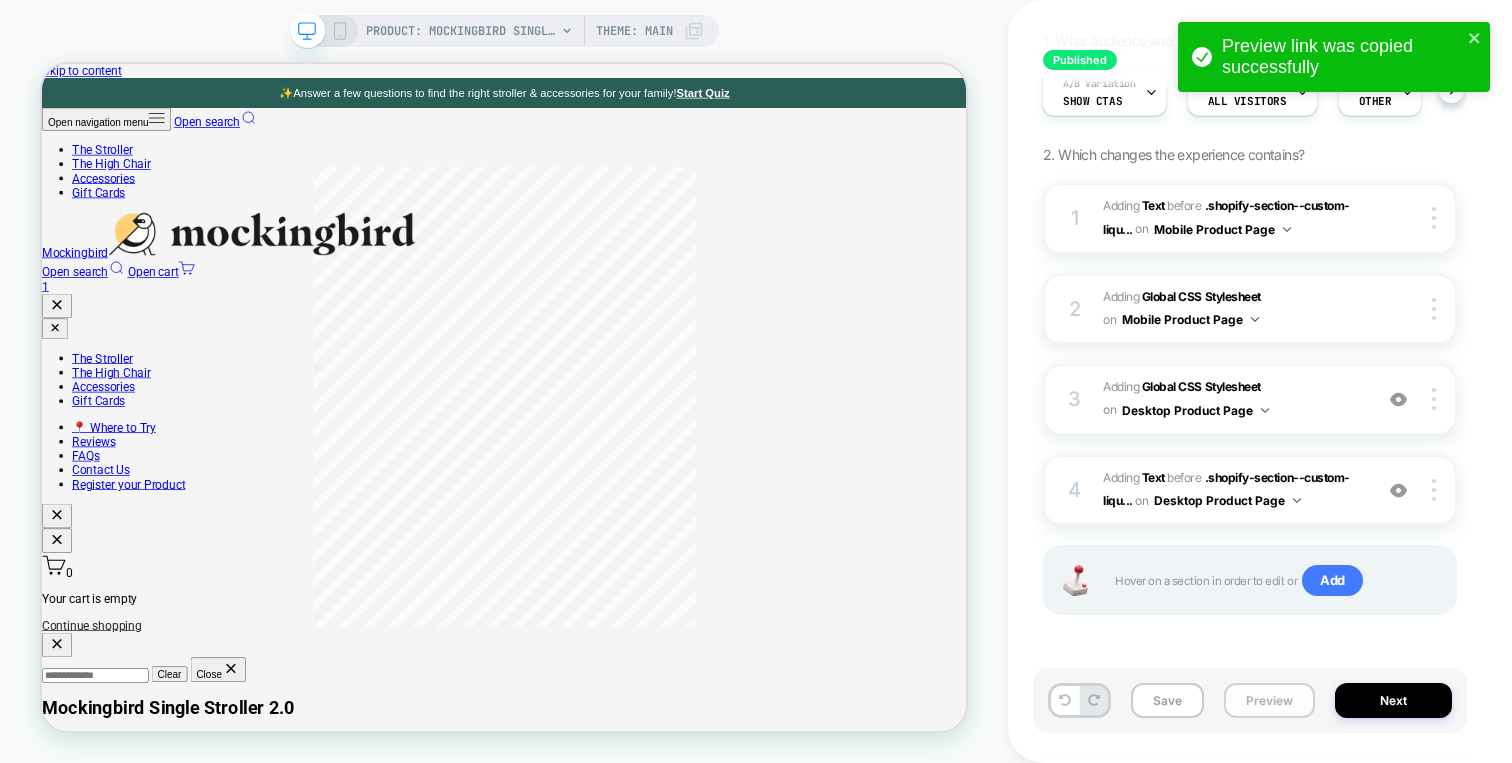 click on "Preview" at bounding box center (1269, 700) 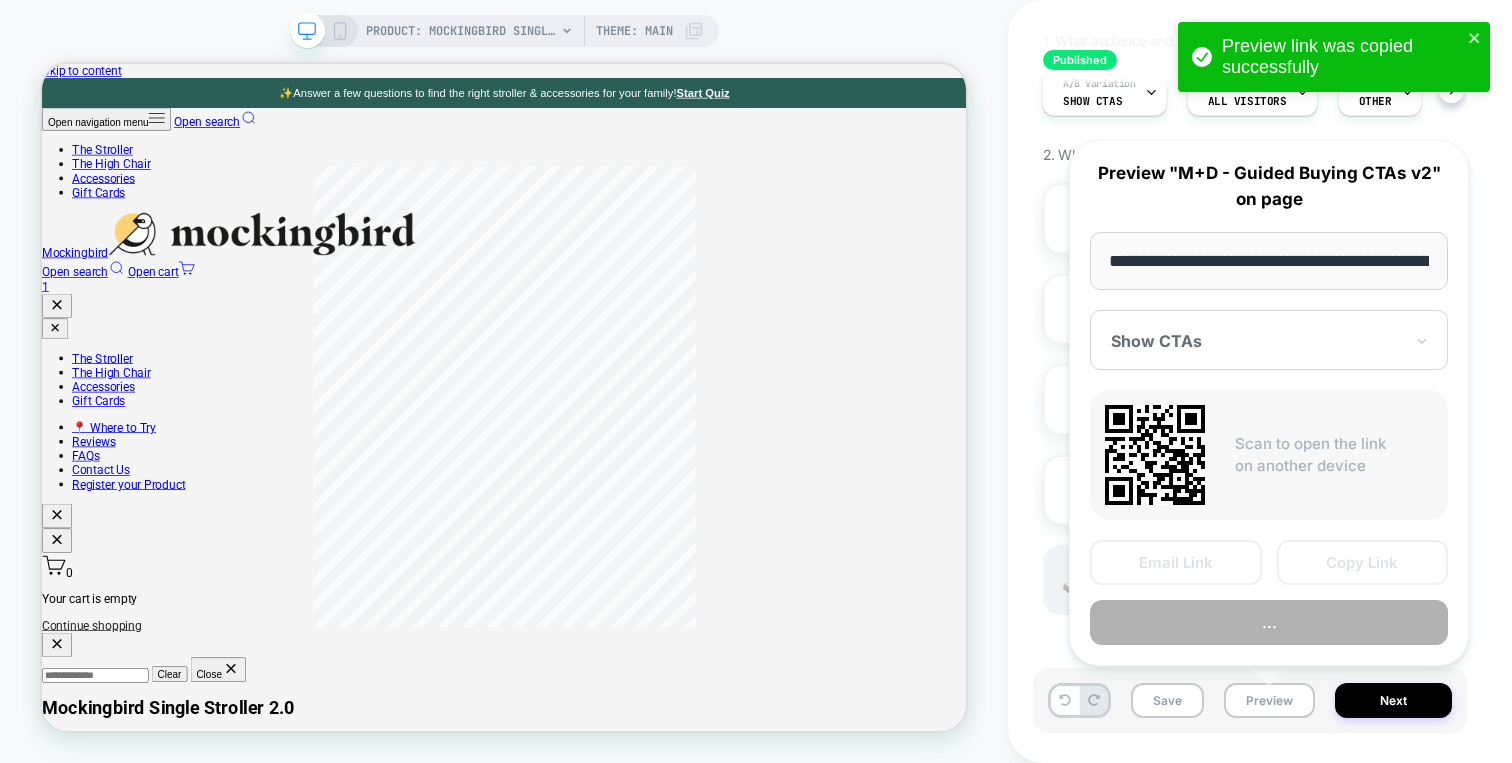 scroll, scrollTop: 0, scrollLeft: 310, axis: horizontal 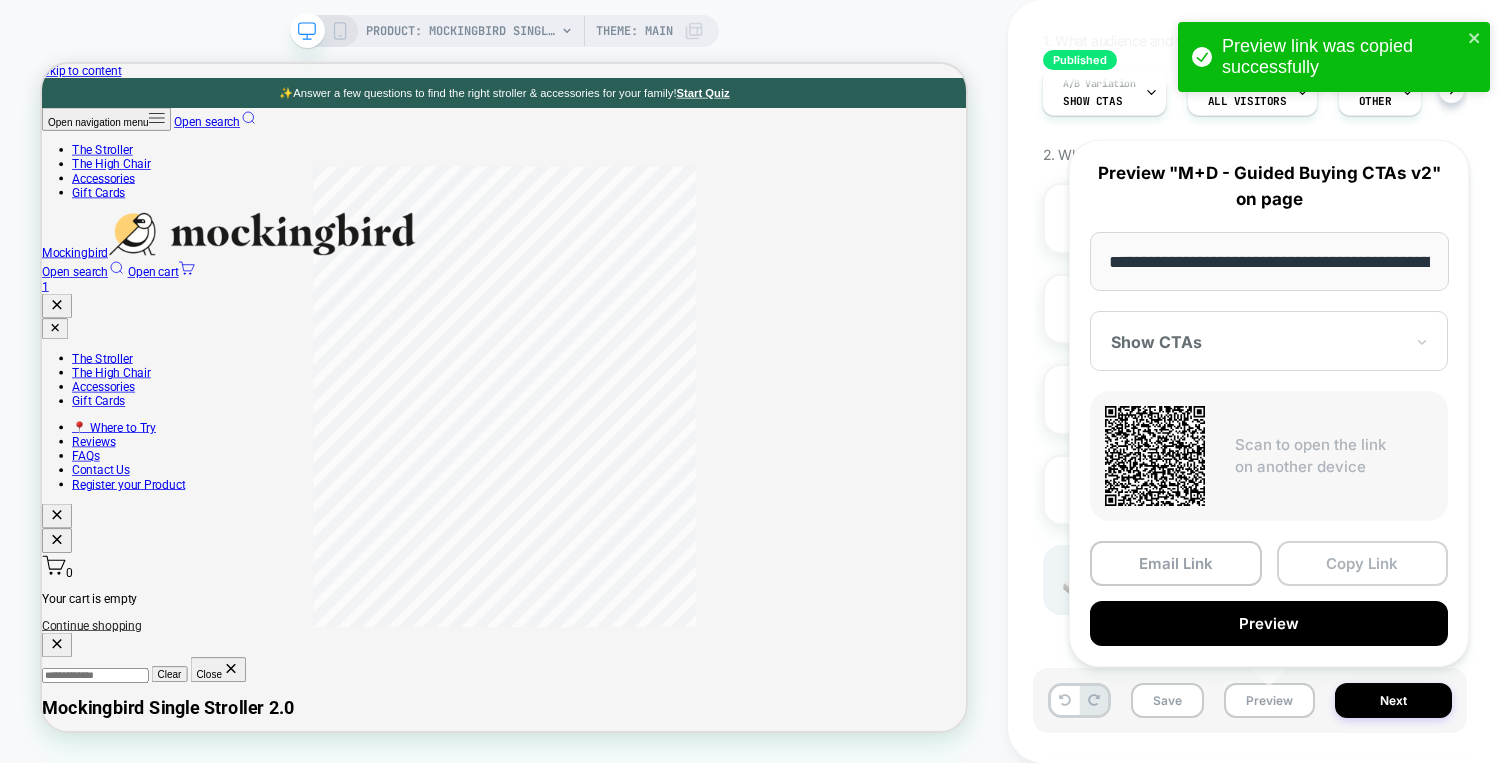 click on "Copy Link" at bounding box center (1363, 563) 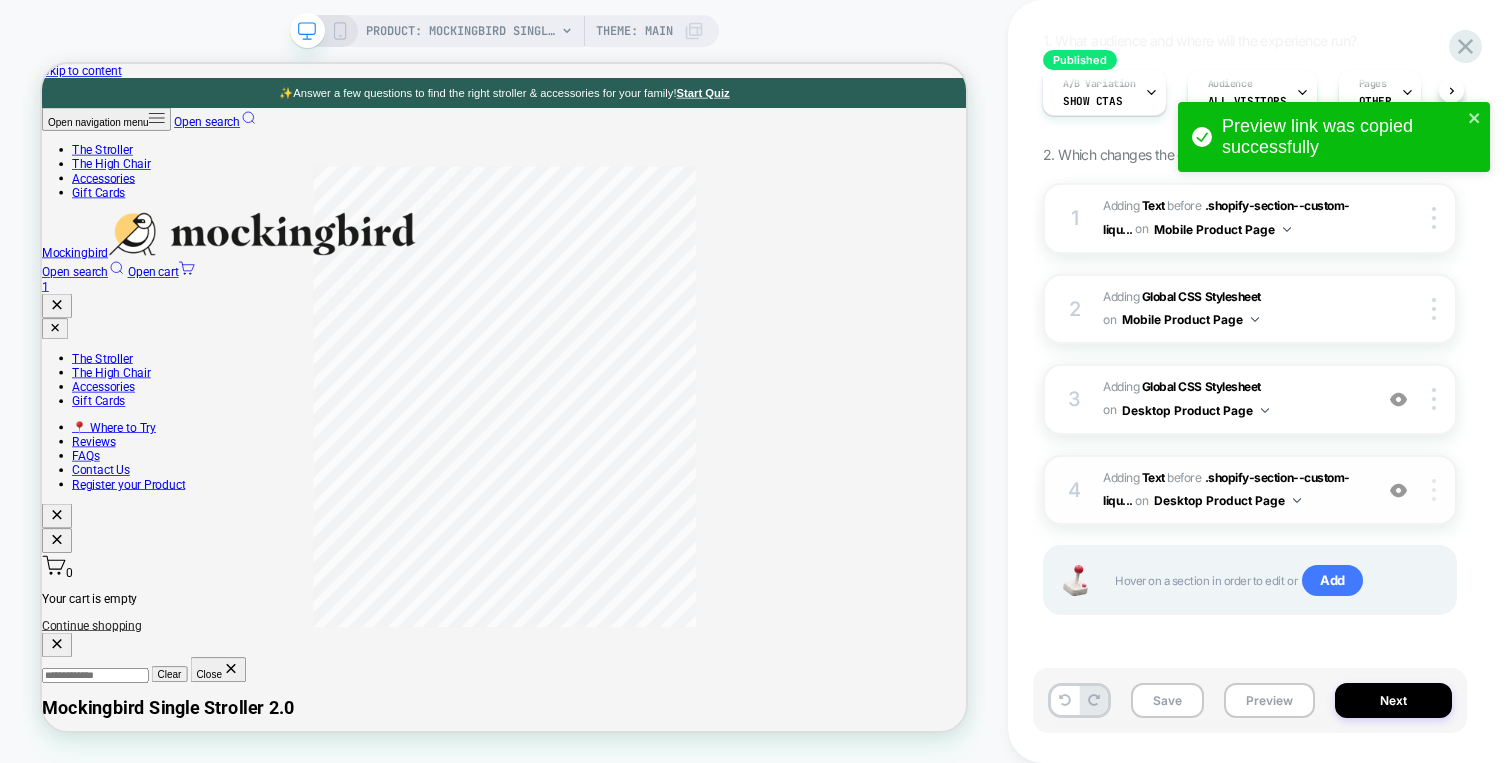 click at bounding box center [1434, 399] 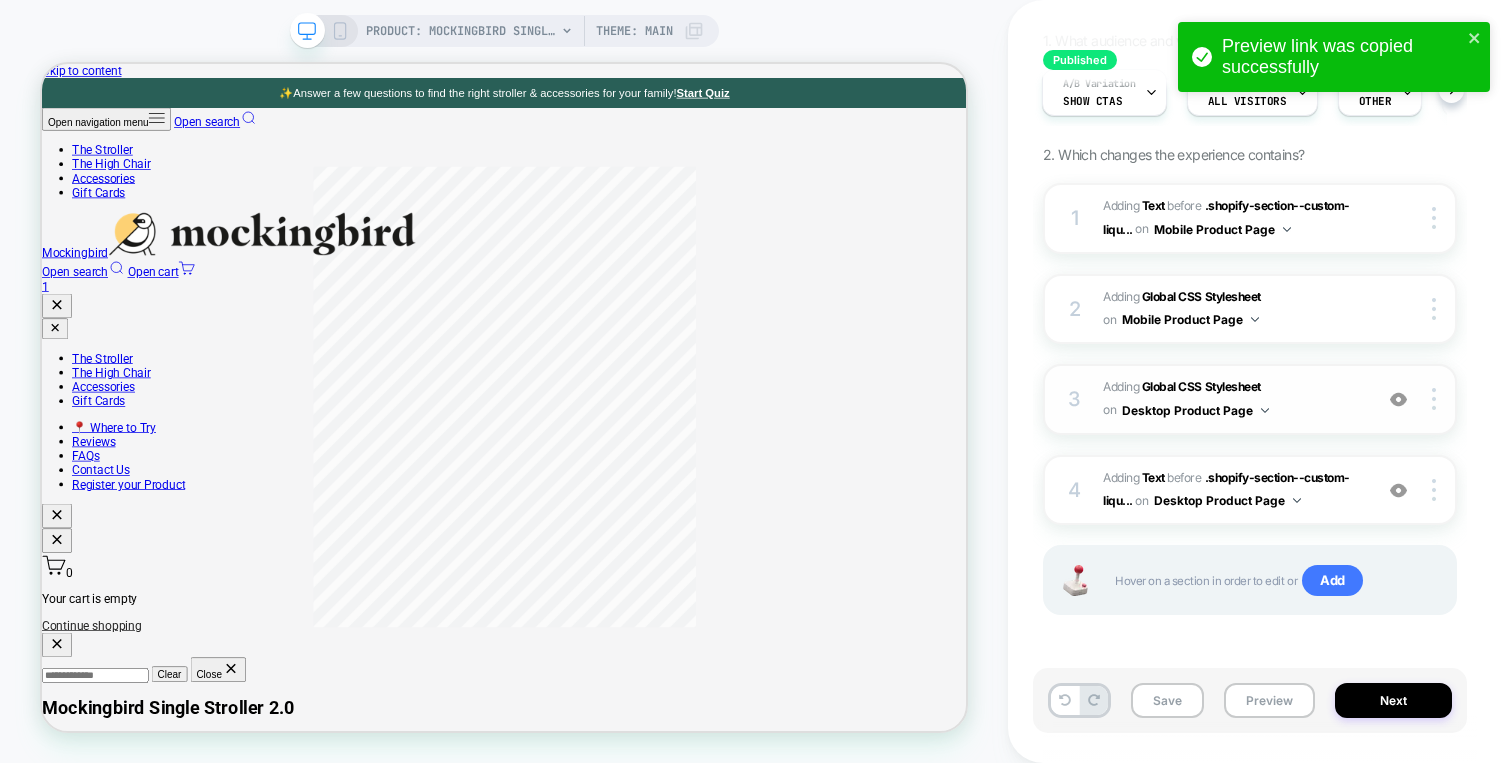 click at bounding box center (1398, 399) 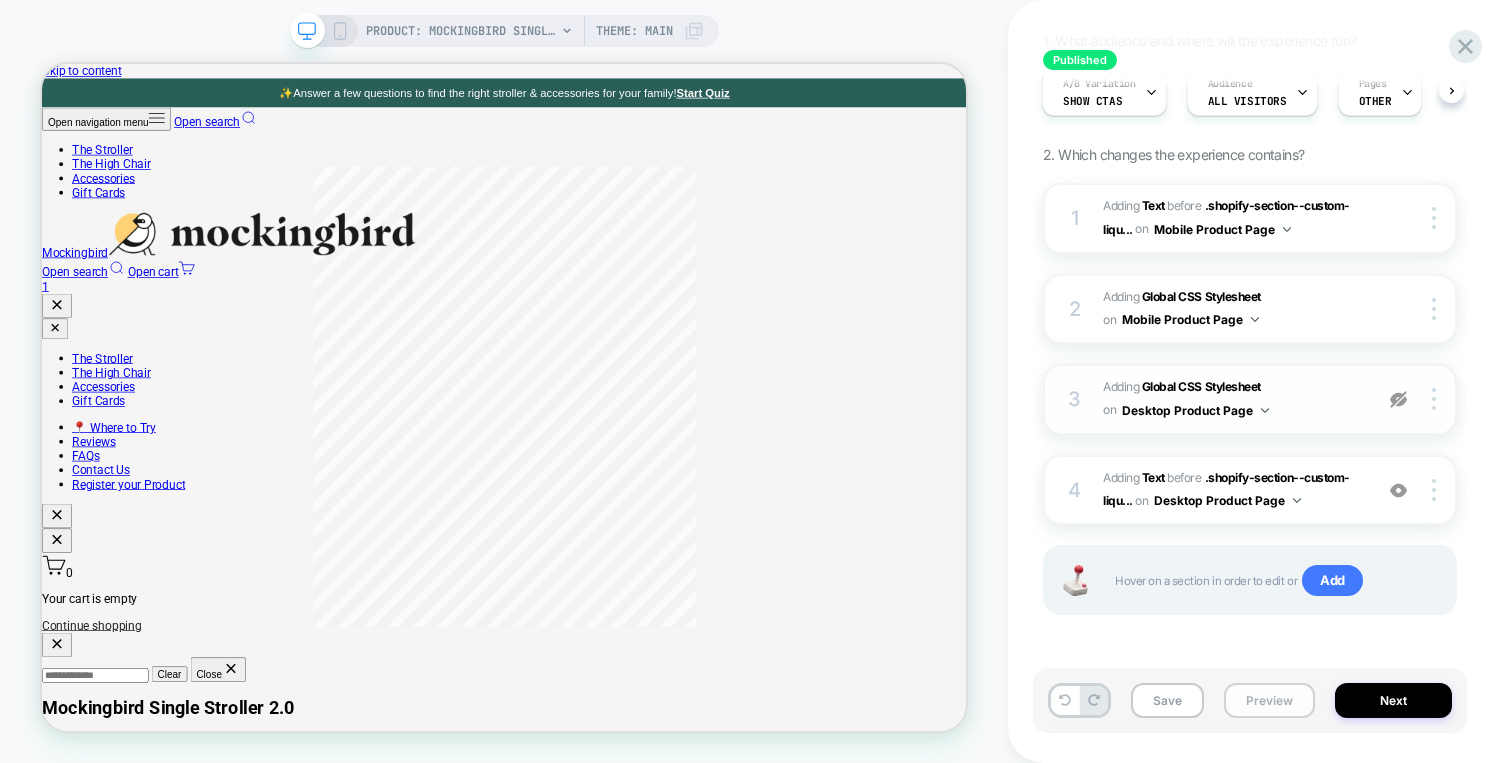 click on "Preview" at bounding box center [1269, 700] 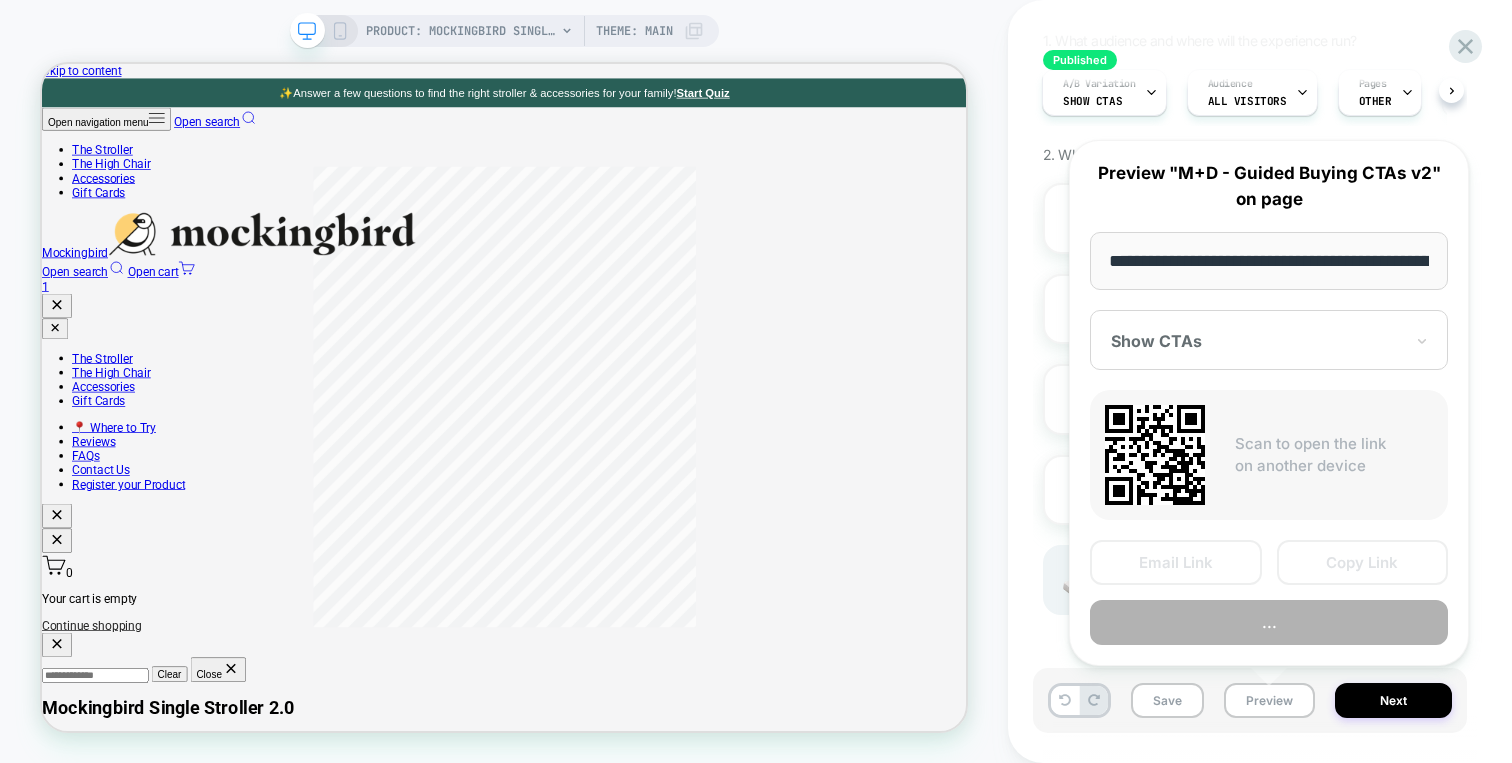 scroll, scrollTop: 0, scrollLeft: 310, axis: horizontal 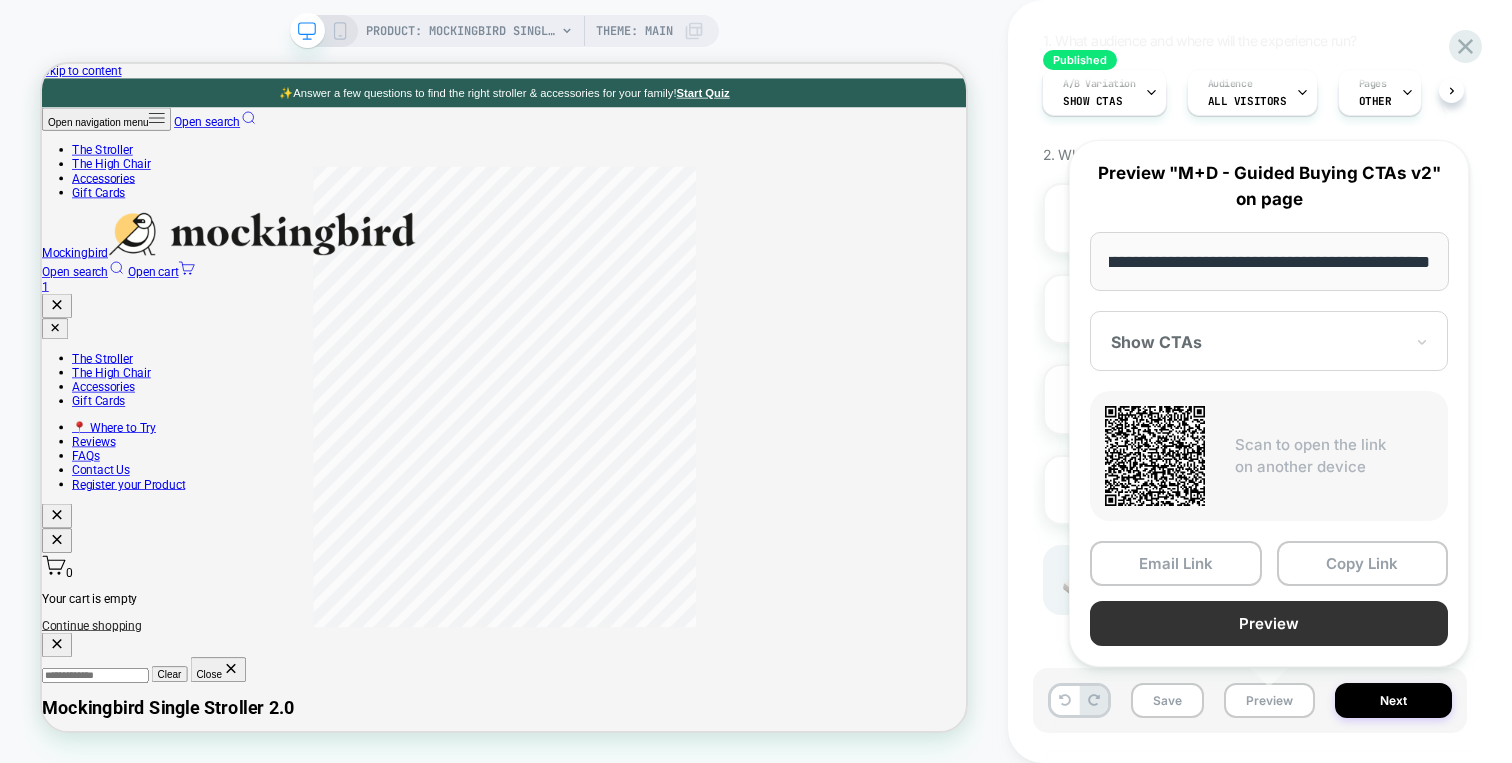 click on "Preview" at bounding box center (1269, 623) 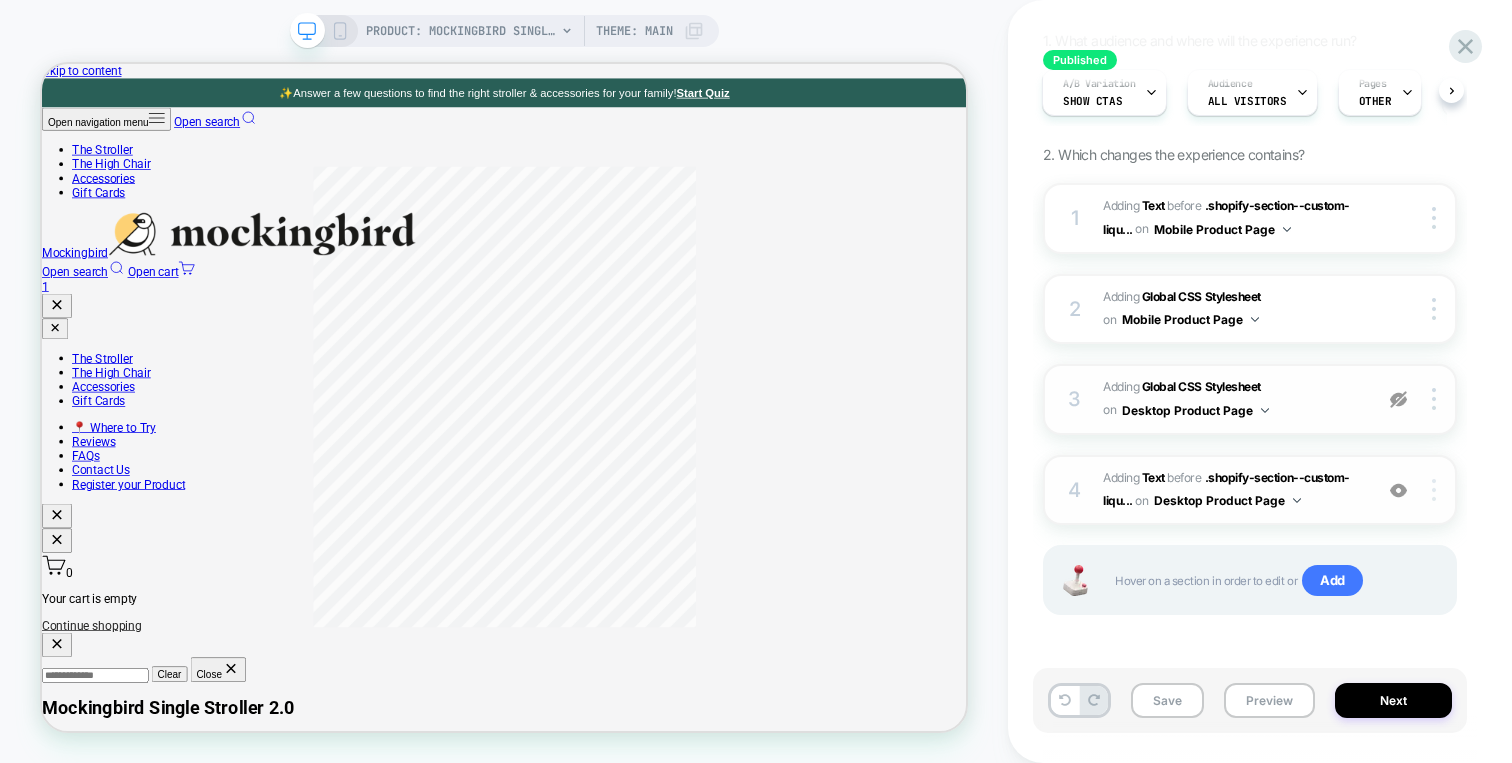 click at bounding box center (1437, 490) 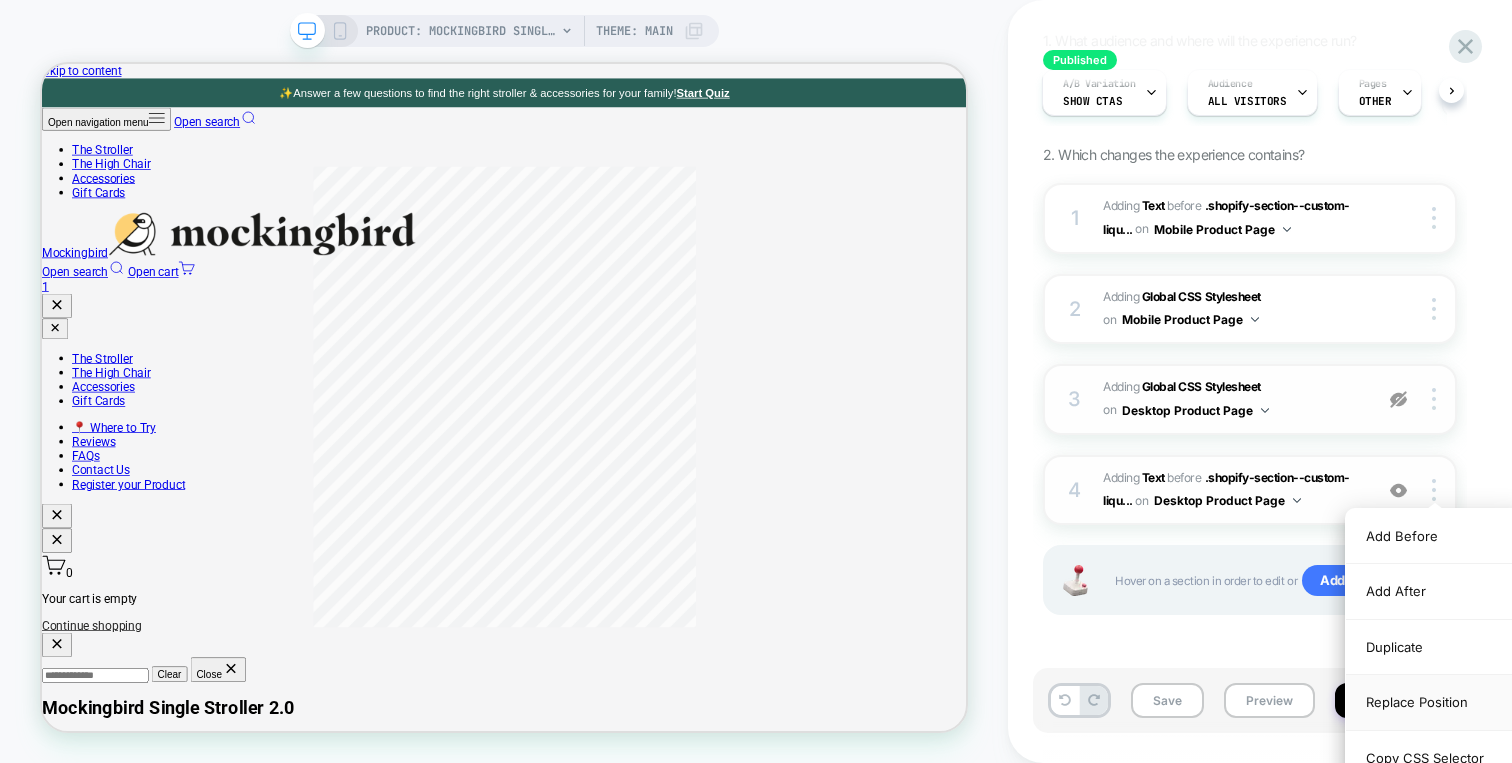 click on "Replace Position" at bounding box center [1435, 702] 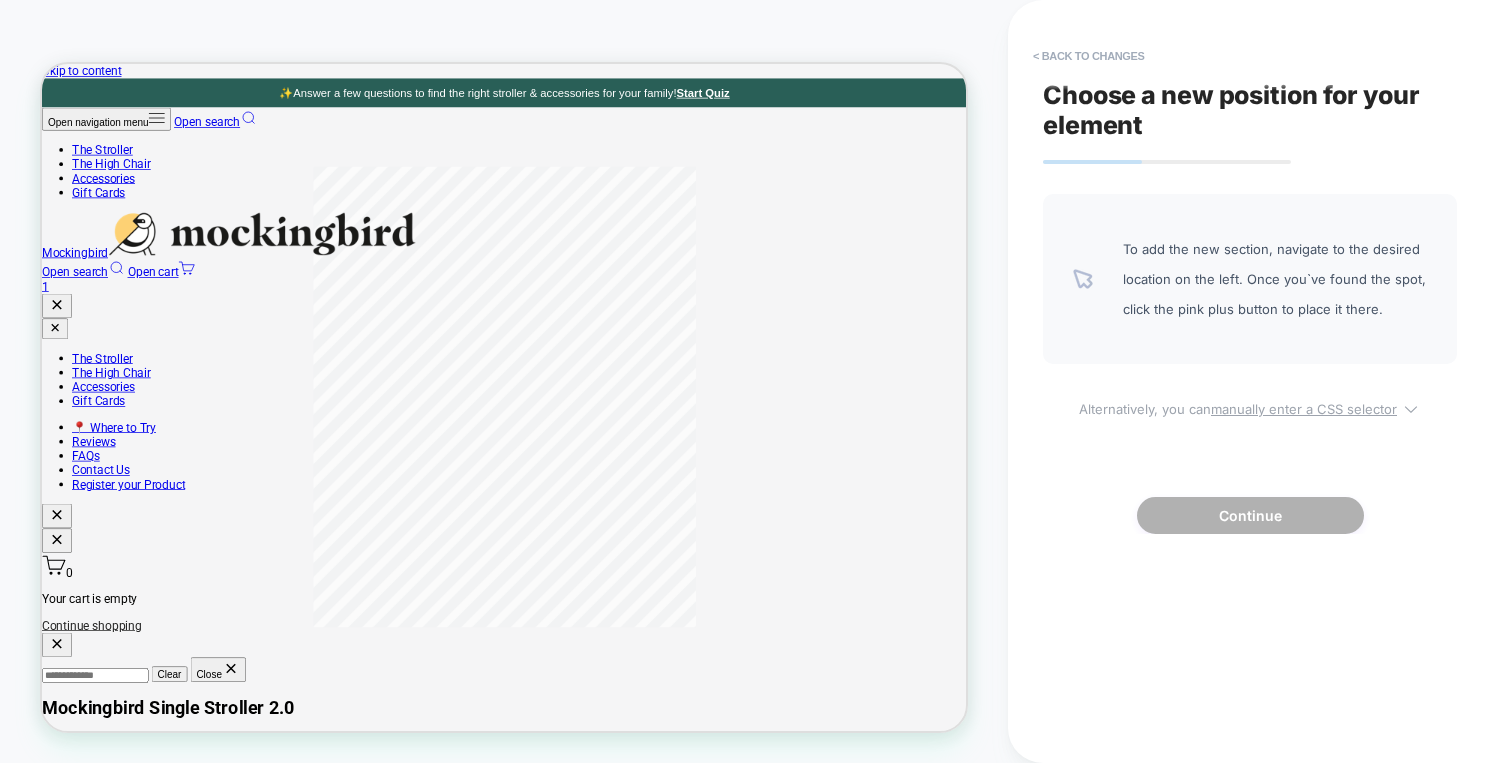 click on "manually enter a CSS selector" at bounding box center [1304, 409] 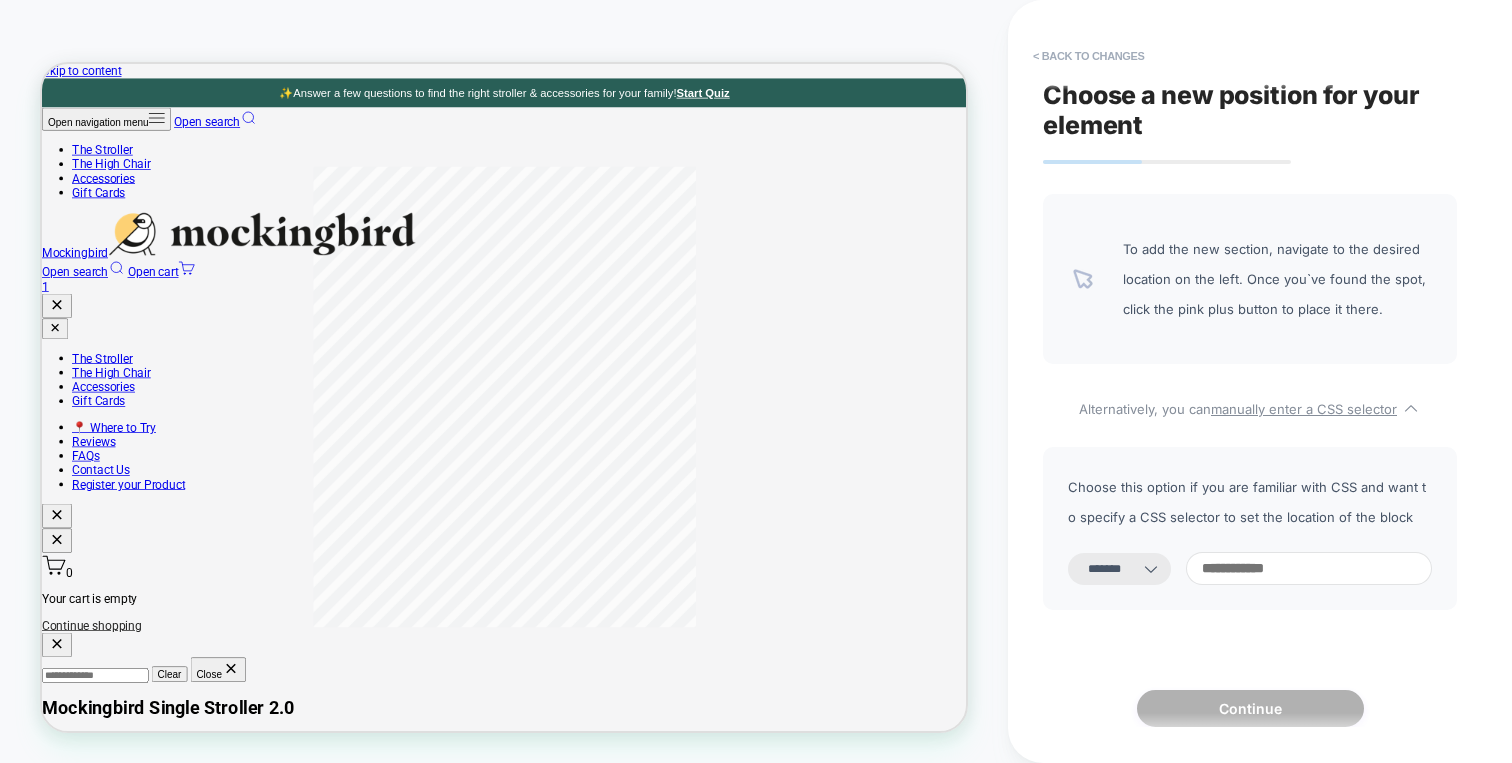 click at bounding box center (1309, 568) 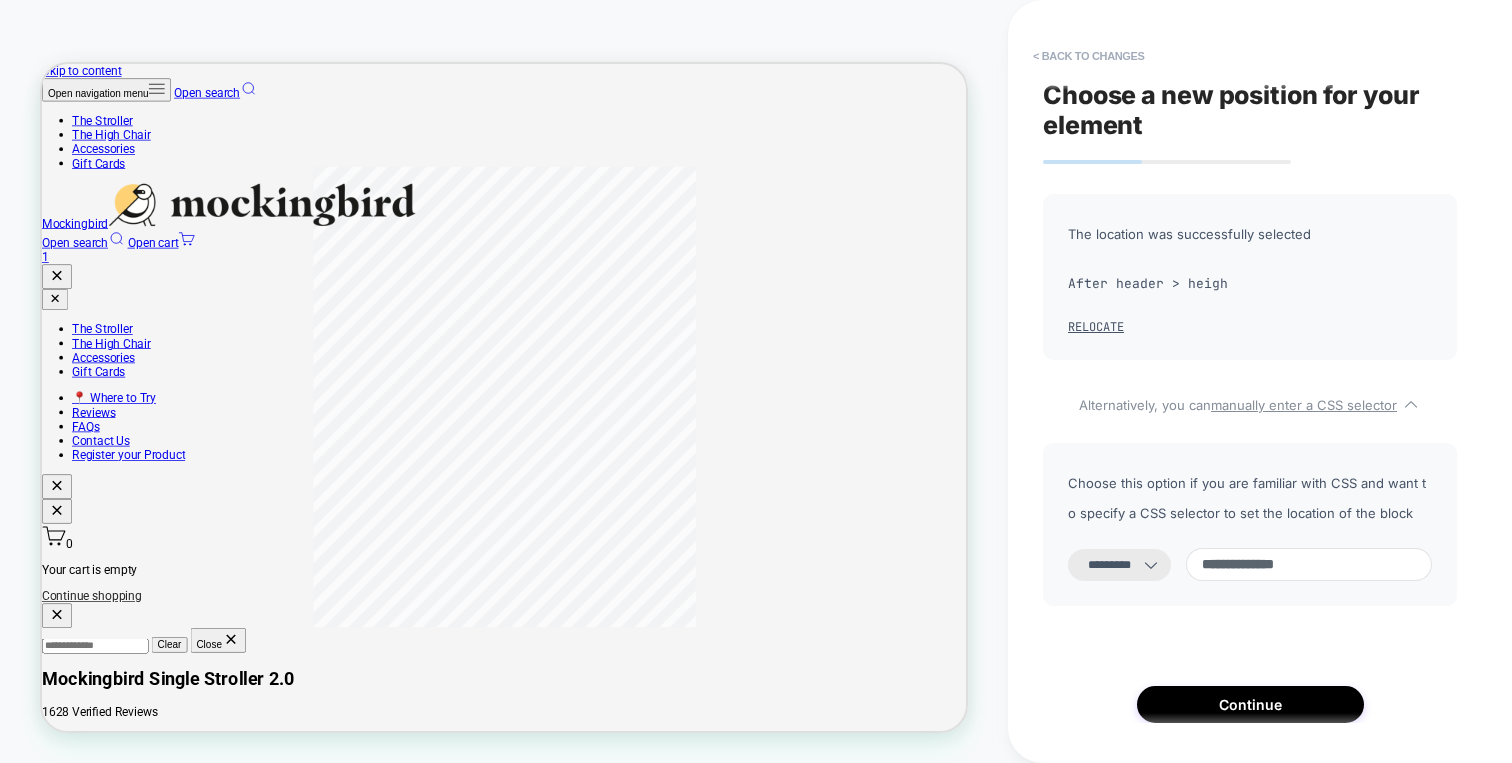 paste on "**********" 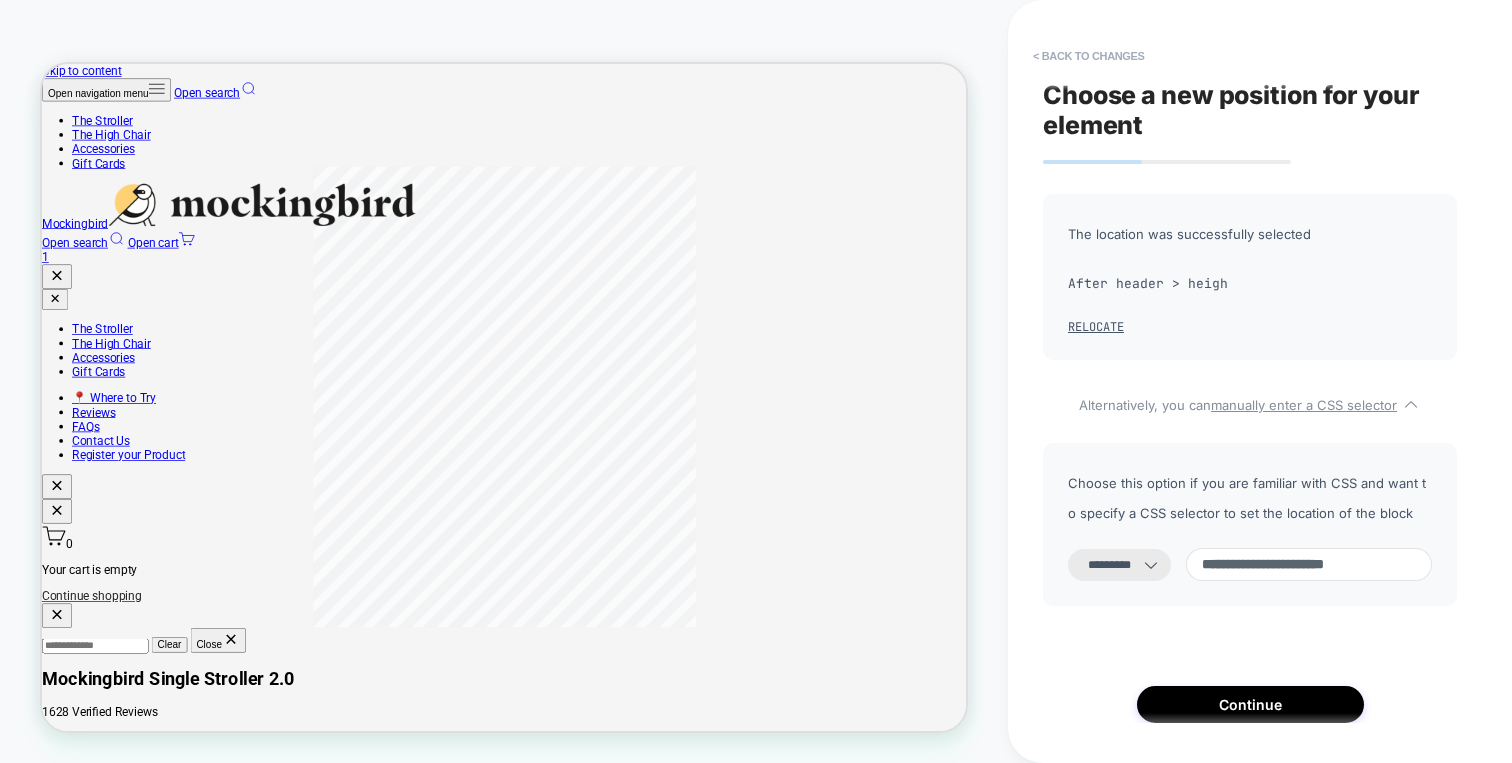 scroll, scrollTop: 0, scrollLeft: 12, axis: horizontal 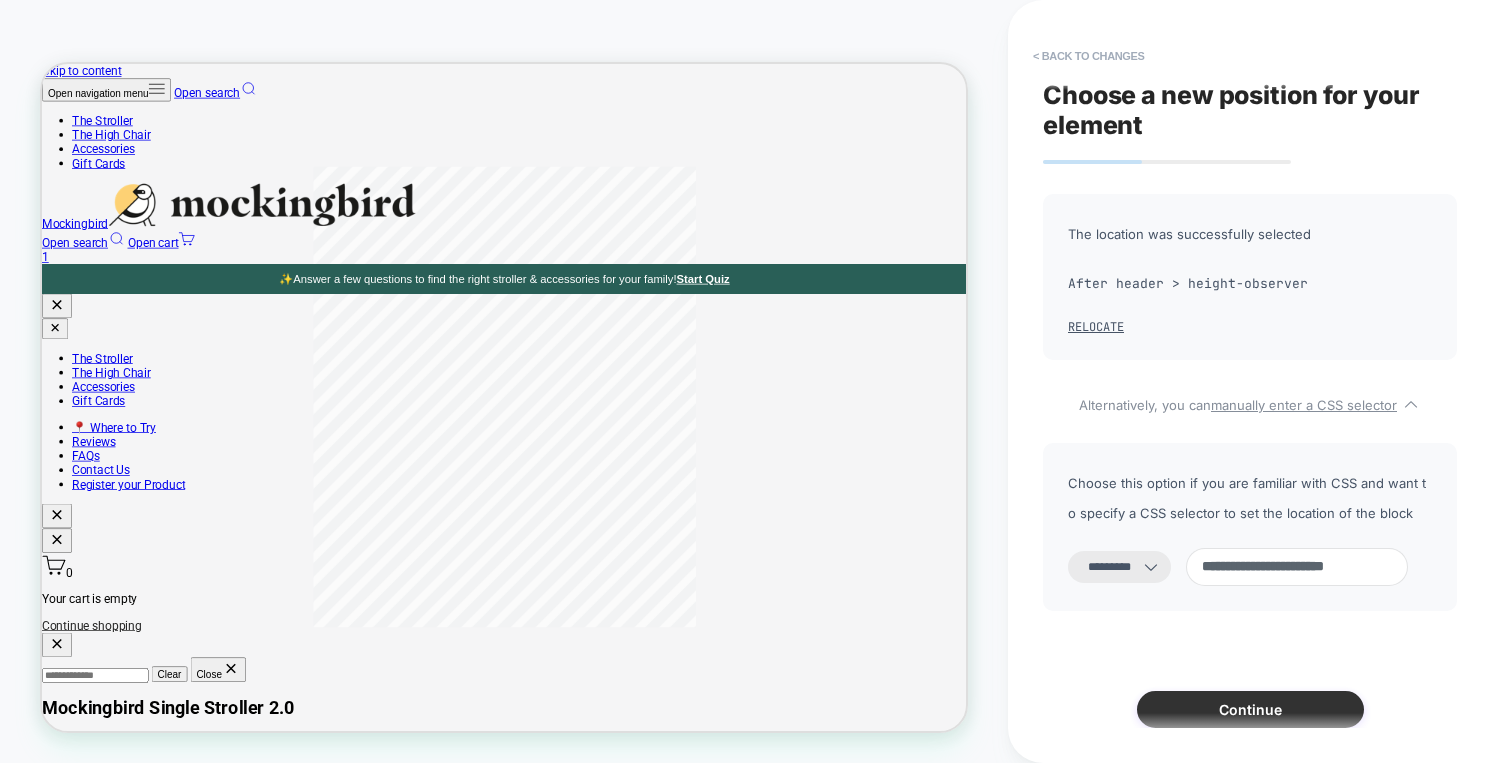 type on "**********" 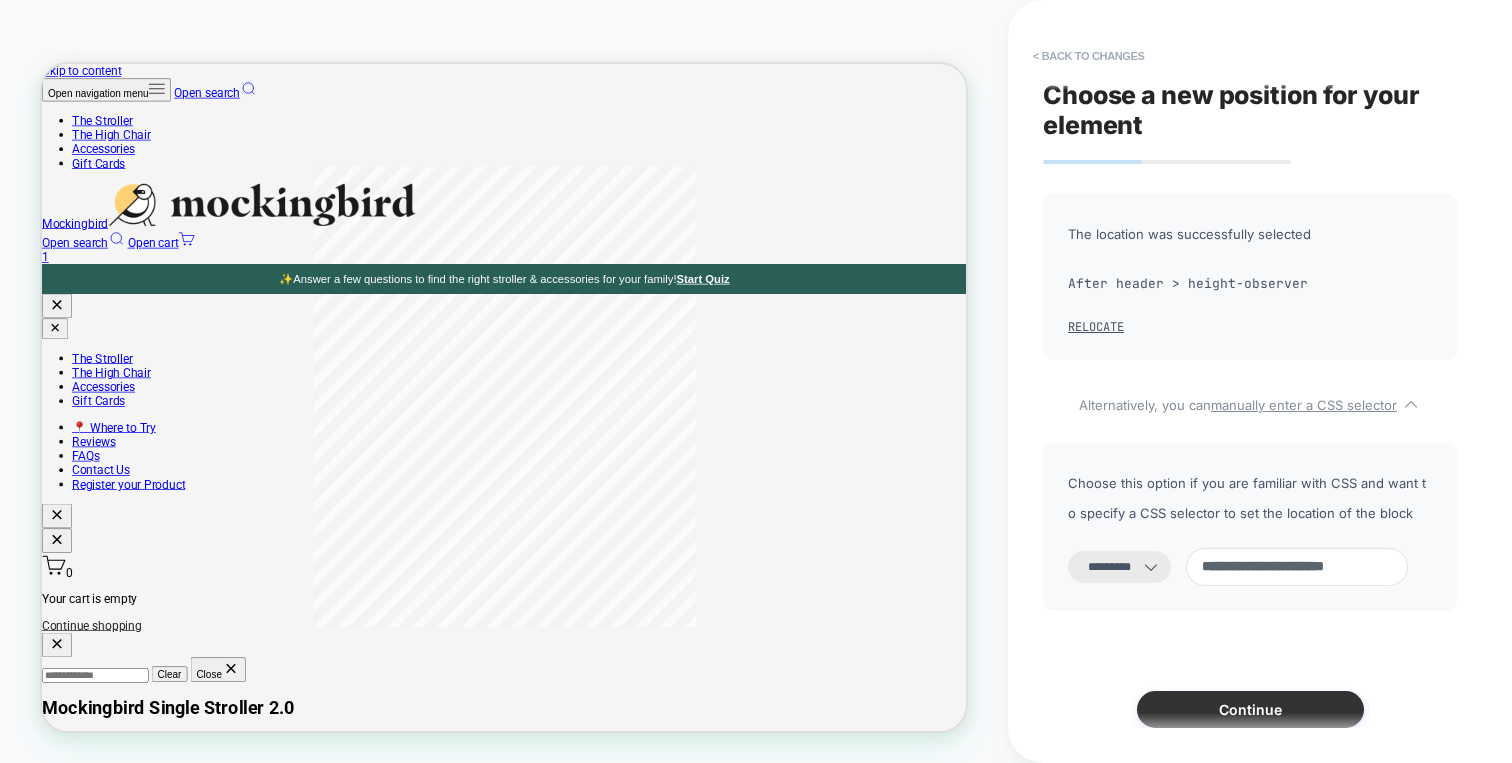 scroll, scrollTop: 0, scrollLeft: 0, axis: both 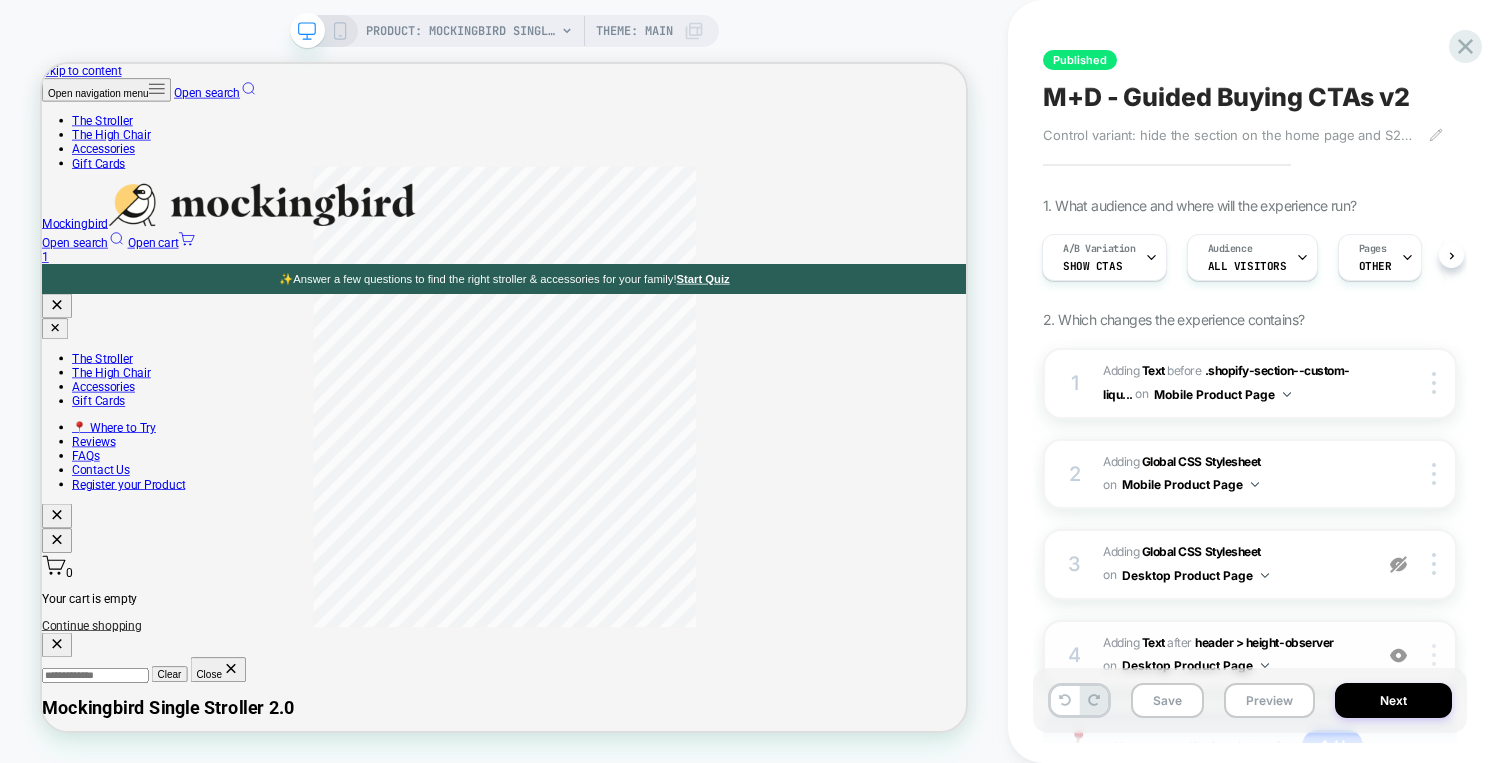 click at bounding box center [1434, 655] 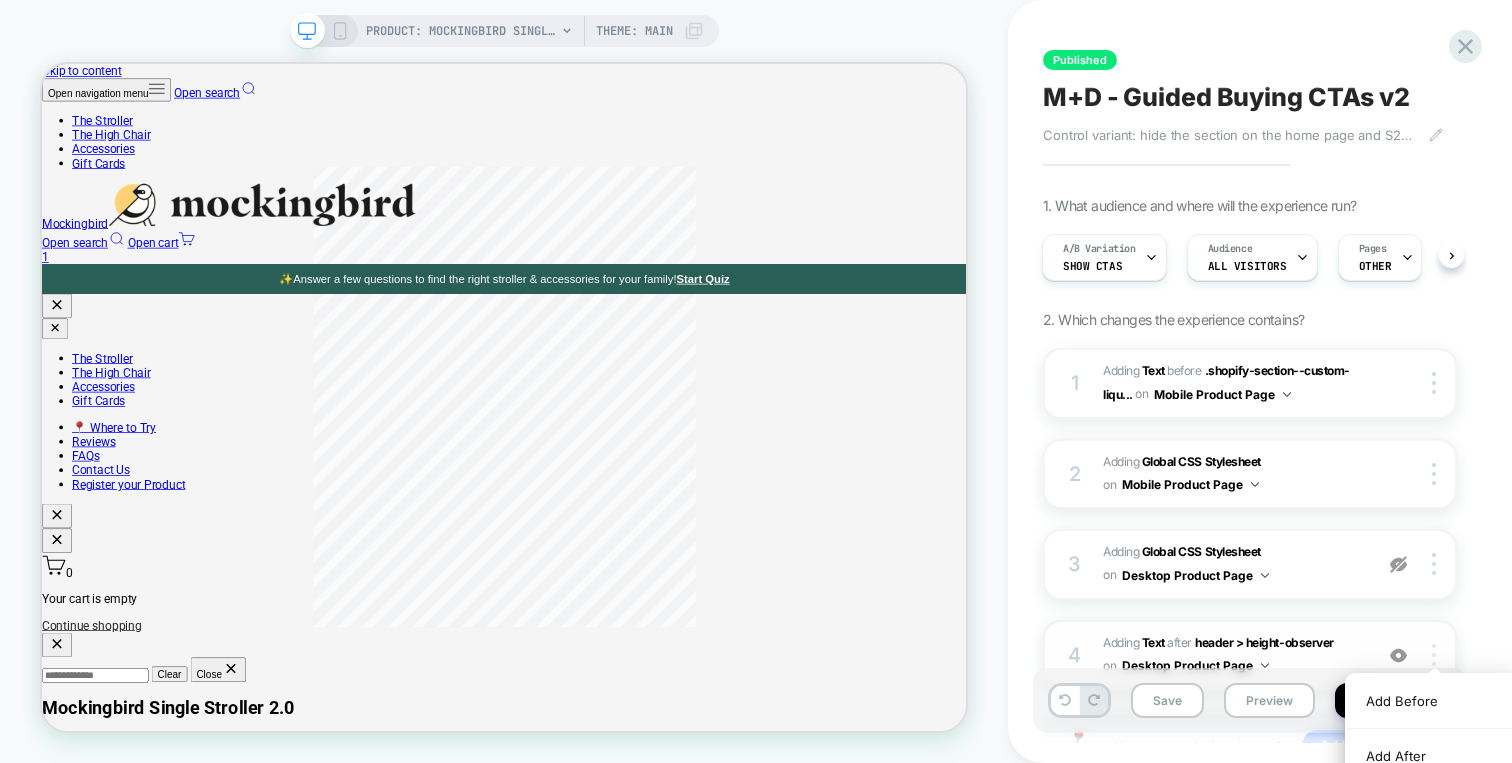 scroll, scrollTop: 165, scrollLeft: 0, axis: vertical 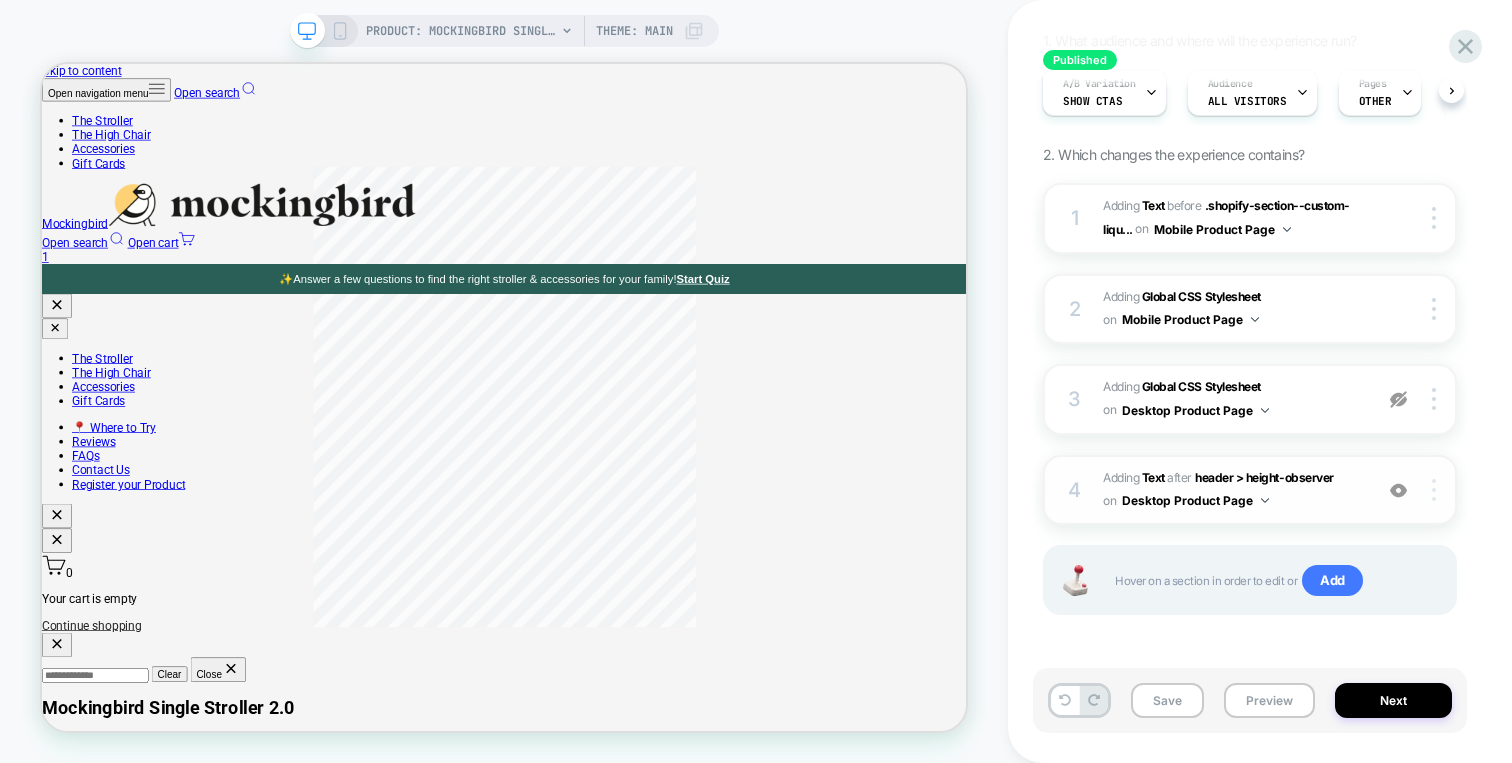 click at bounding box center (1434, 490) 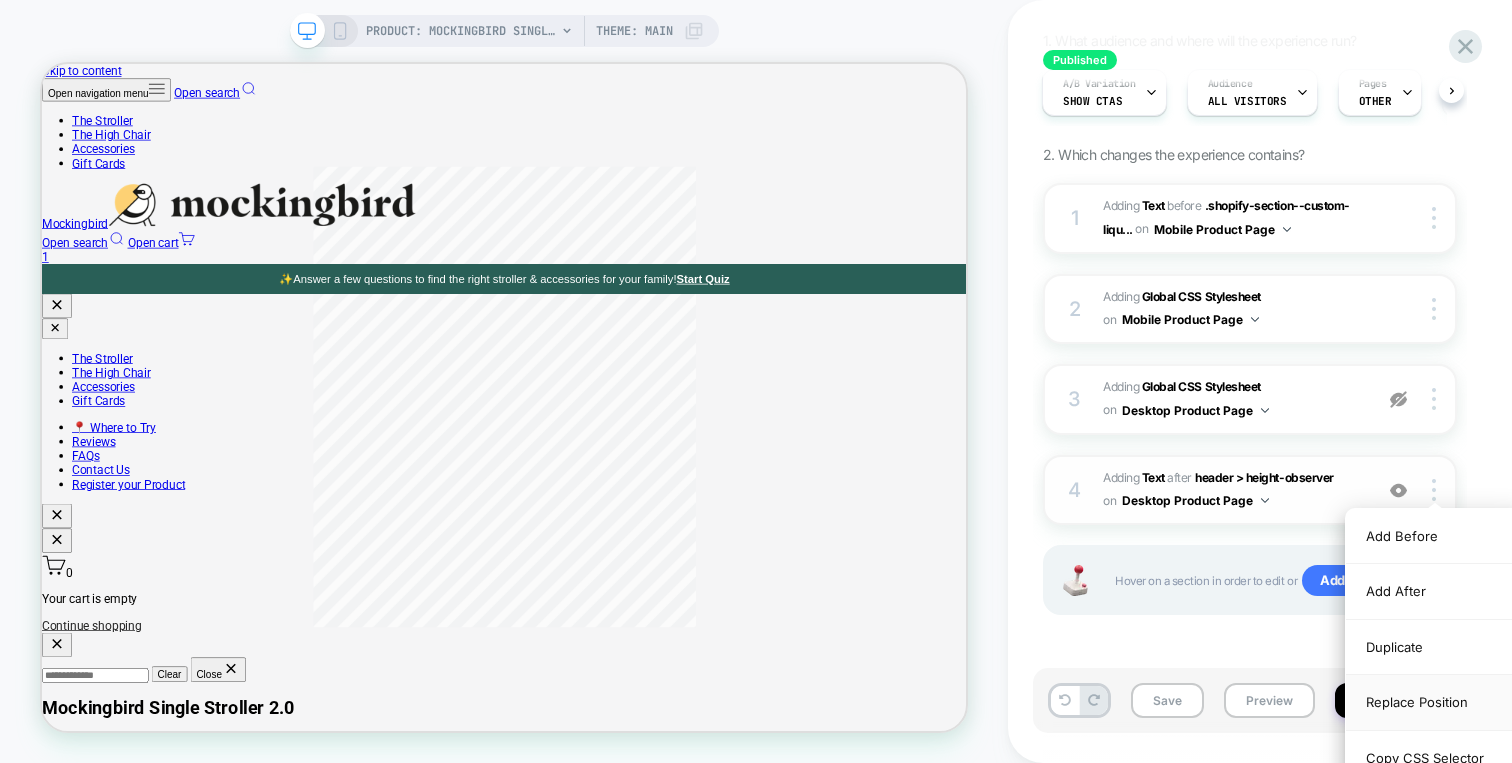 click on "Replace Position" at bounding box center (1435, 702) 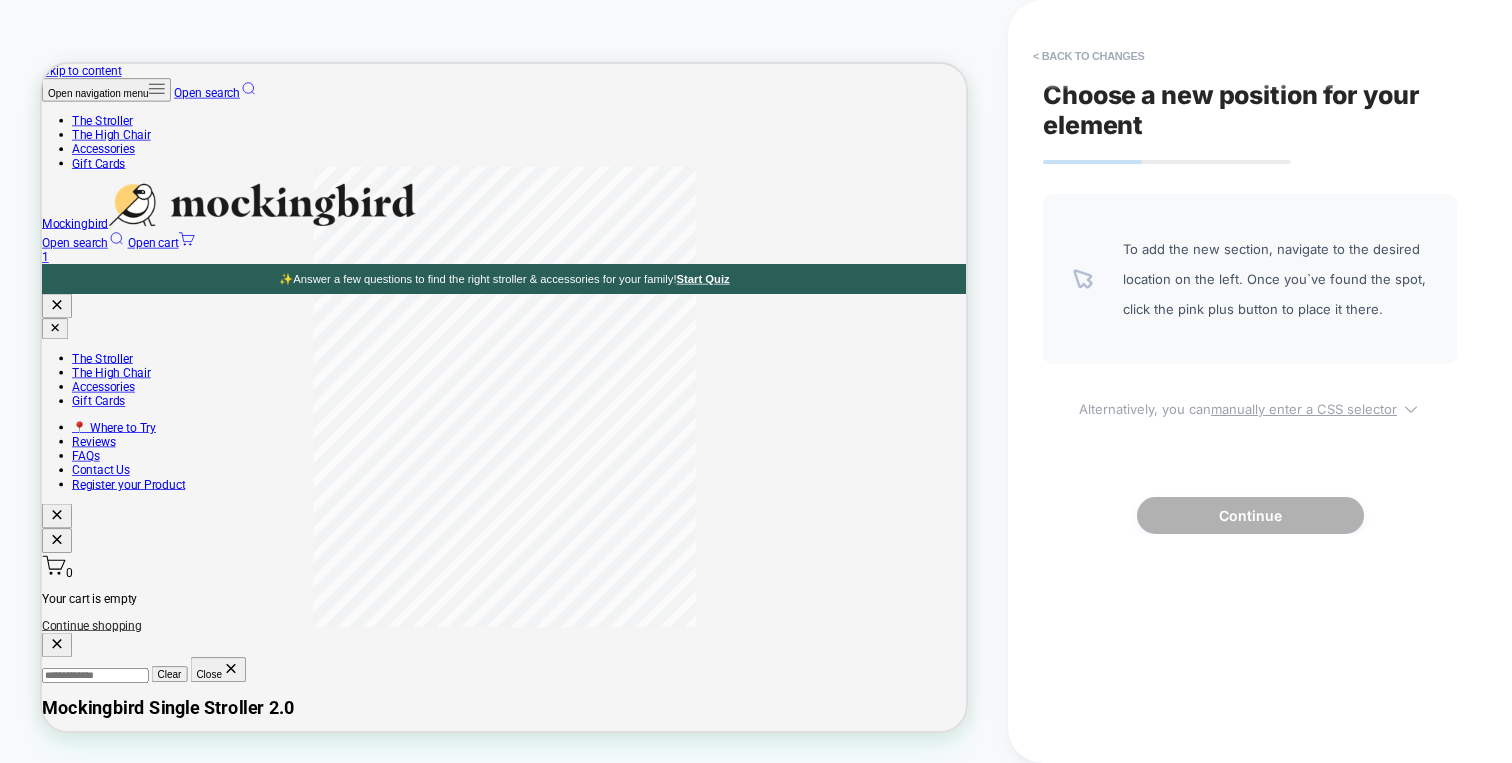 click on "Alternatively, you can  manually enter a CSS selector" at bounding box center (1250, 405) 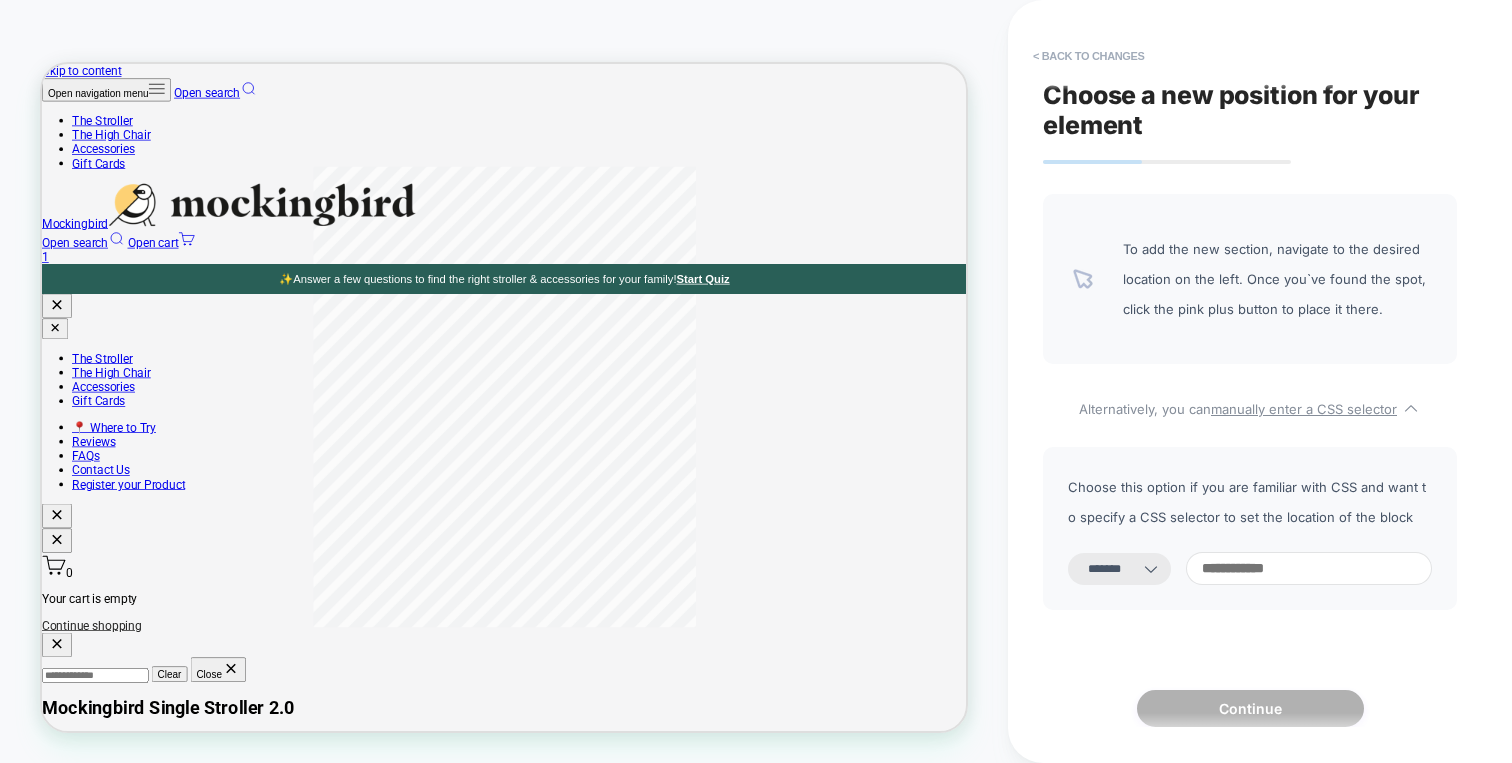 click at bounding box center [1309, 568] 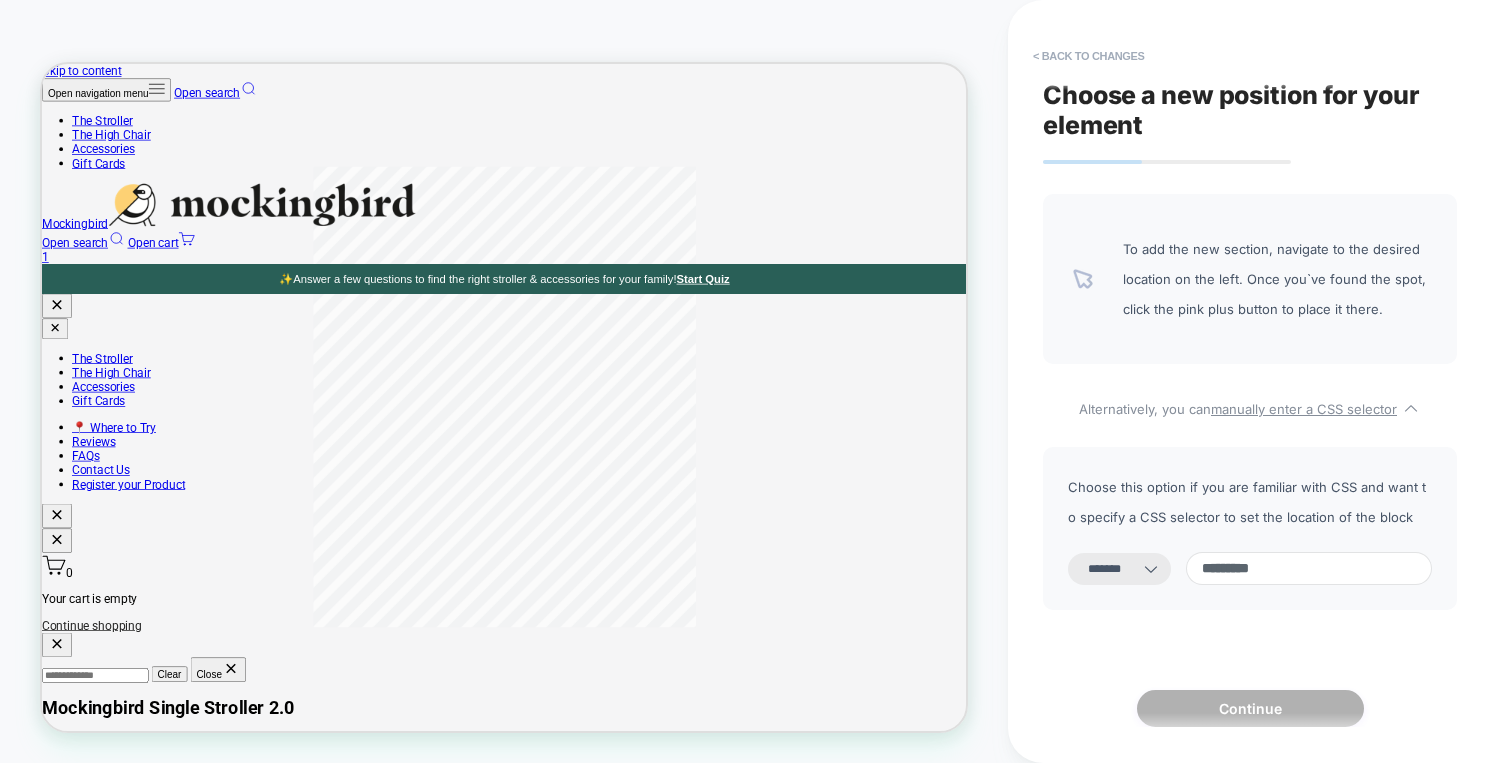 paste on "**********" 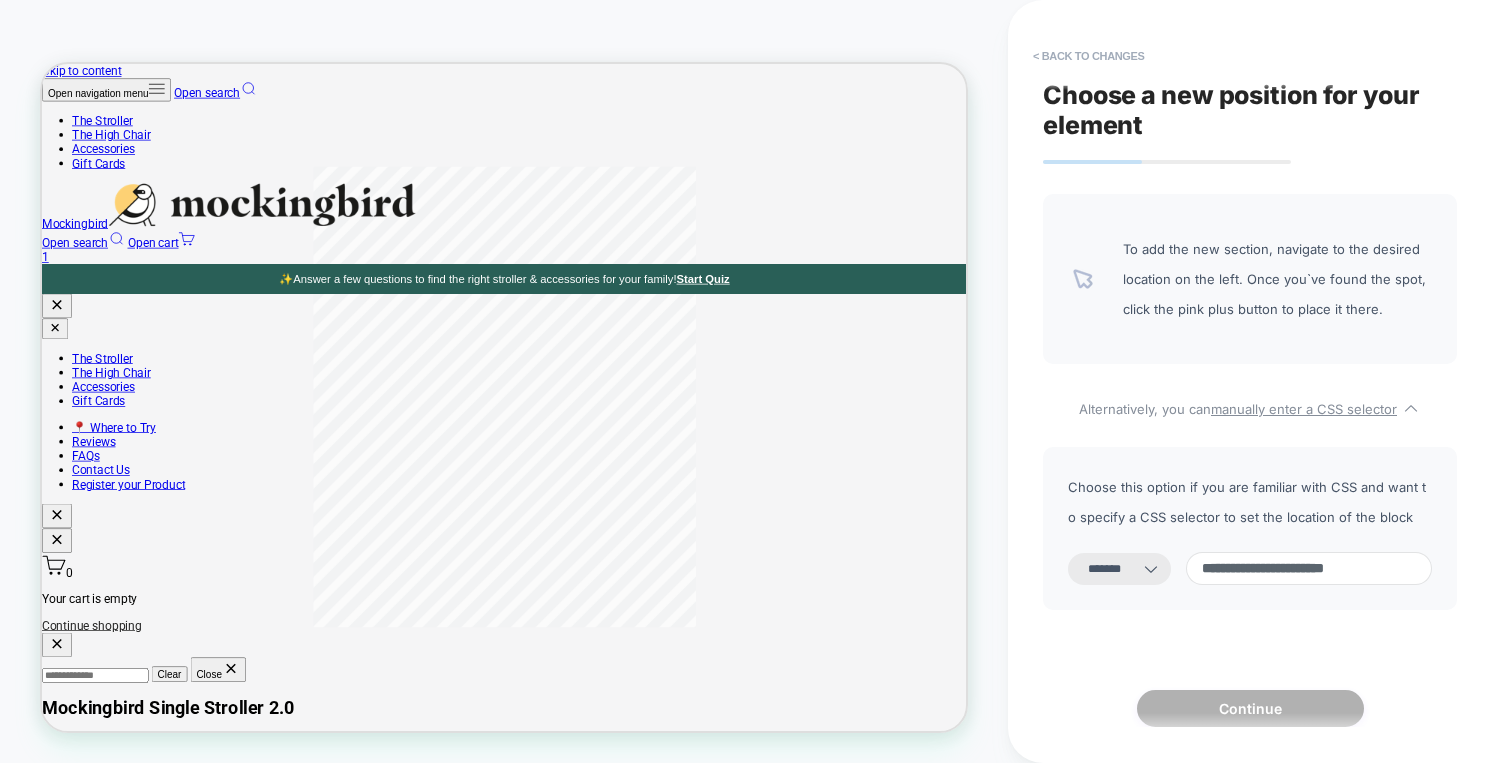 scroll, scrollTop: 0, scrollLeft: 12, axis: horizontal 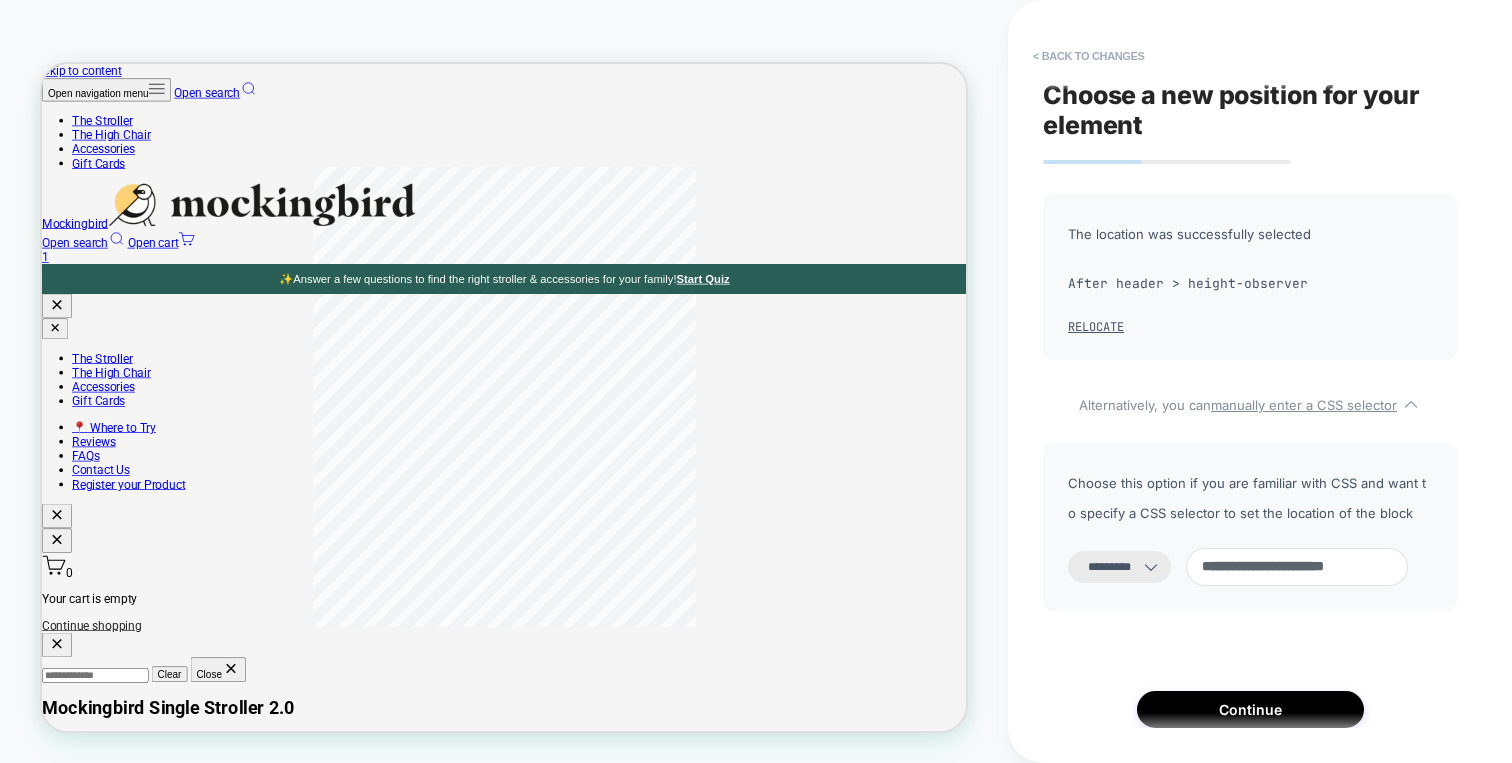 type on "**********" 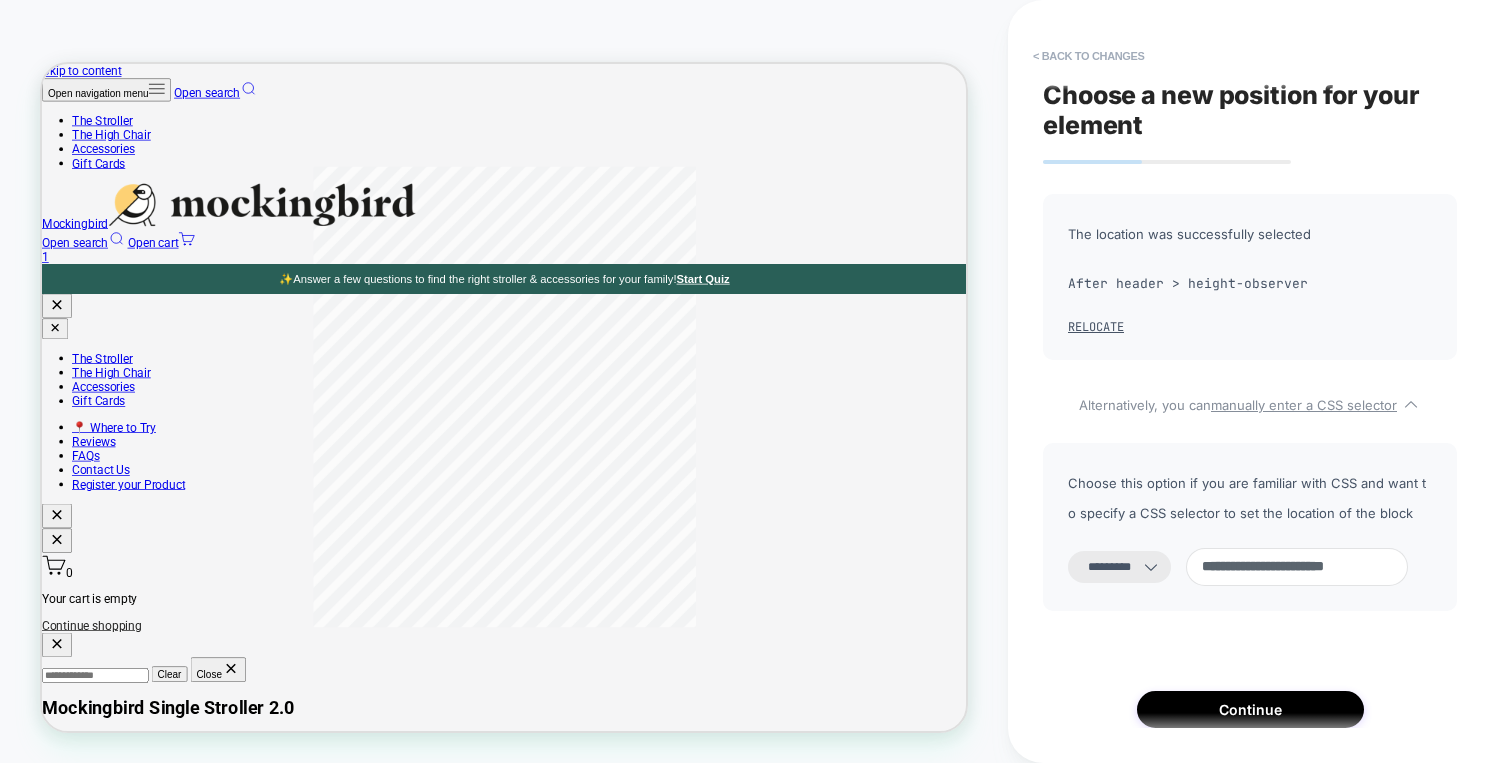 click on "**********" at bounding box center (1119, 567) 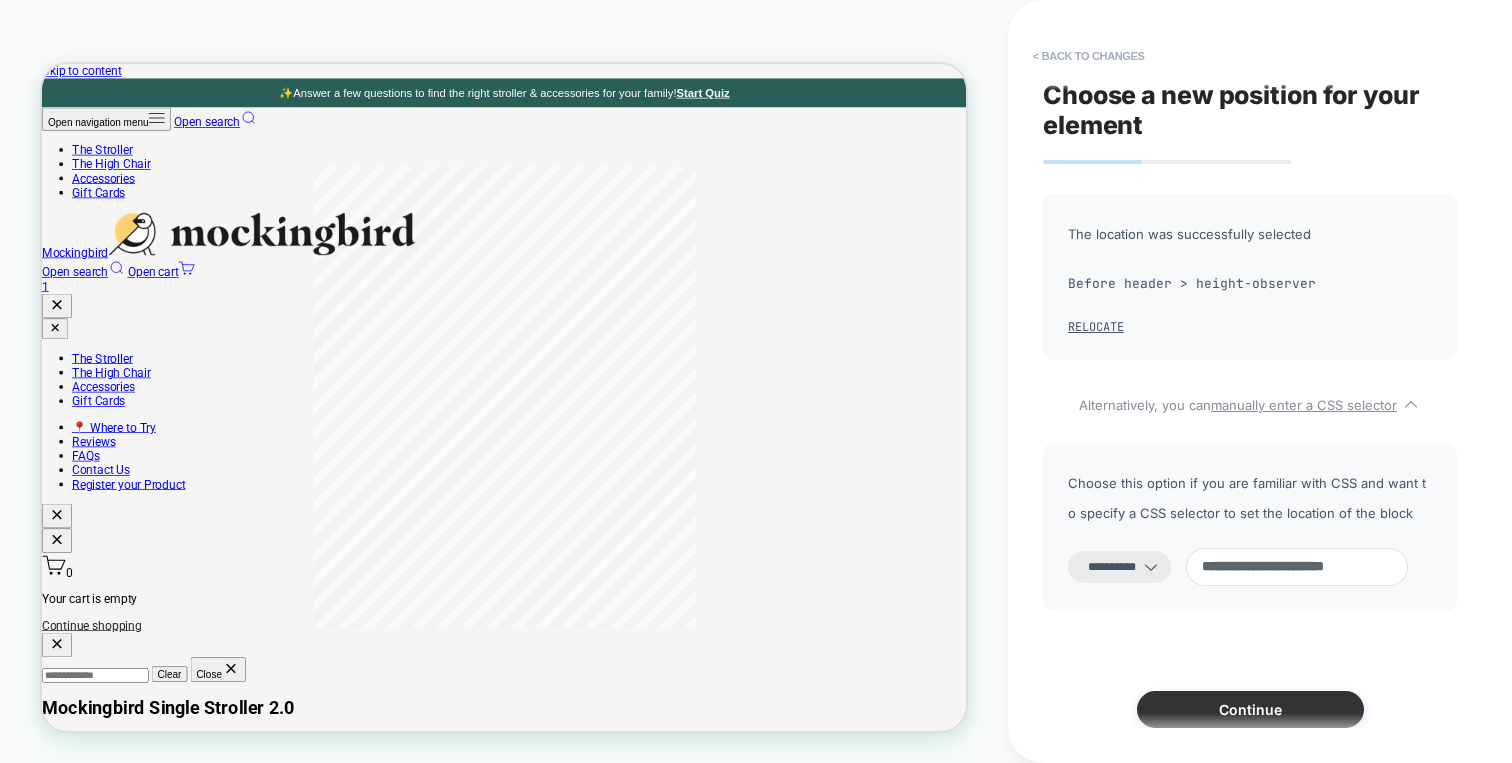 click on "Continue" at bounding box center (1250, 709) 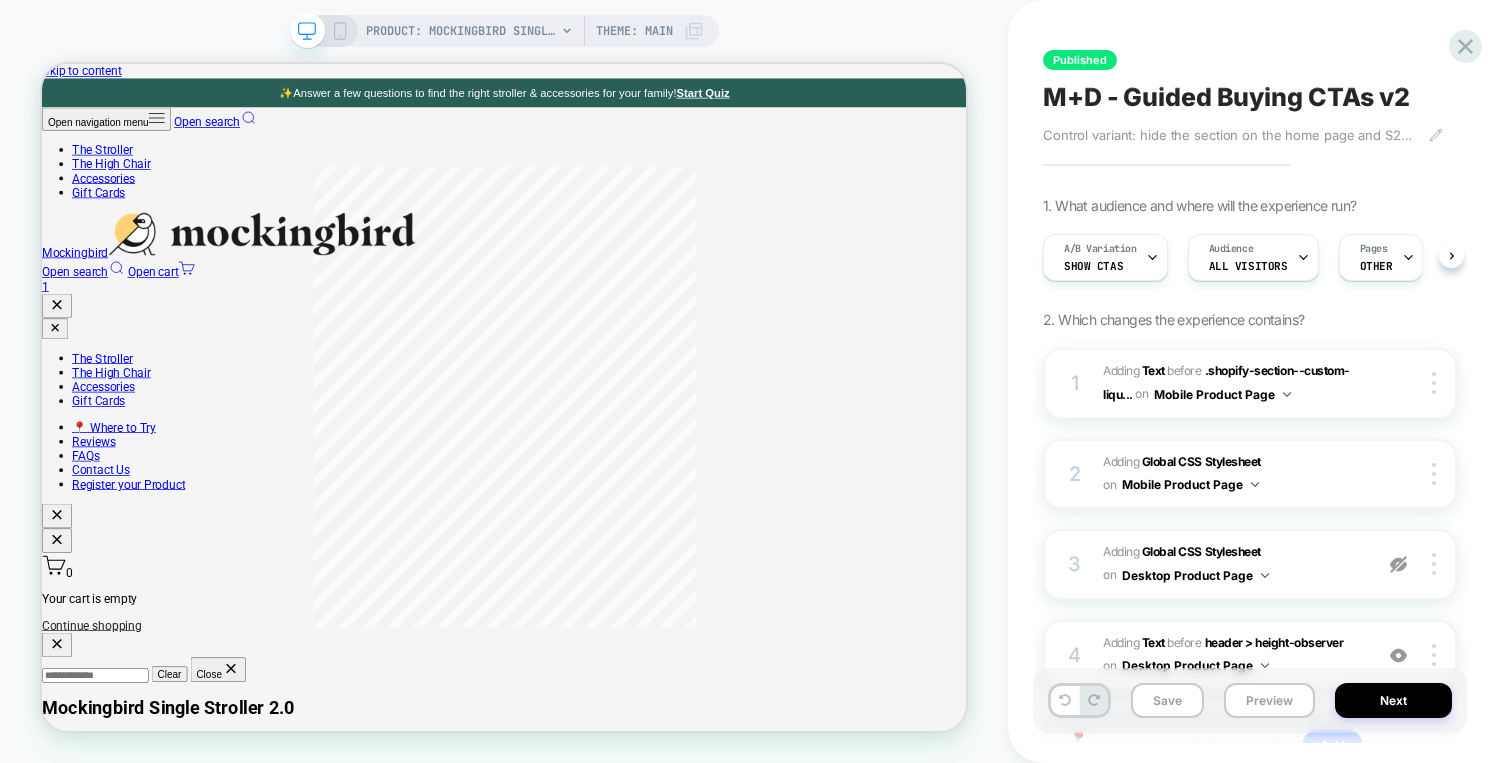 click on "Preview" at bounding box center (1269, 700) 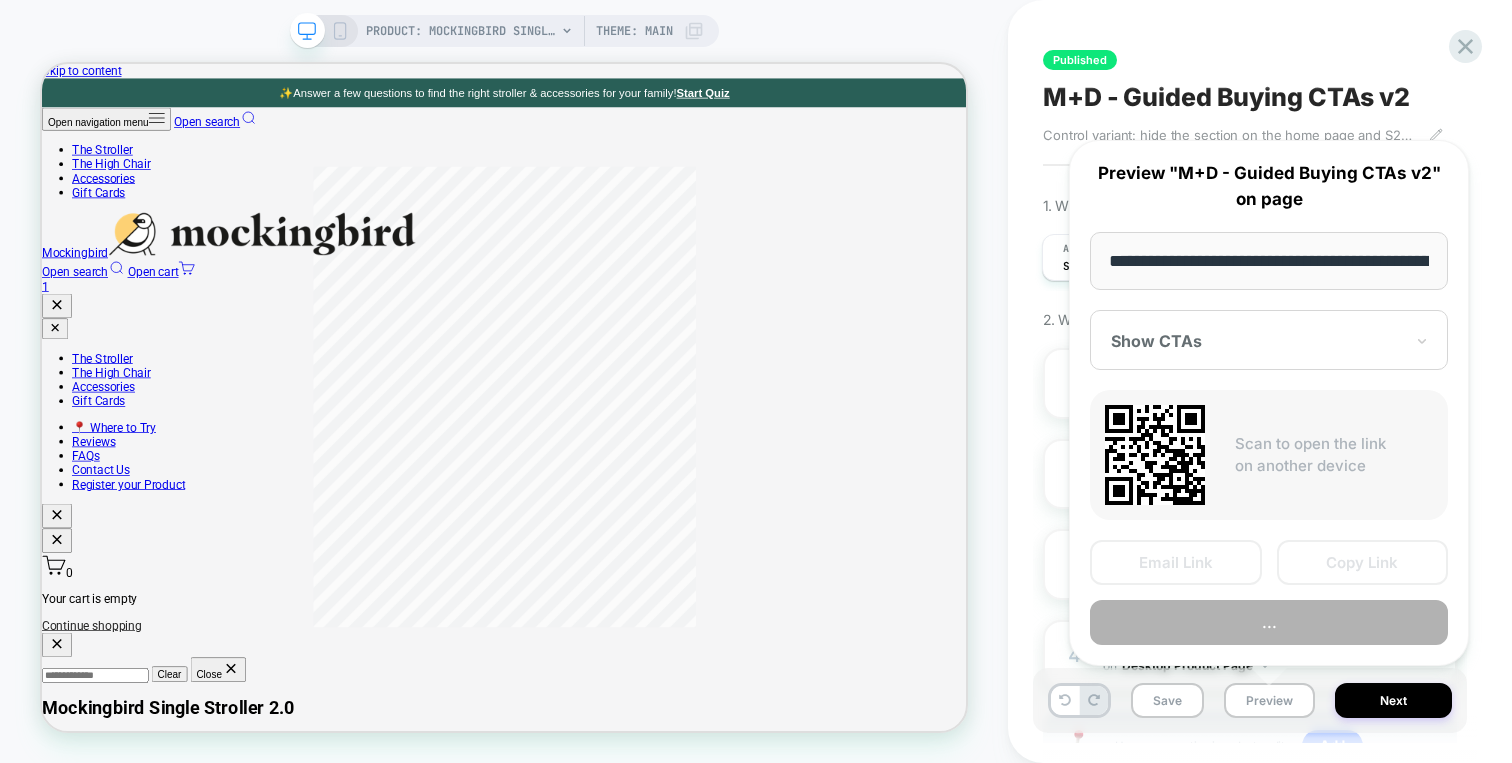 scroll, scrollTop: 0, scrollLeft: 310, axis: horizontal 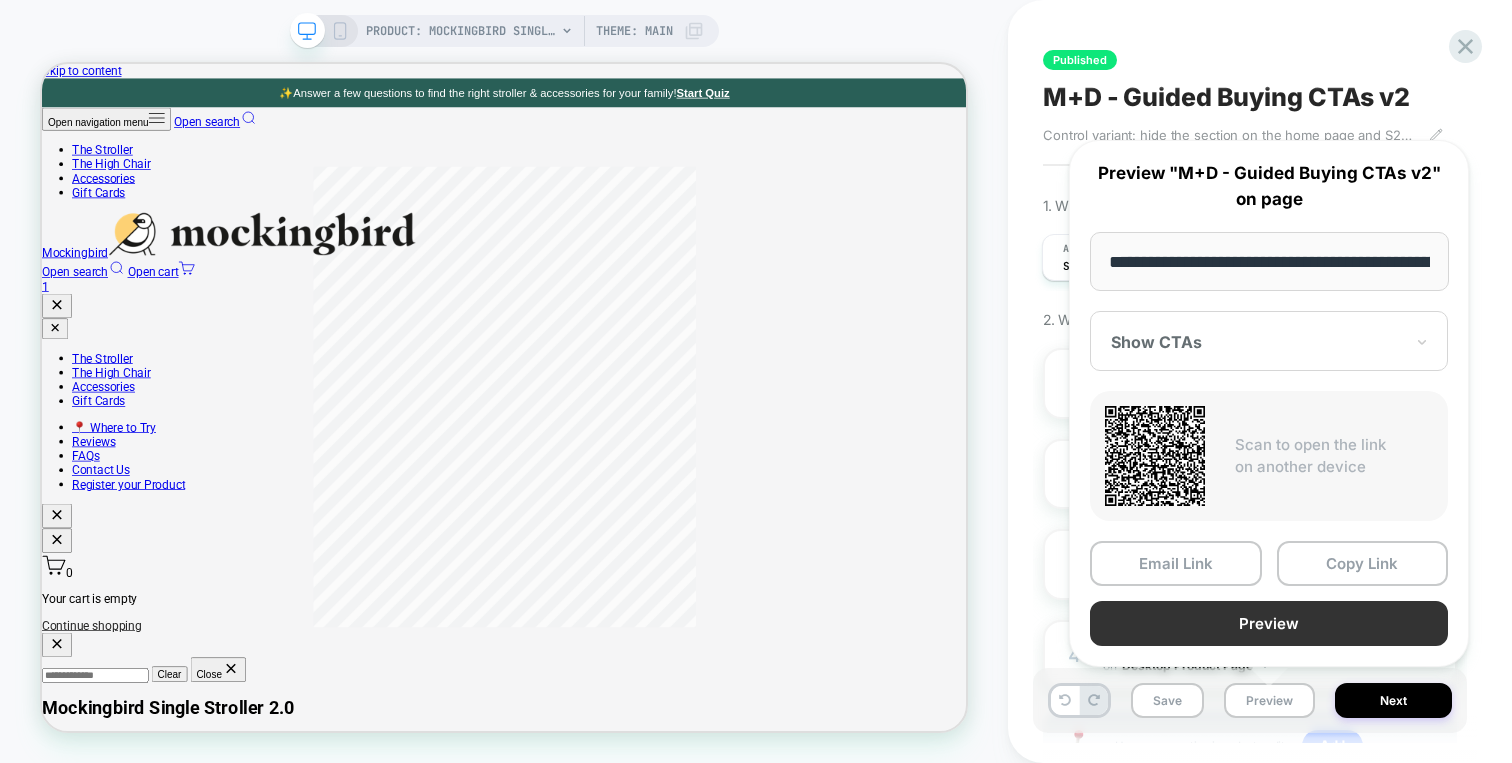 click on "Preview" at bounding box center [1269, 623] 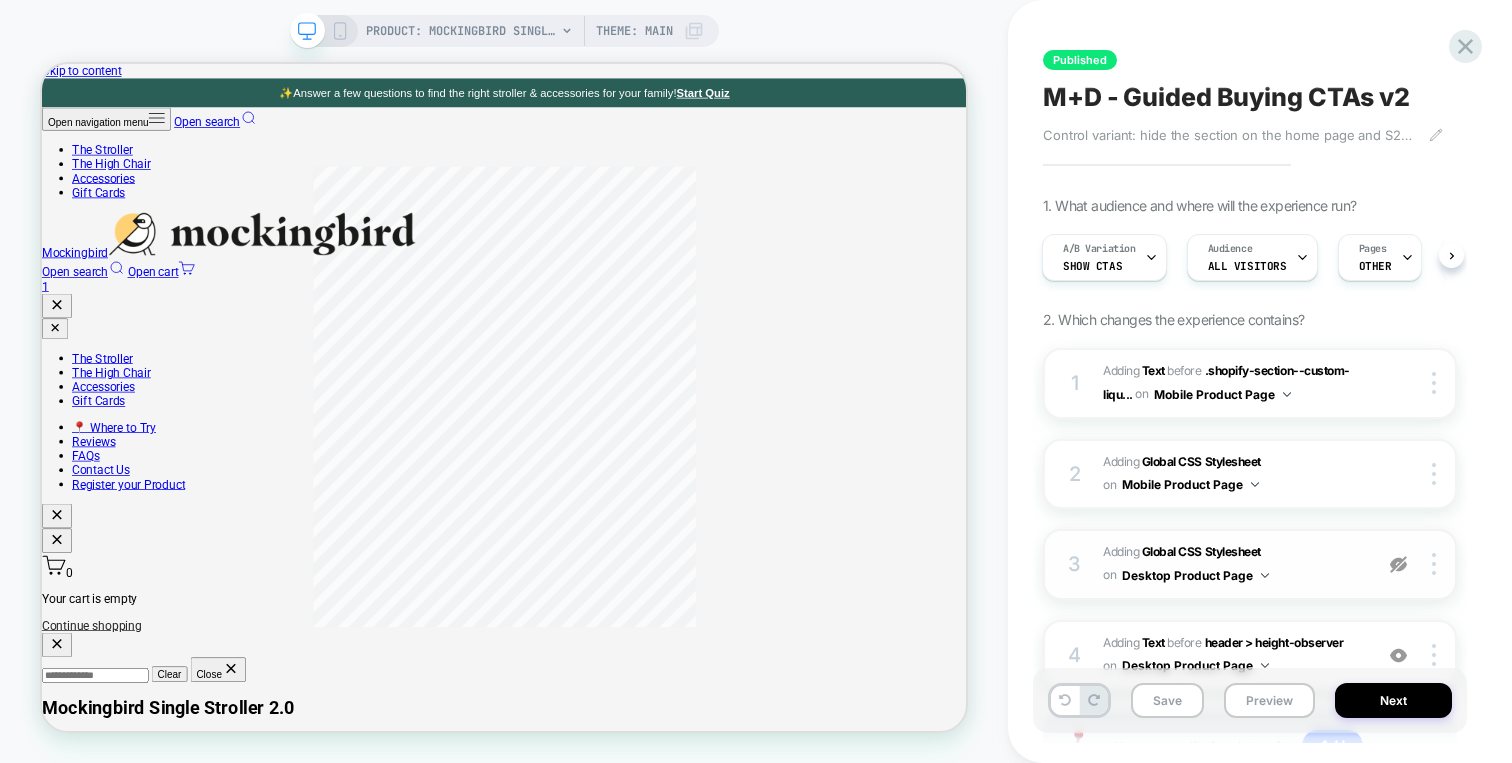 click at bounding box center [1398, 564] 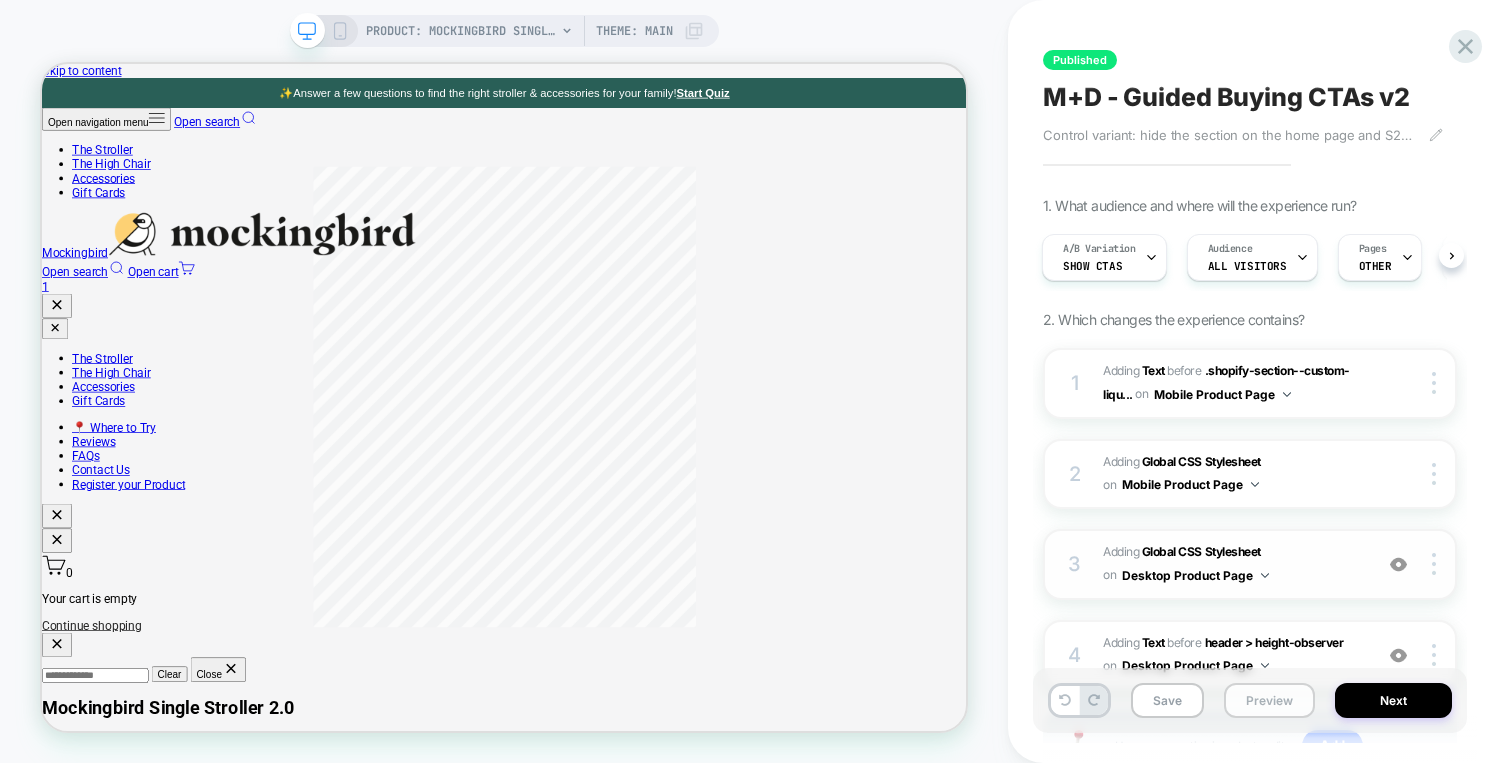 click on "Preview" at bounding box center [1269, 700] 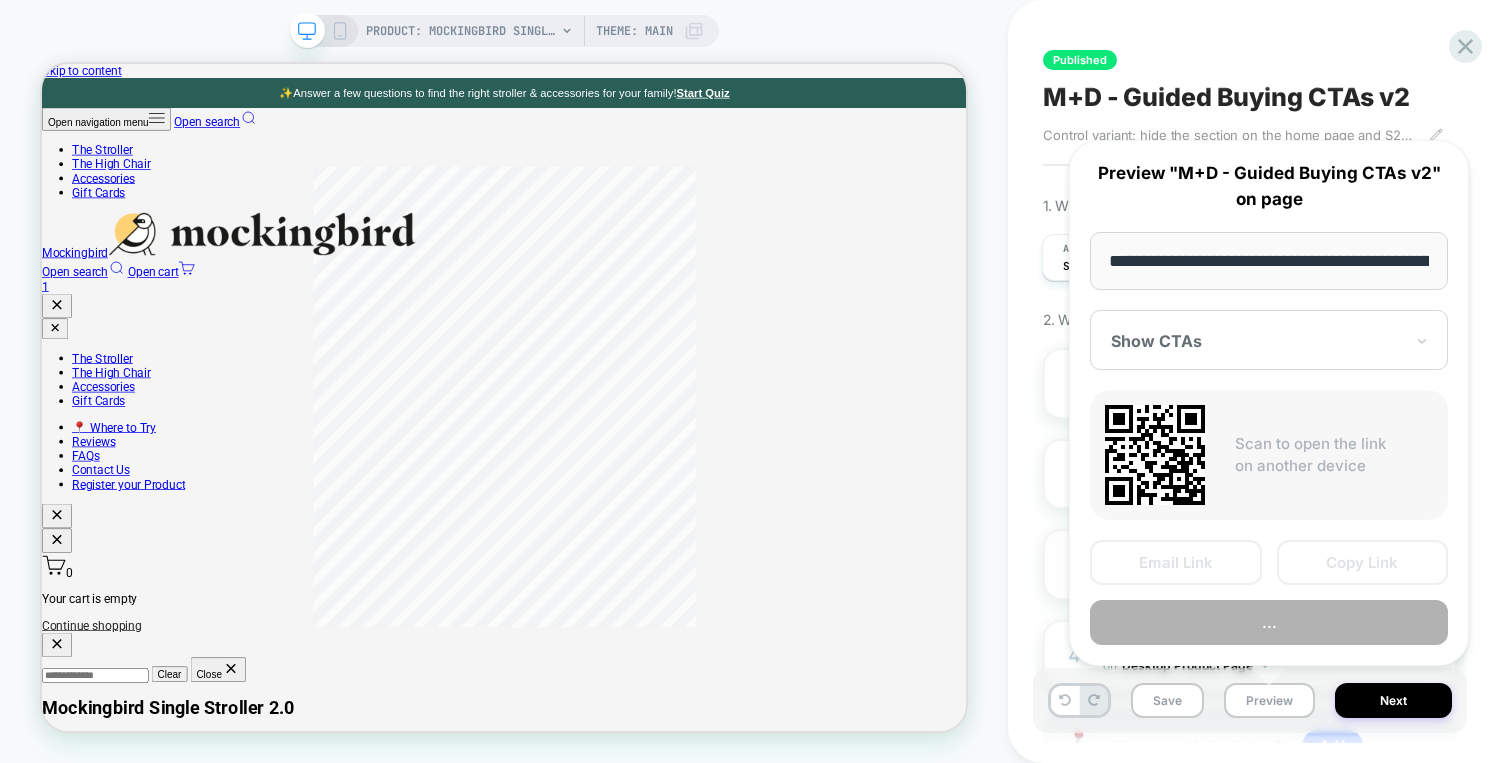 scroll, scrollTop: 0, scrollLeft: 310, axis: horizontal 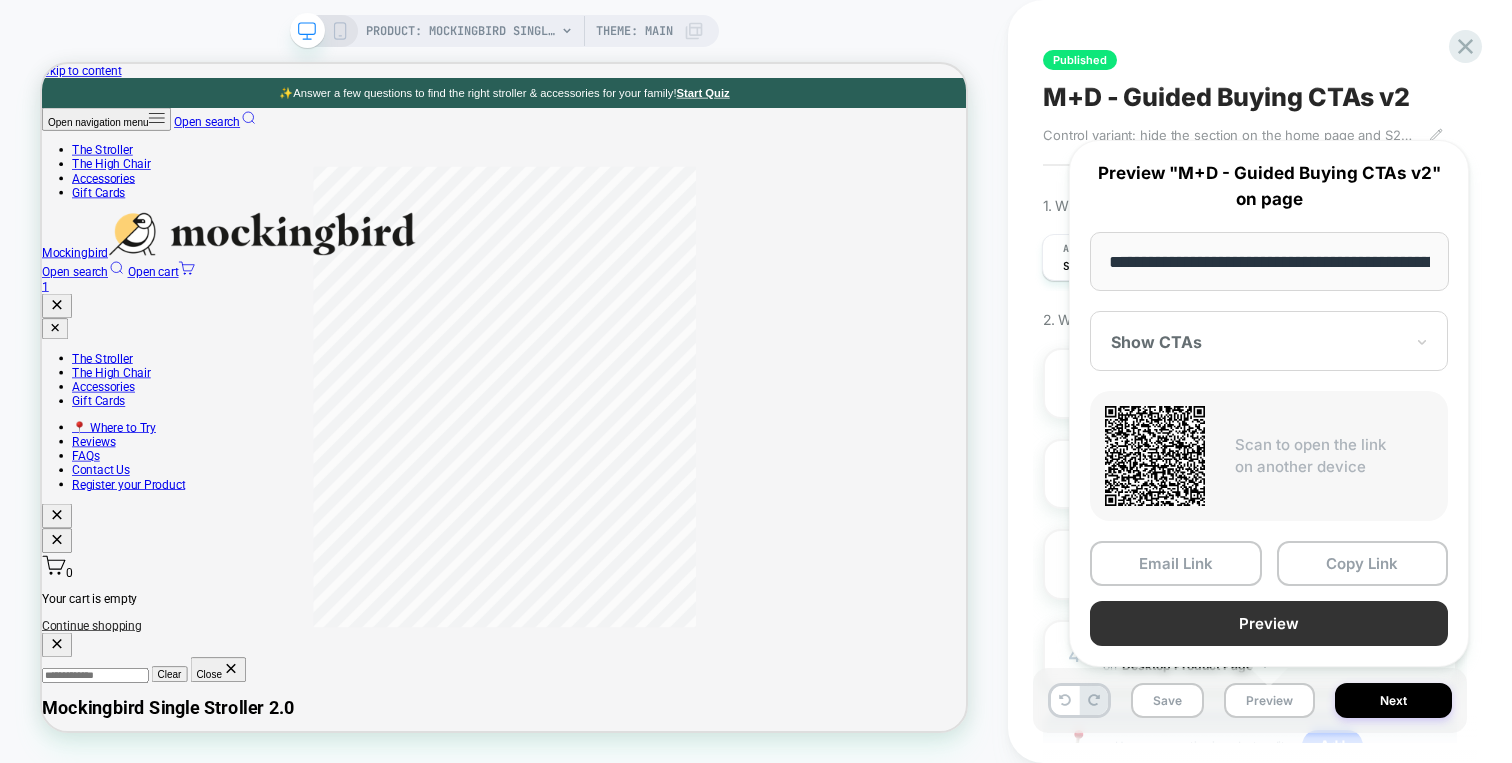 click on "Preview" at bounding box center (1269, 623) 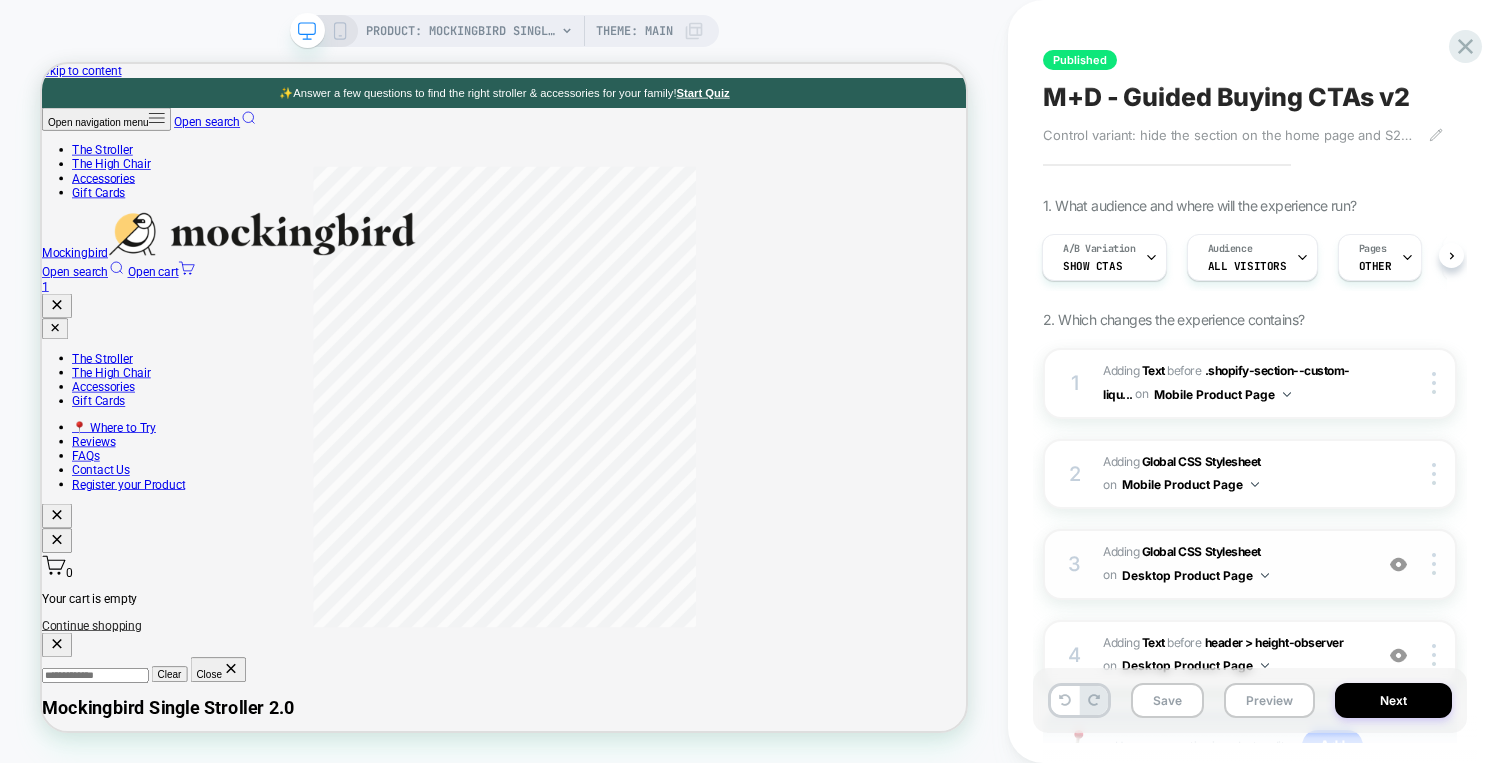 click at bounding box center [307, 31] 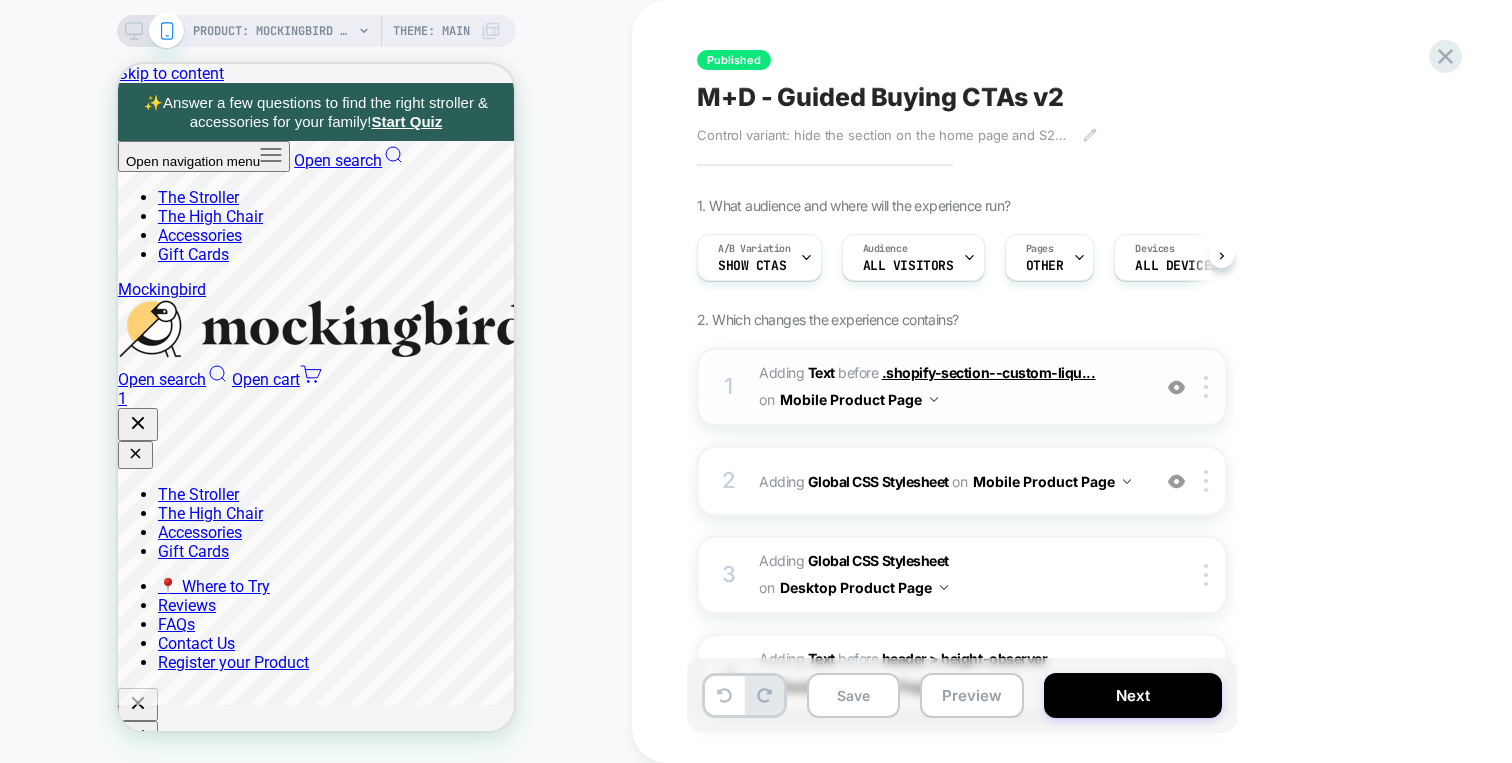 scroll, scrollTop: 0, scrollLeft: 1, axis: horizontal 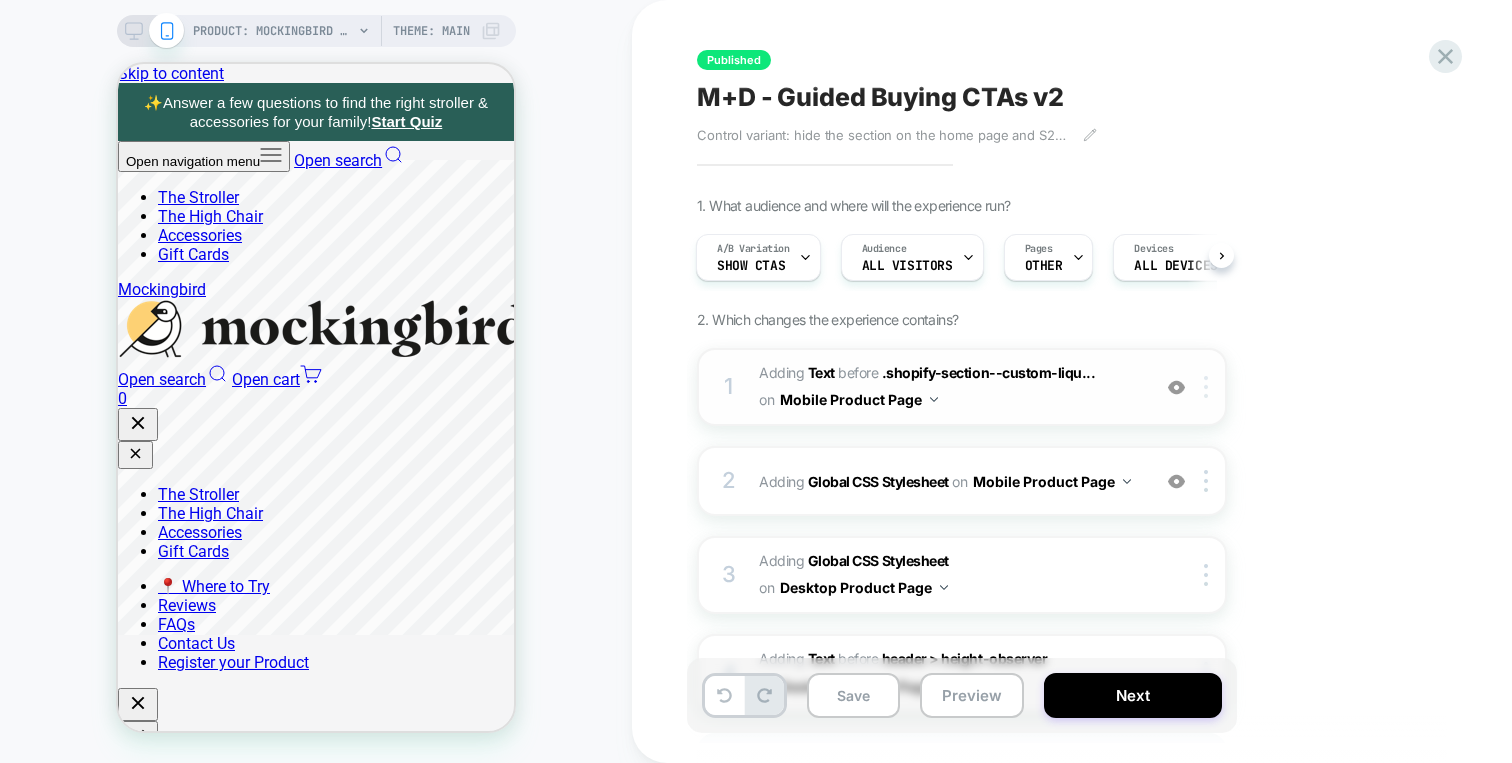 click at bounding box center (1206, 387) 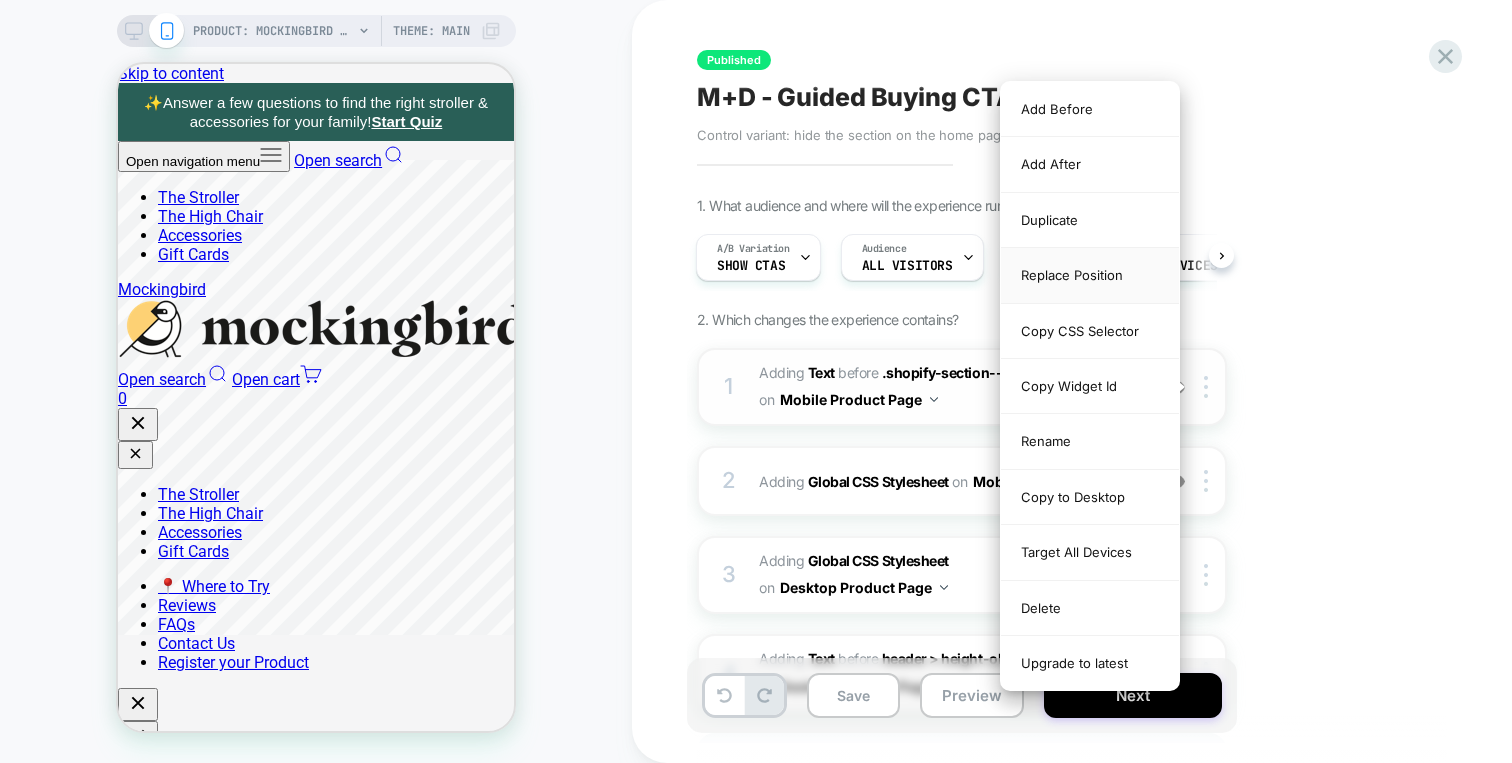 click on "Replace Position" at bounding box center (1090, 275) 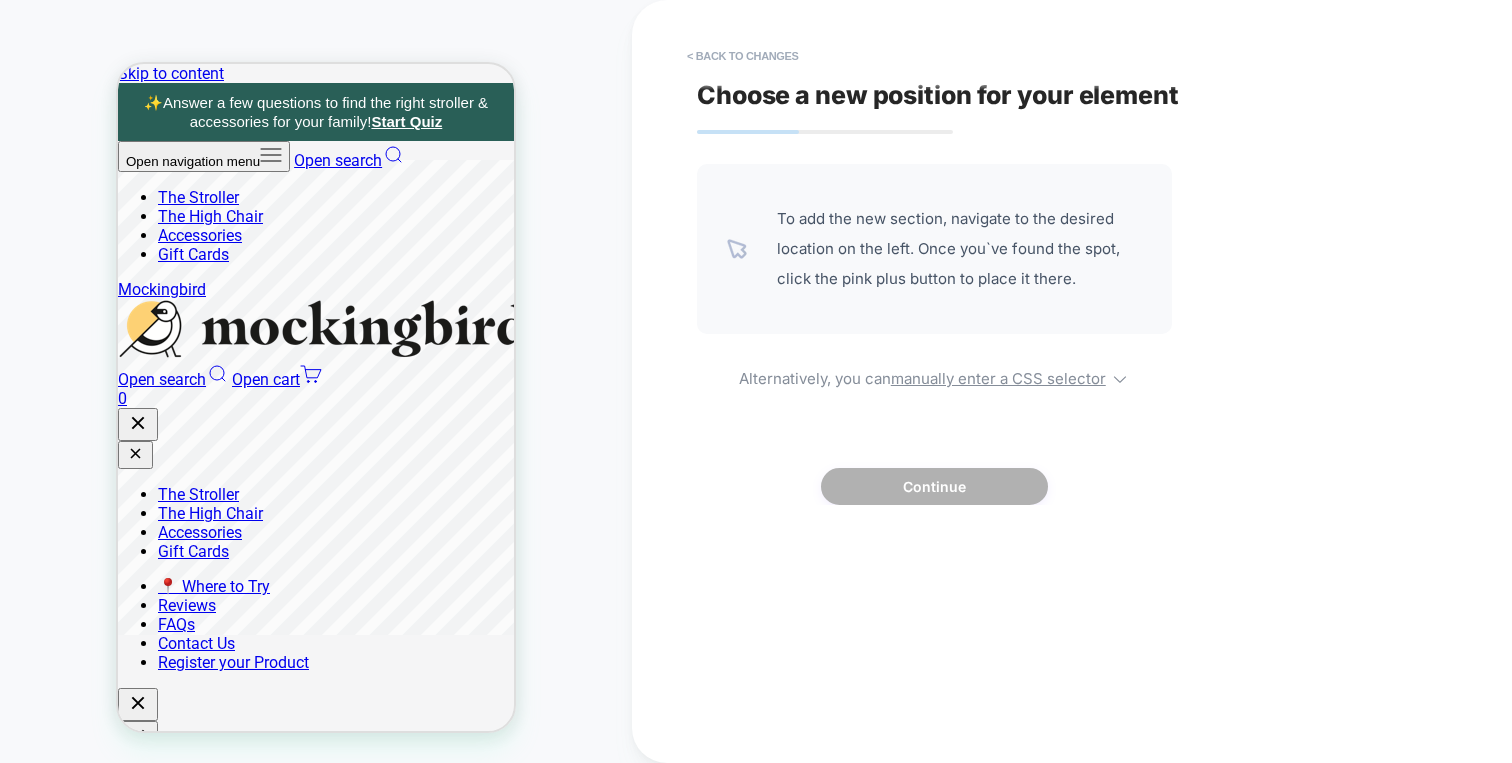 click on "To add the new section, navigate to the desired location on the
left. Once you`ve found the spot, click the pink plus button to
place it there. Alternatively, you can  manually enter a CSS selector   Continue" at bounding box center (934, 334) 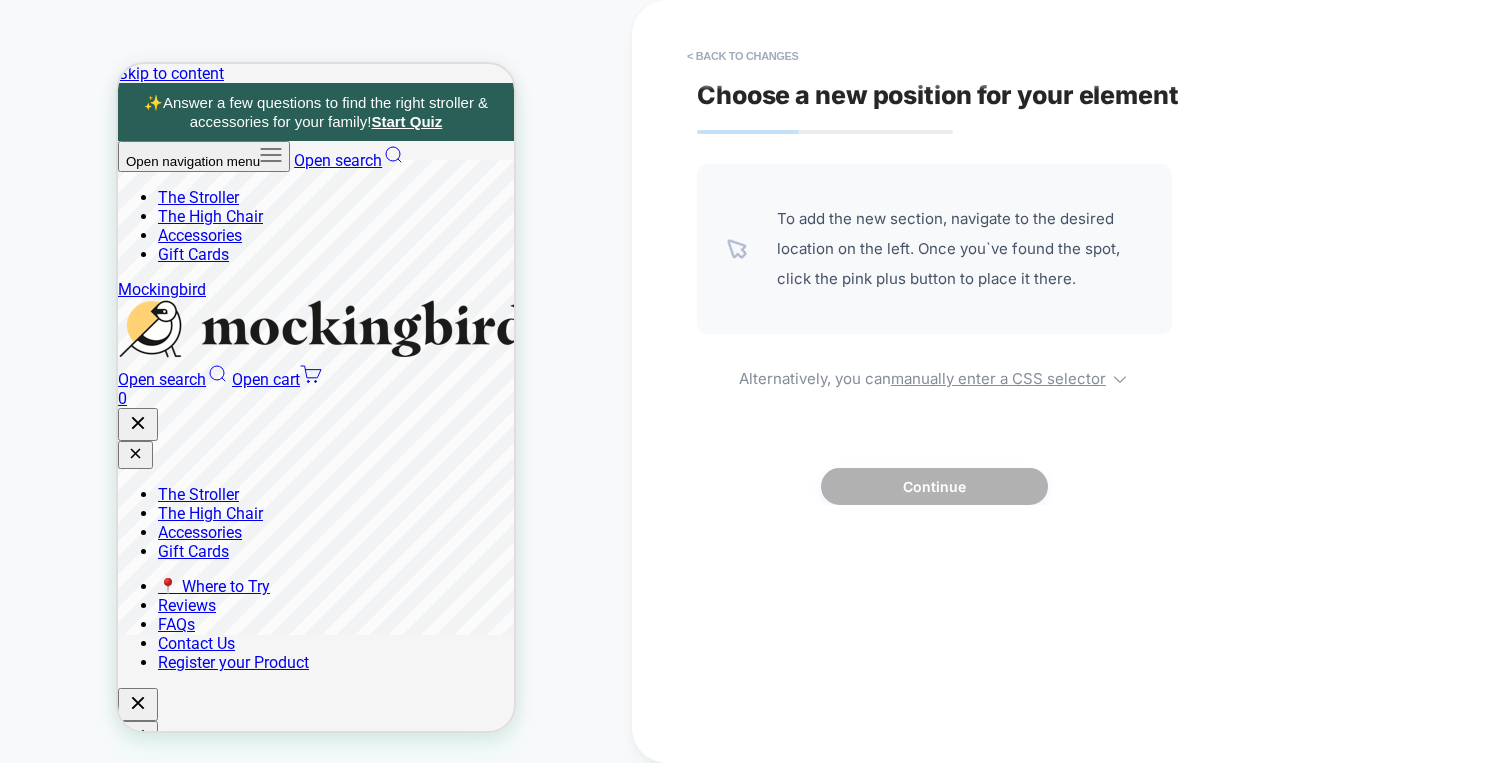 click on "To add the new section, navigate to the desired location on the
left. Once you`ve found the spot, click the pink plus button to
place it there. Alternatively, you can  manually enter a CSS selector   Continue" at bounding box center (934, 334) 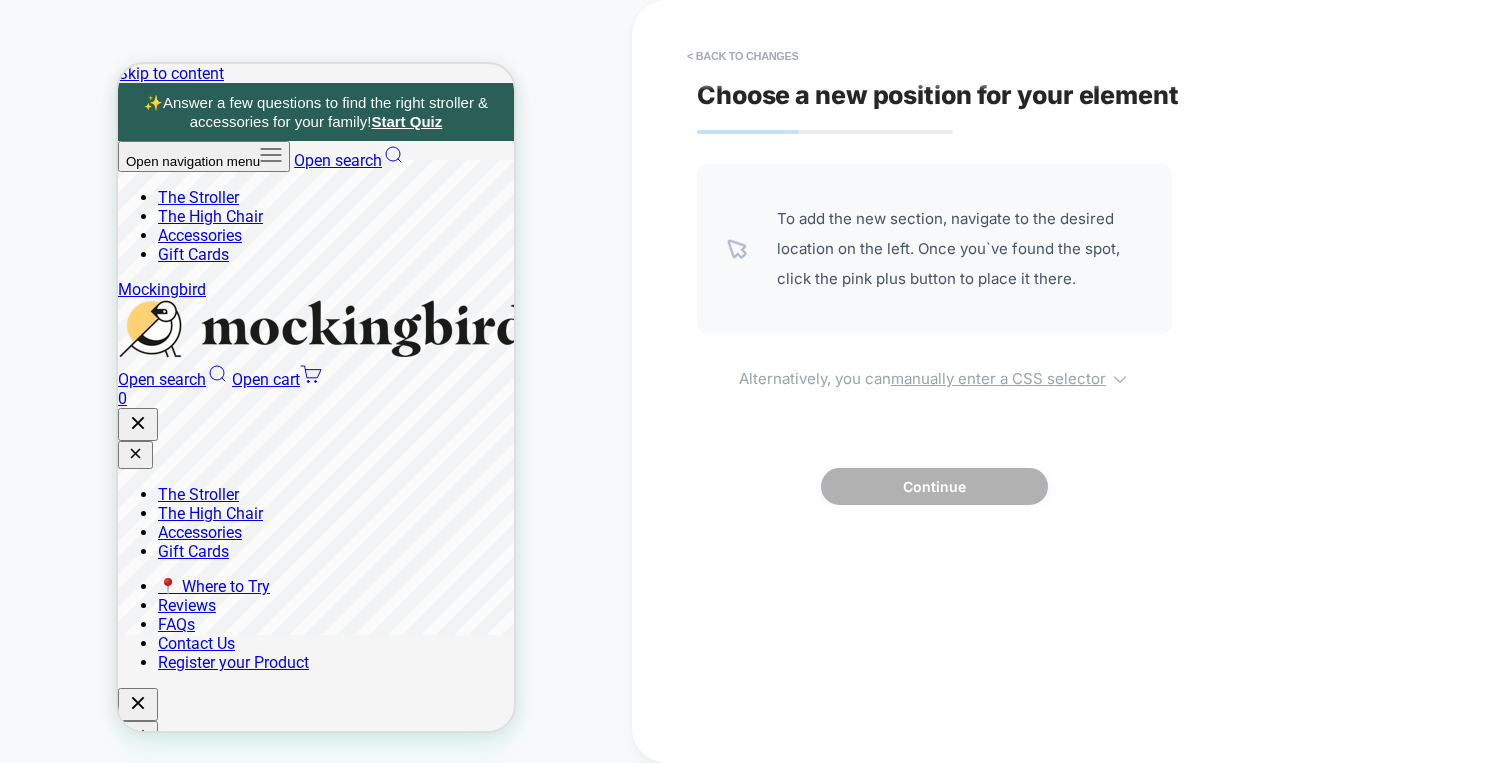 click on "manually enter a CSS selector" at bounding box center (998, 378) 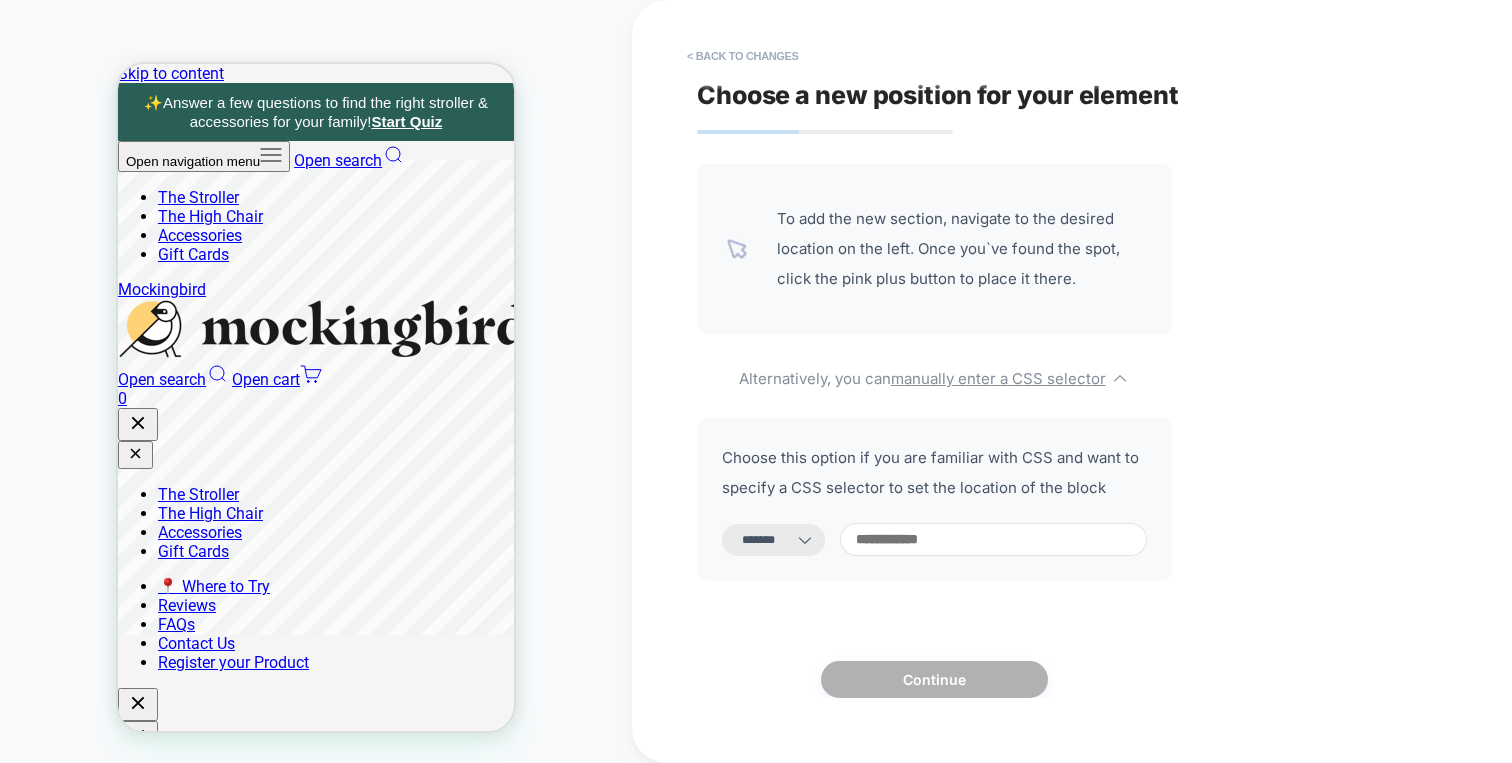 click at bounding box center (993, 539) 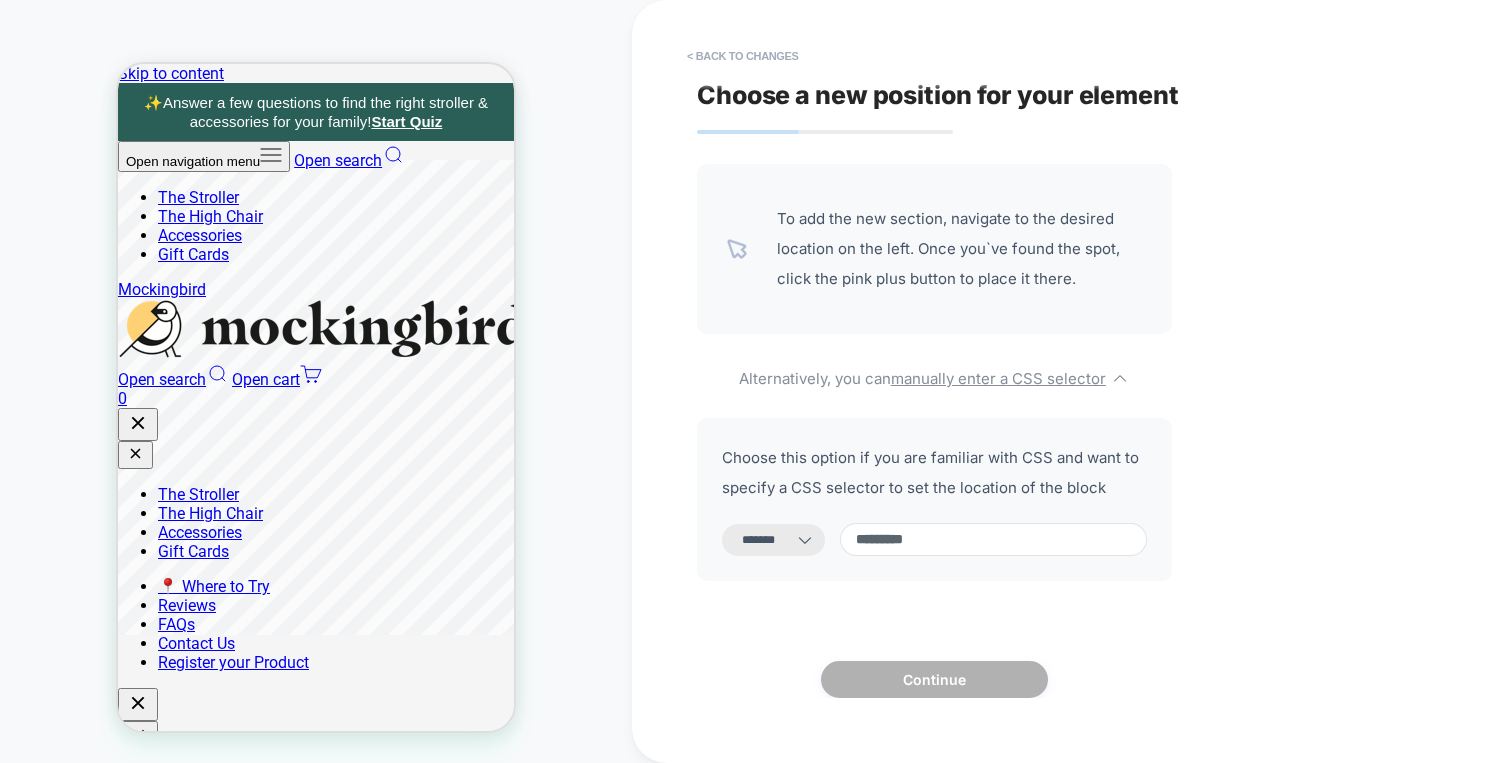 paste on "**********" 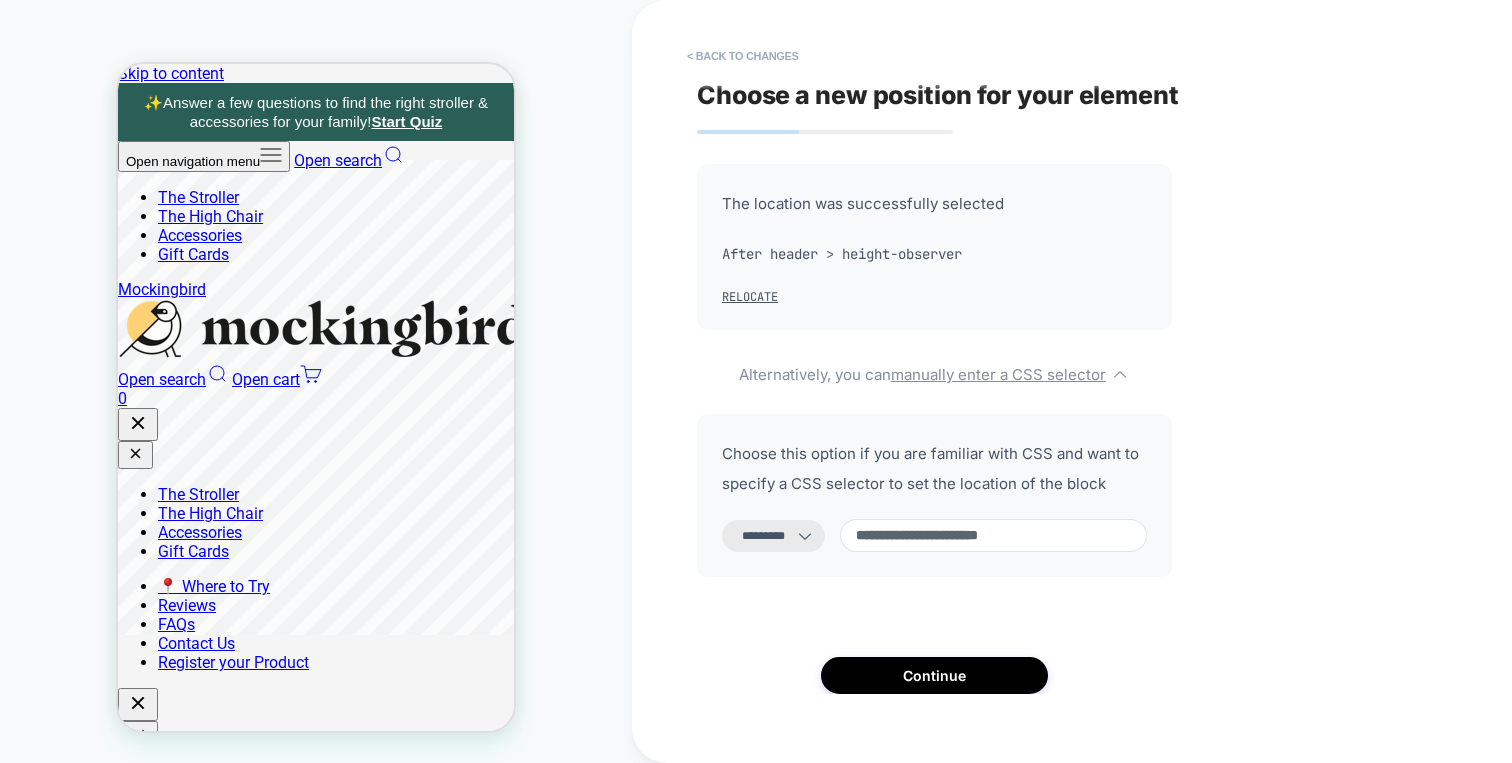 type on "**********" 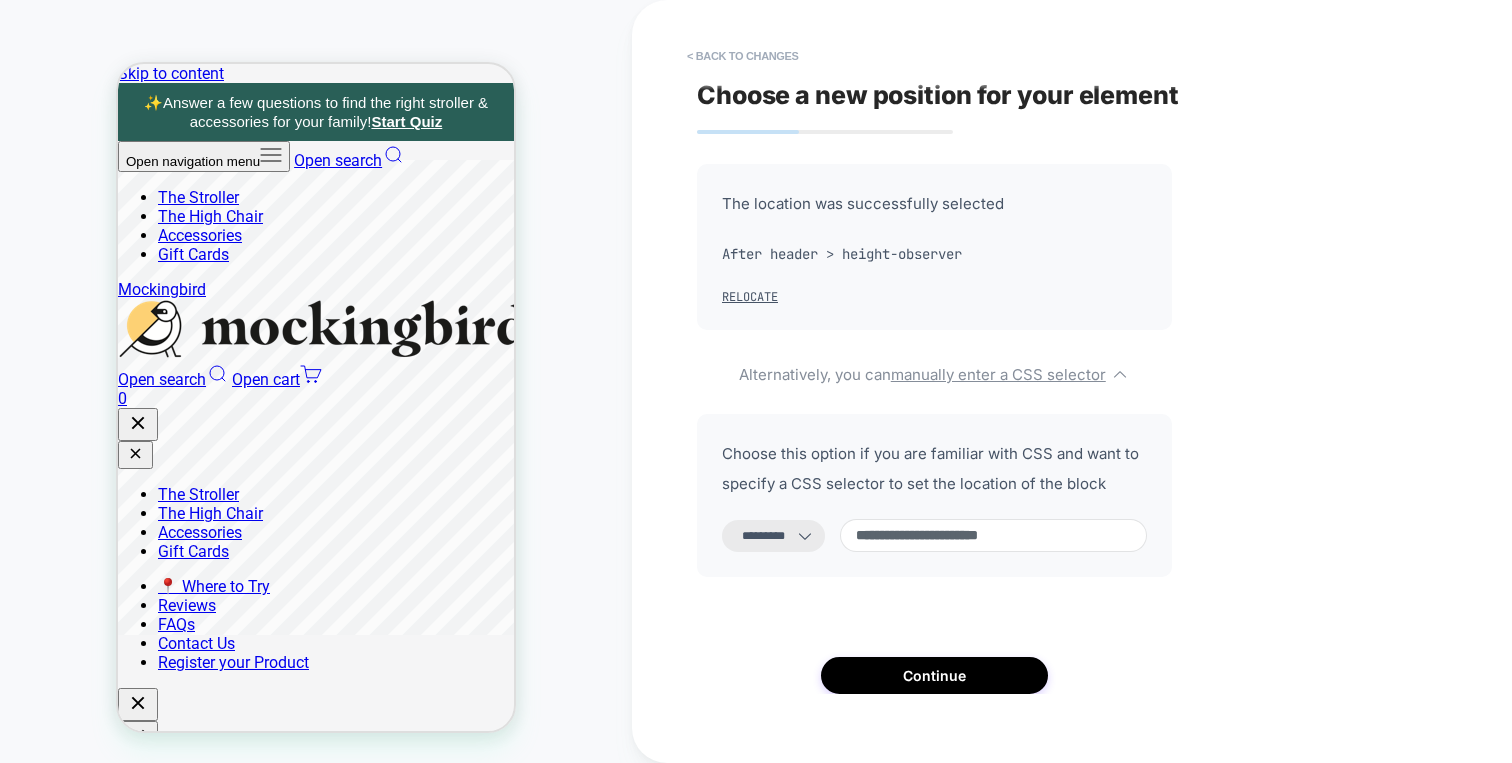 click on "**********" at bounding box center [773, 536] 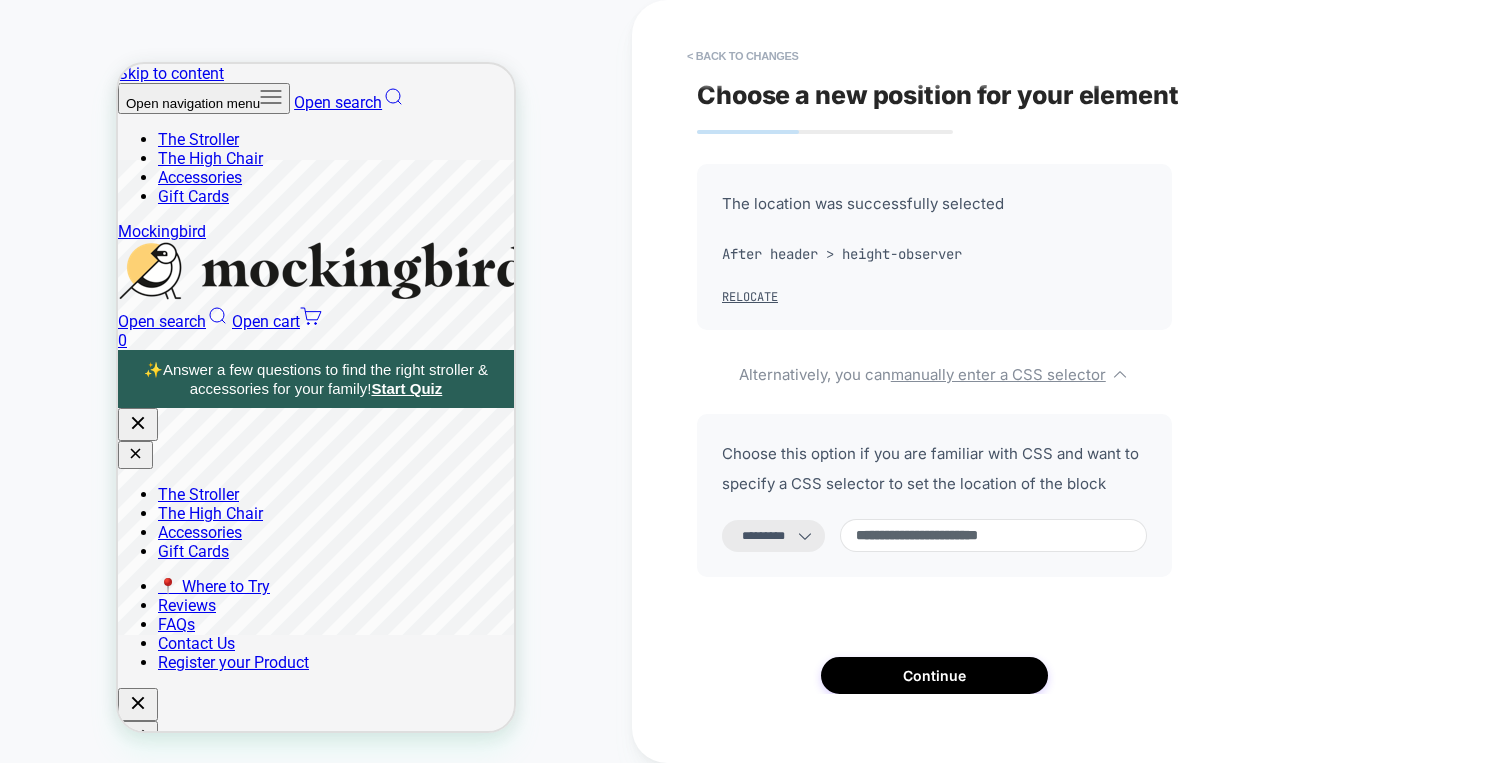 select on "**********" 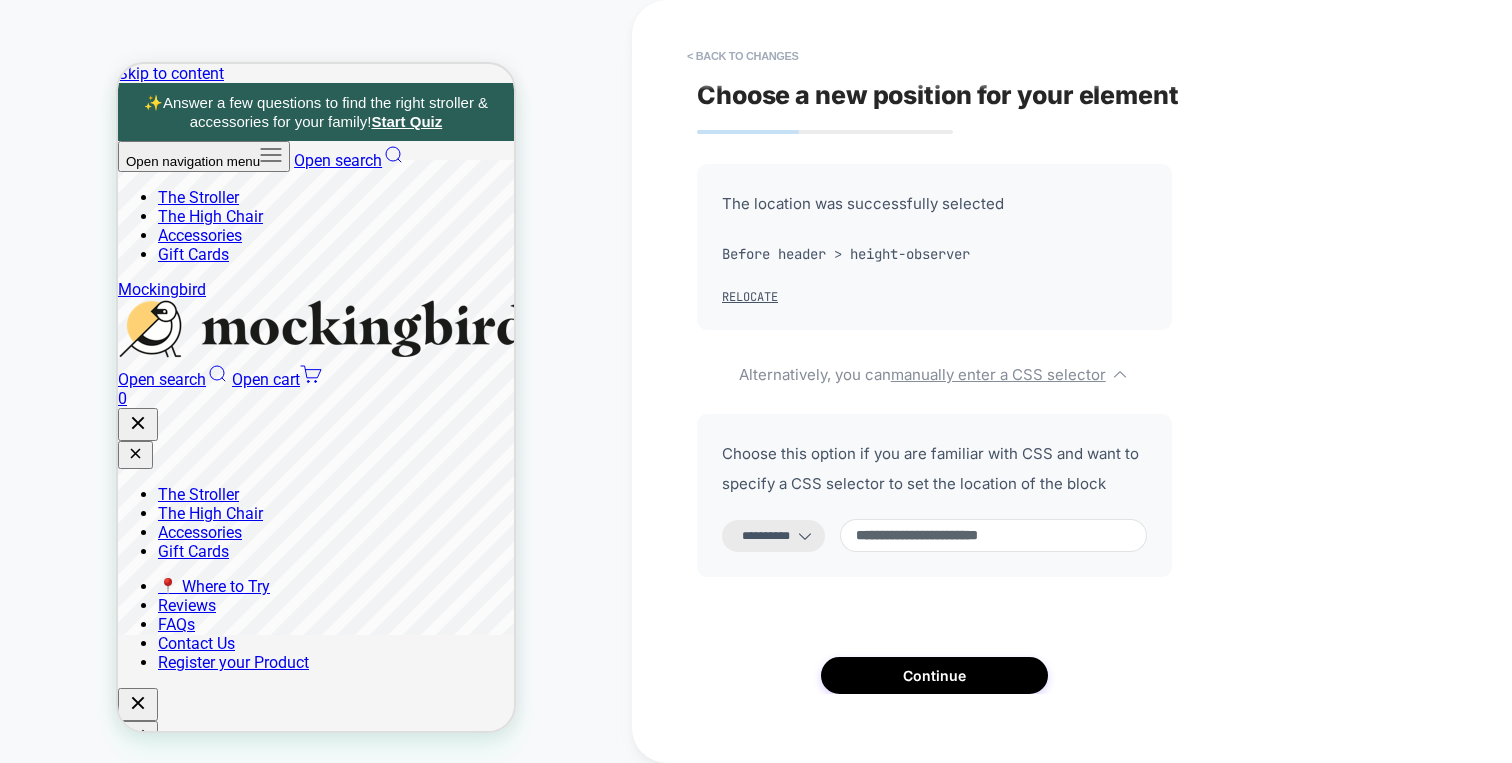 click on "**********" at bounding box center [934, 429] 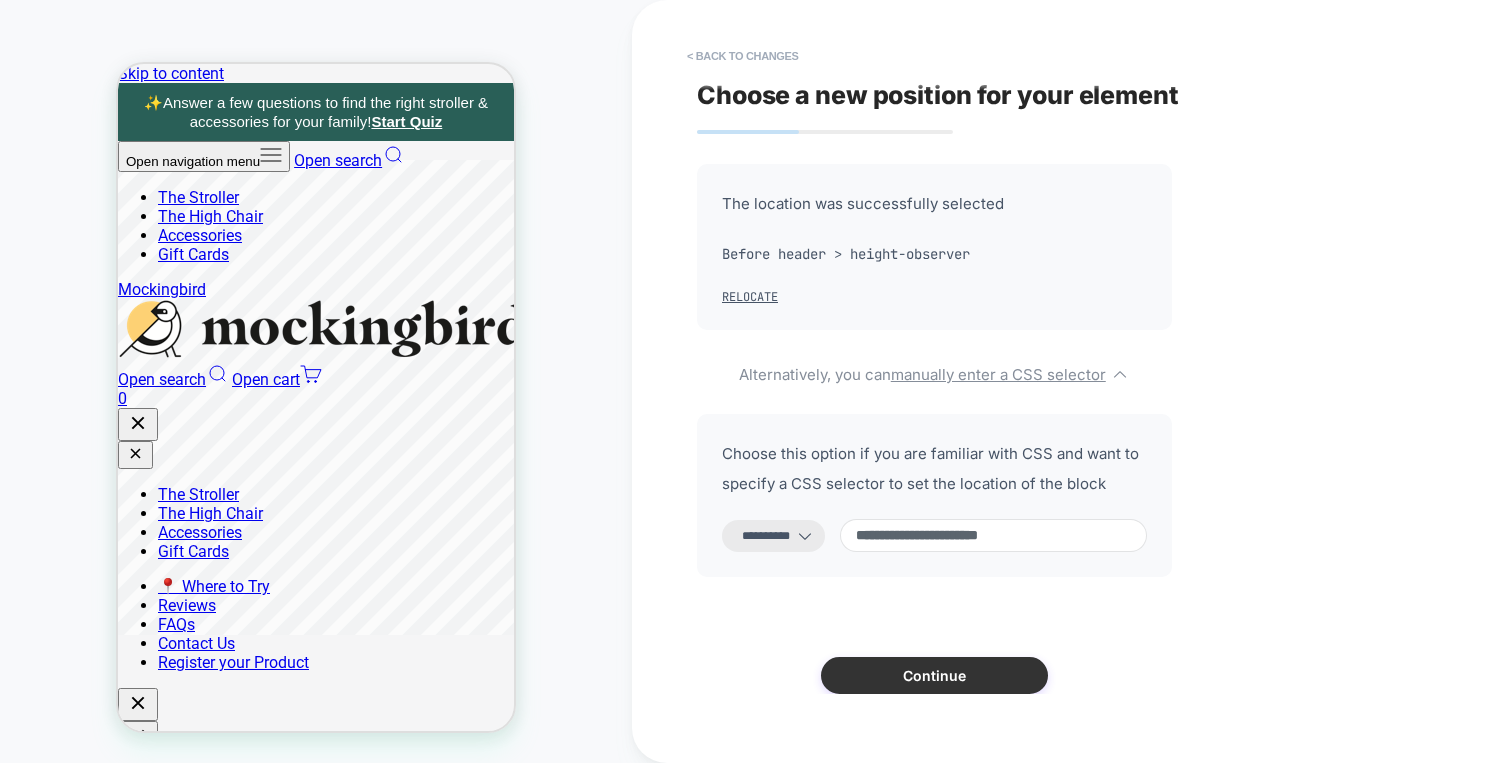 click on "Continue" at bounding box center (934, 675) 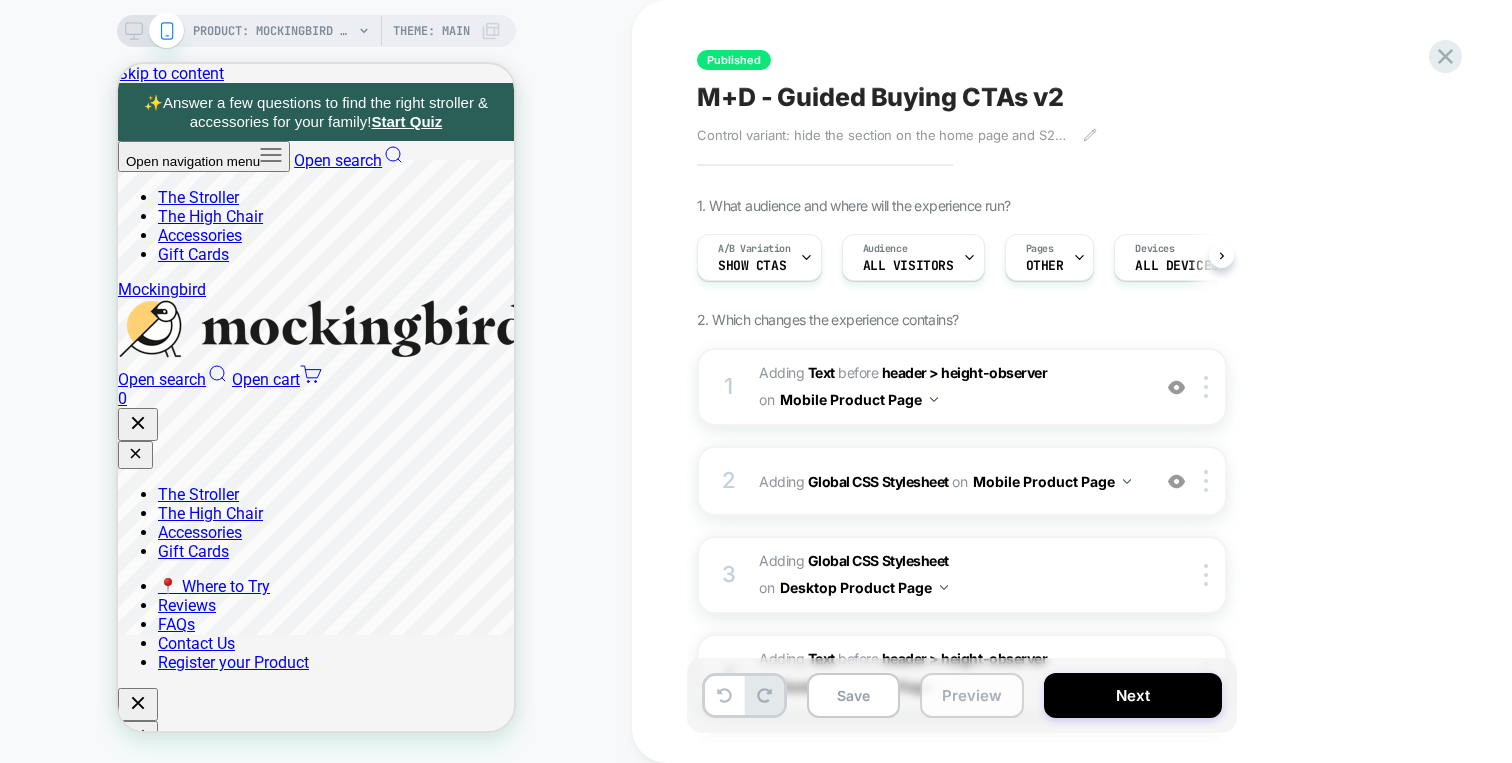 scroll, scrollTop: 0, scrollLeft: 1, axis: horizontal 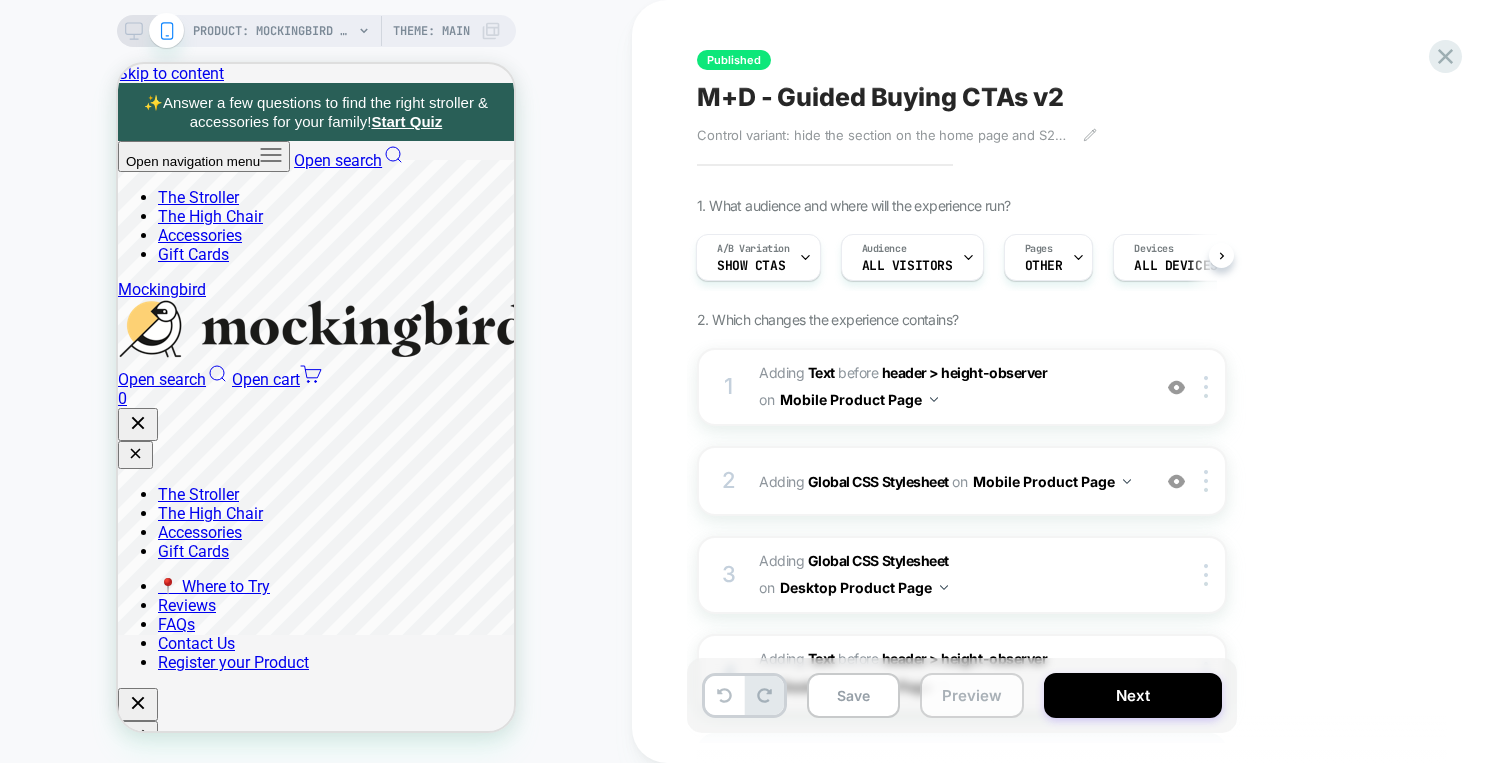 click on "Preview" at bounding box center [972, 695] 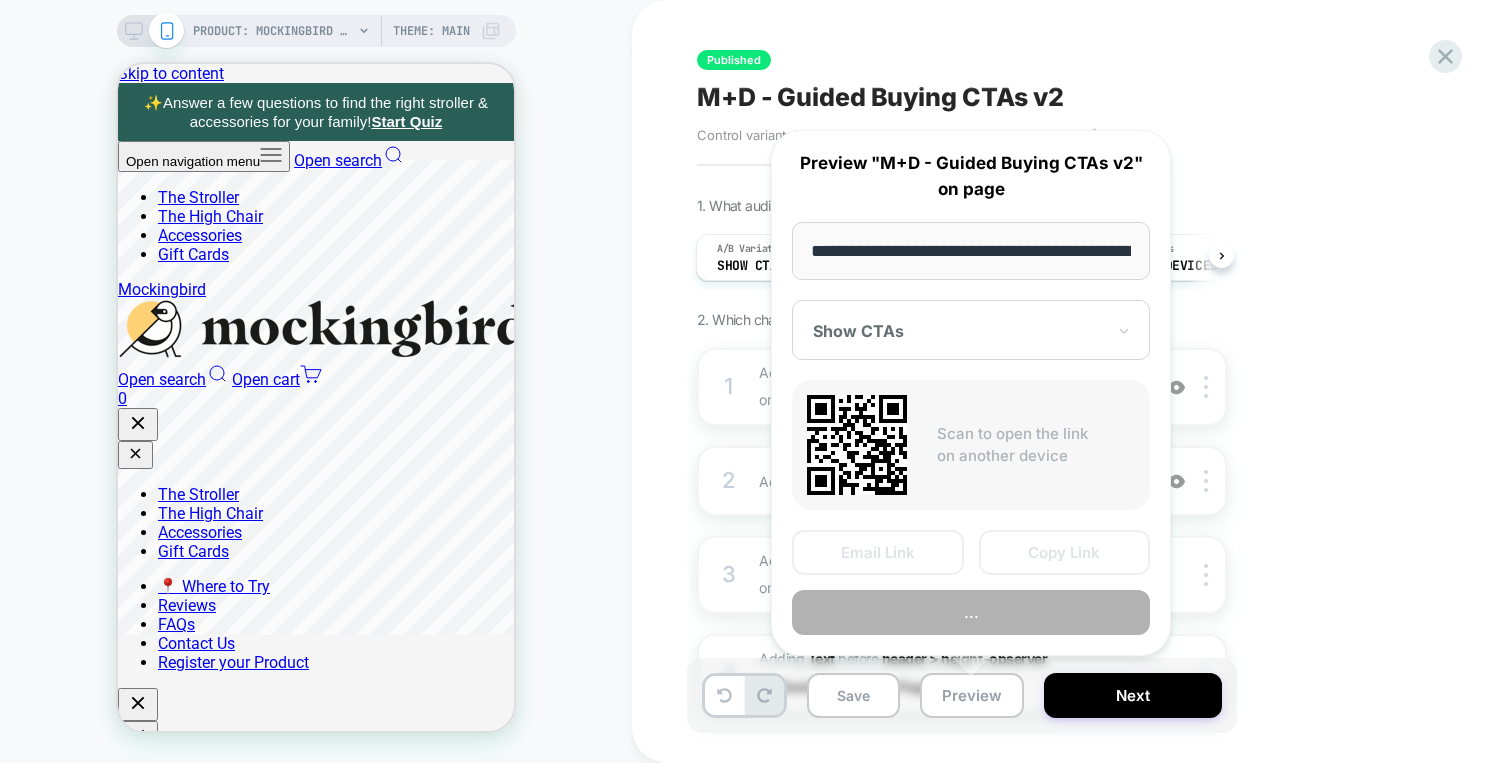 scroll, scrollTop: 0, scrollLeft: 310, axis: horizontal 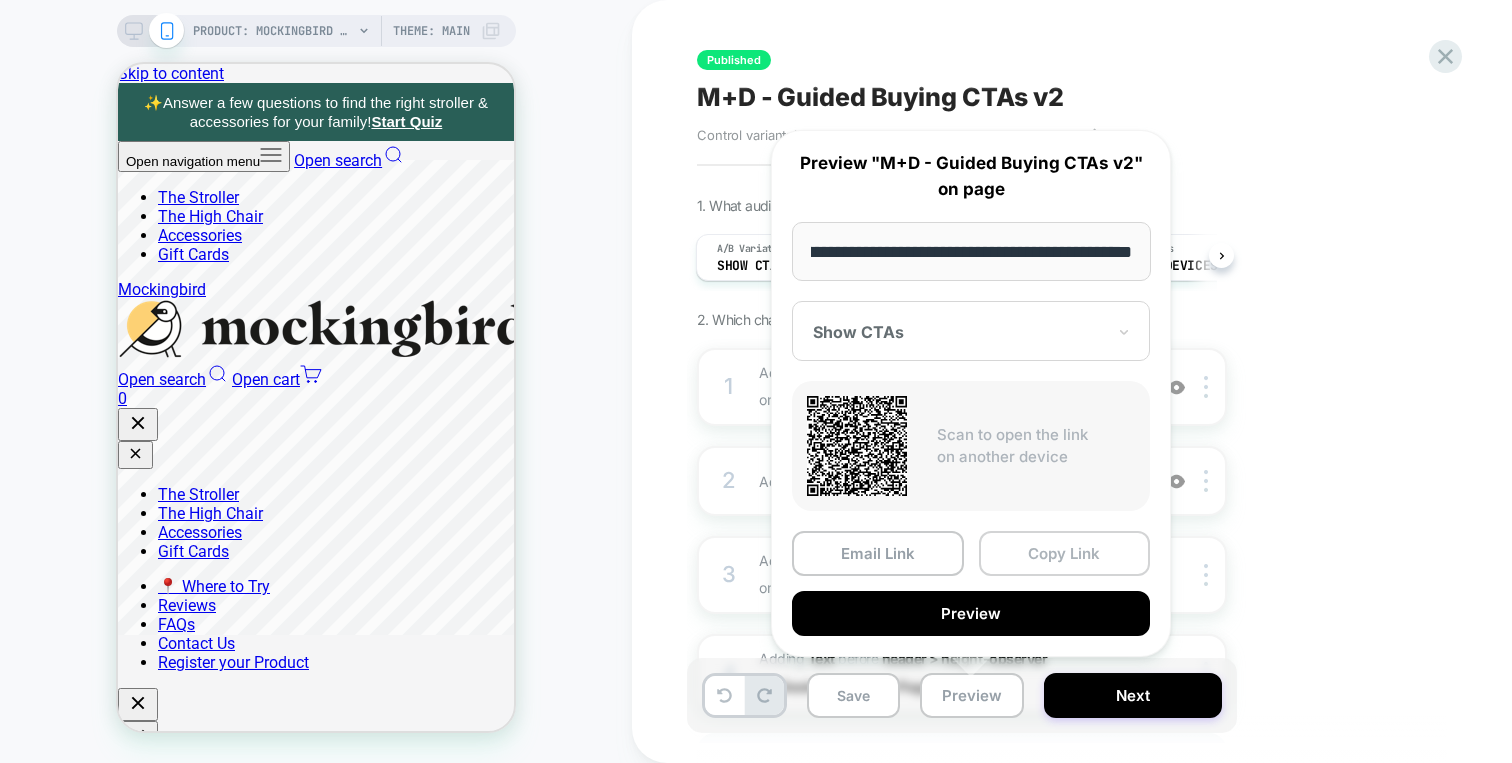 click on "Copy Link" at bounding box center [1065, 553] 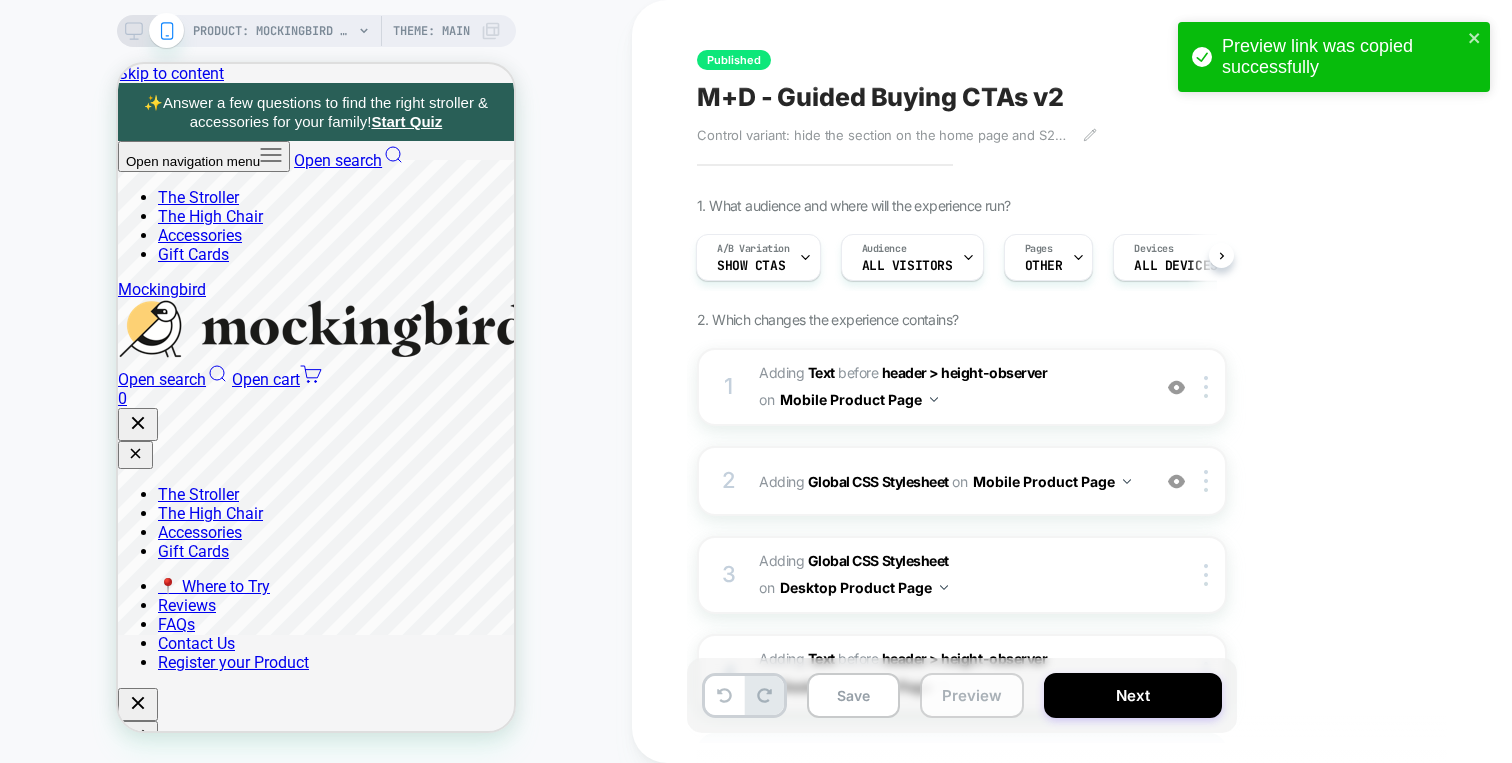 click on "Preview" at bounding box center (972, 695) 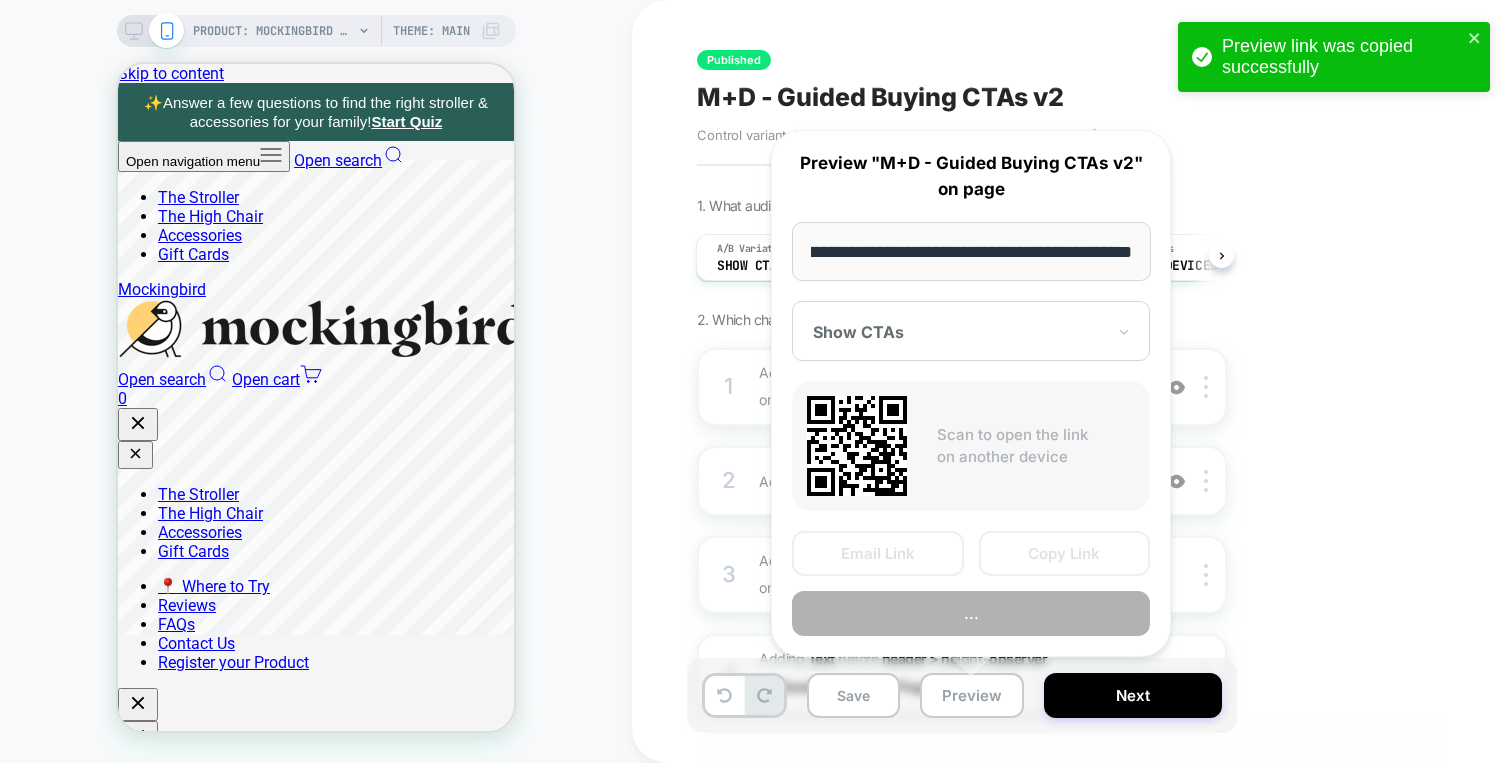 scroll, scrollTop: 0, scrollLeft: 0, axis: both 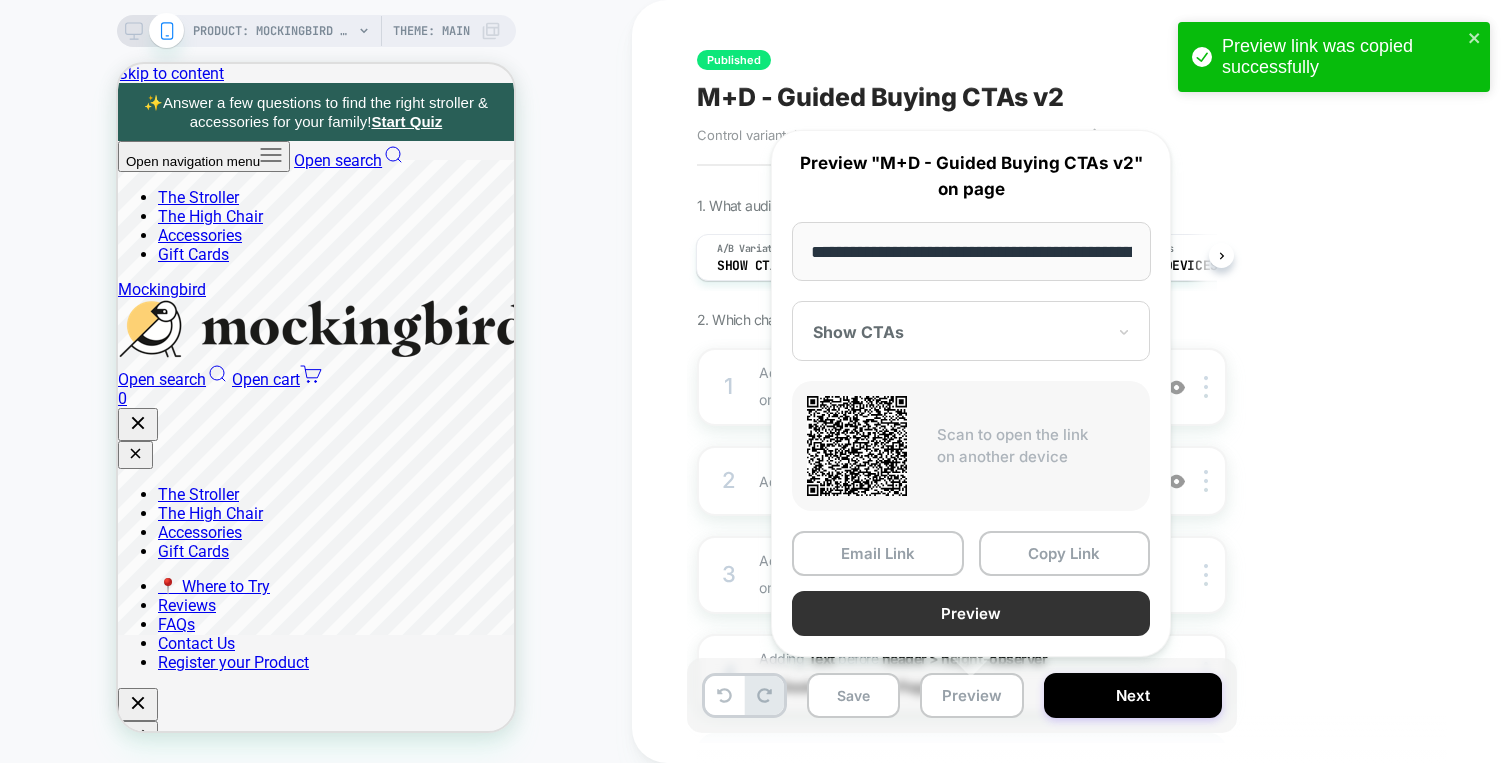 click on "Preview" at bounding box center [971, 613] 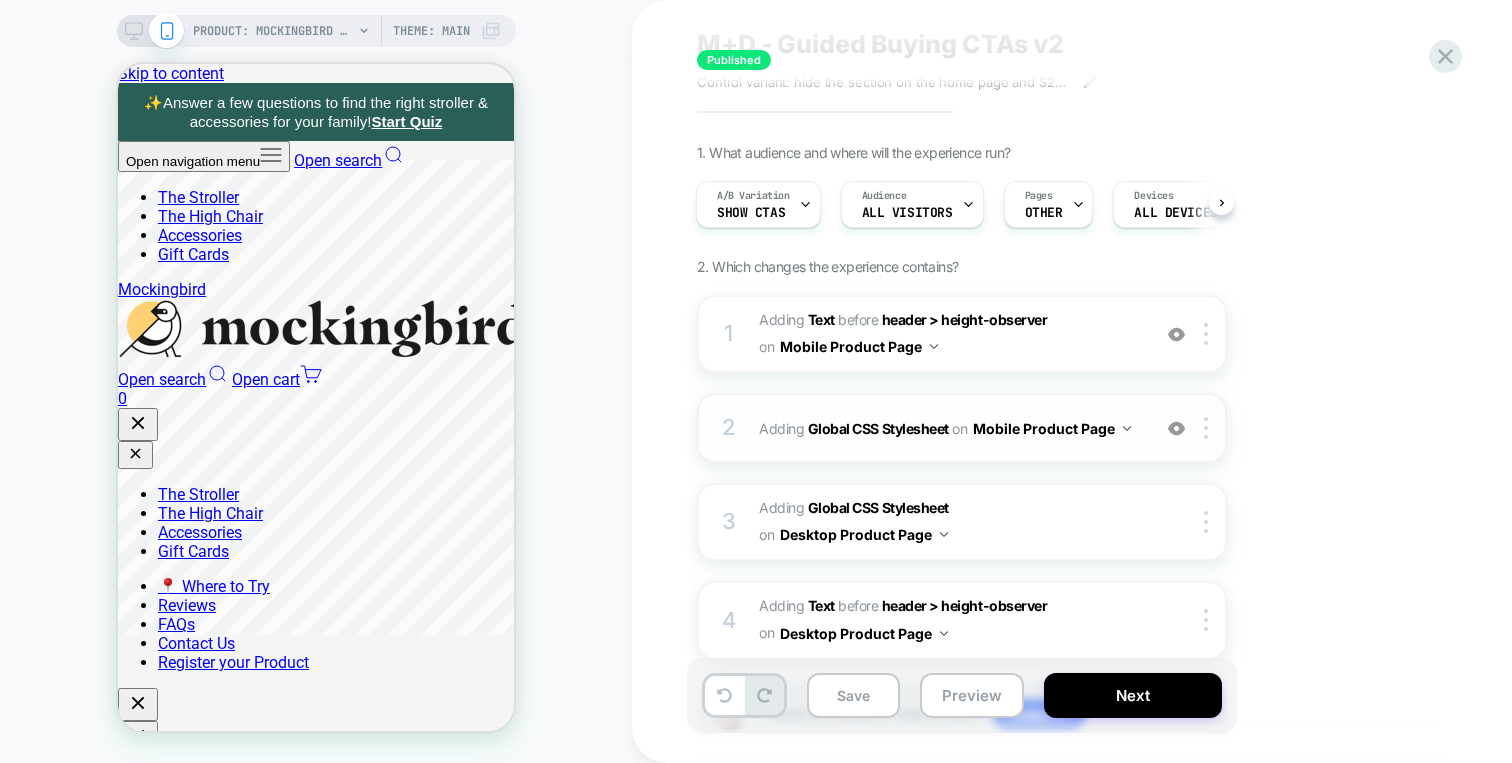 scroll, scrollTop: 42, scrollLeft: 0, axis: vertical 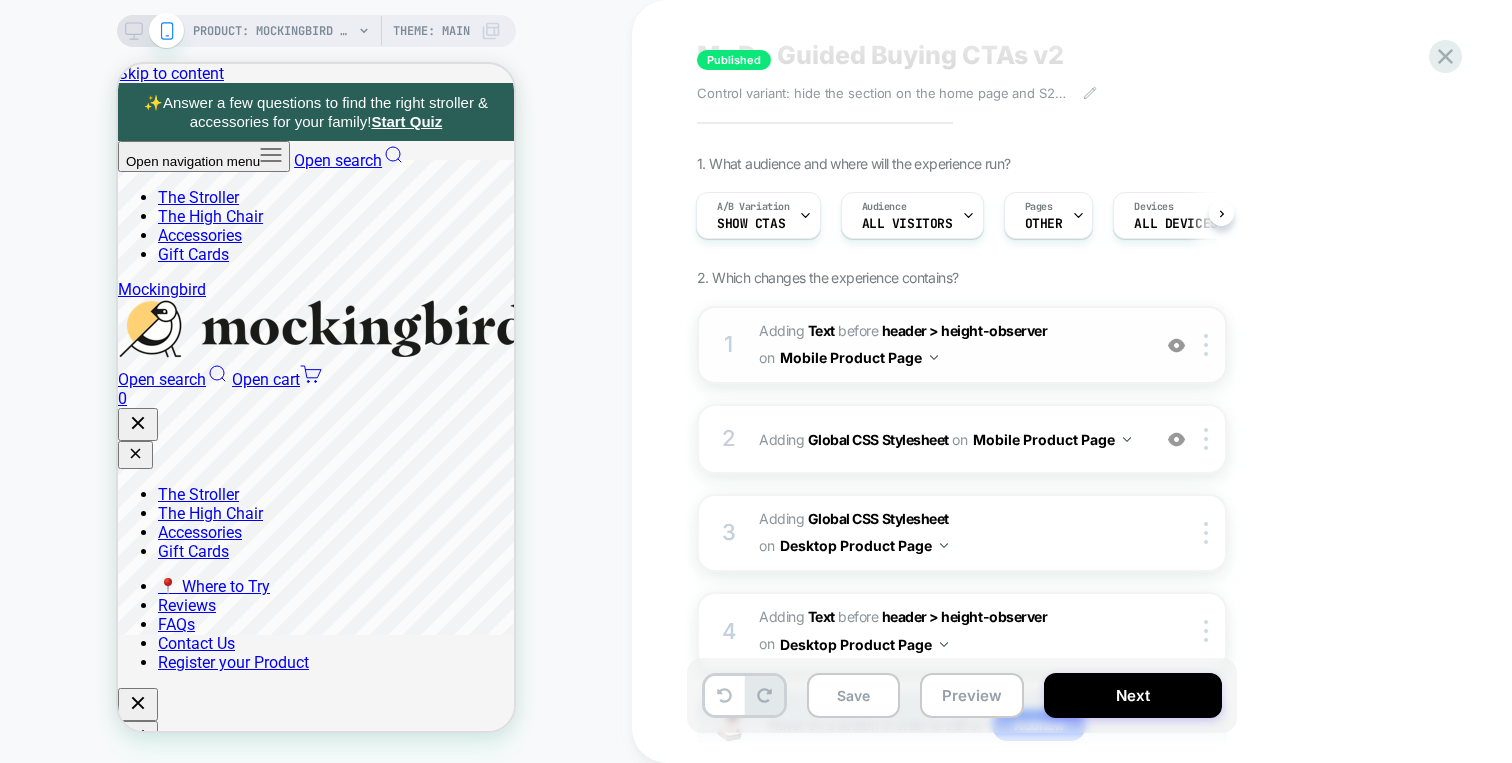click on "1 #_loomi_addon_1749763716657 Adding Text BEFORE header > height-observer header > height-observer on Mobile Product Page Add Before Add After Duplicate Replace Position Copy CSS Selector Copy Widget Id Rename Copy to Desktop Target All Devices Delete Upgrade to latest" at bounding box center (962, 345) 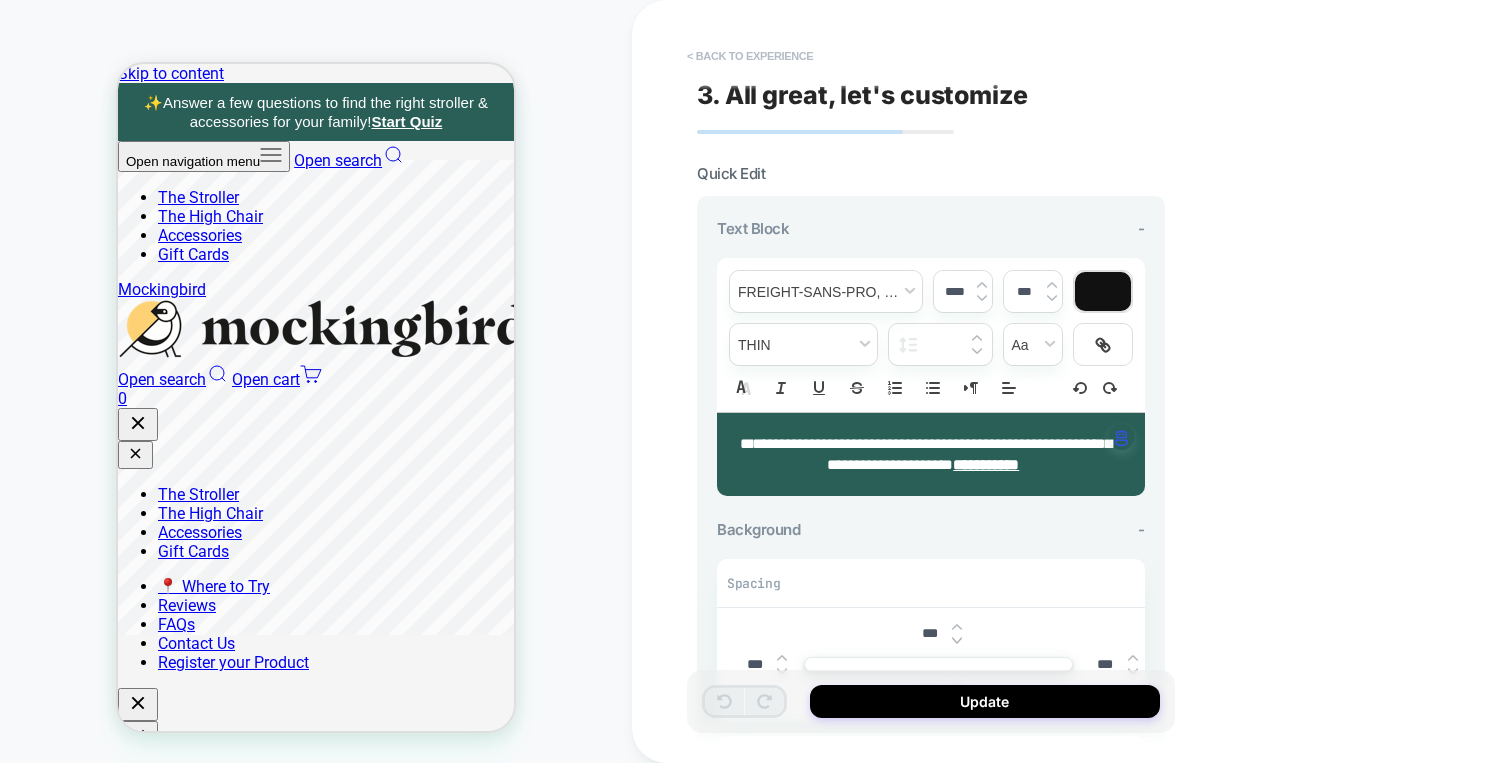 click on "< Back to experience" at bounding box center (750, 56) 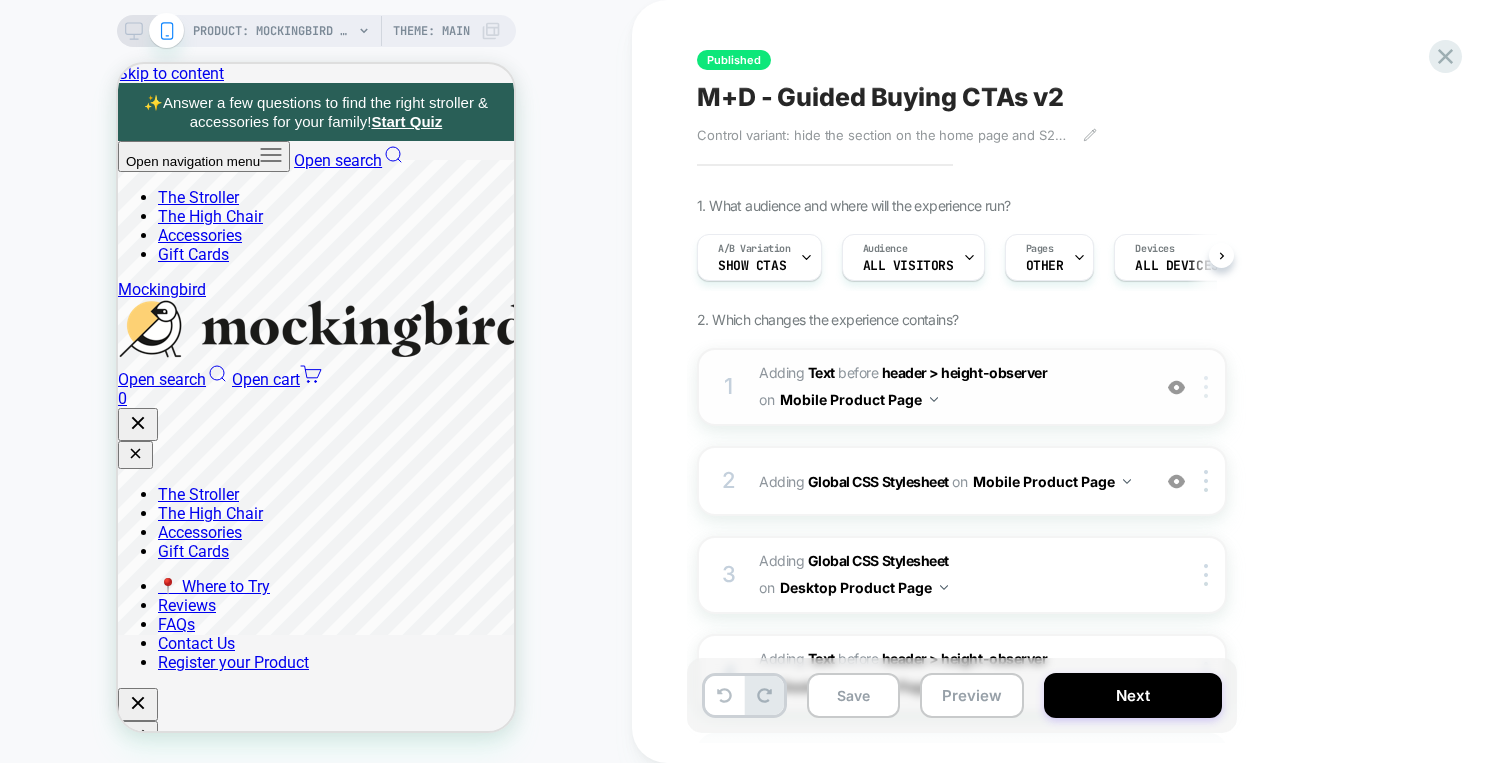 scroll, scrollTop: 0, scrollLeft: 1, axis: horizontal 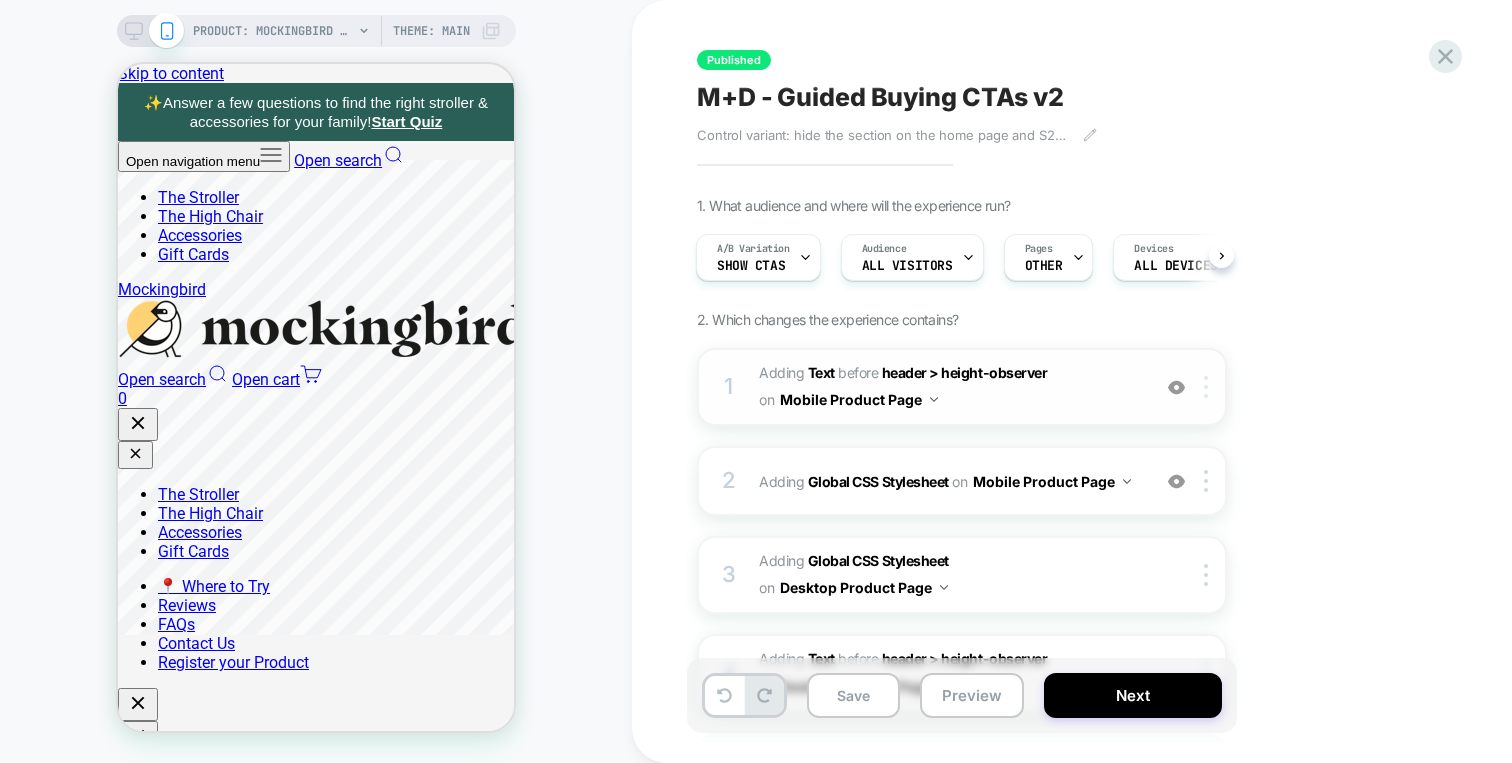 click at bounding box center (1209, 387) 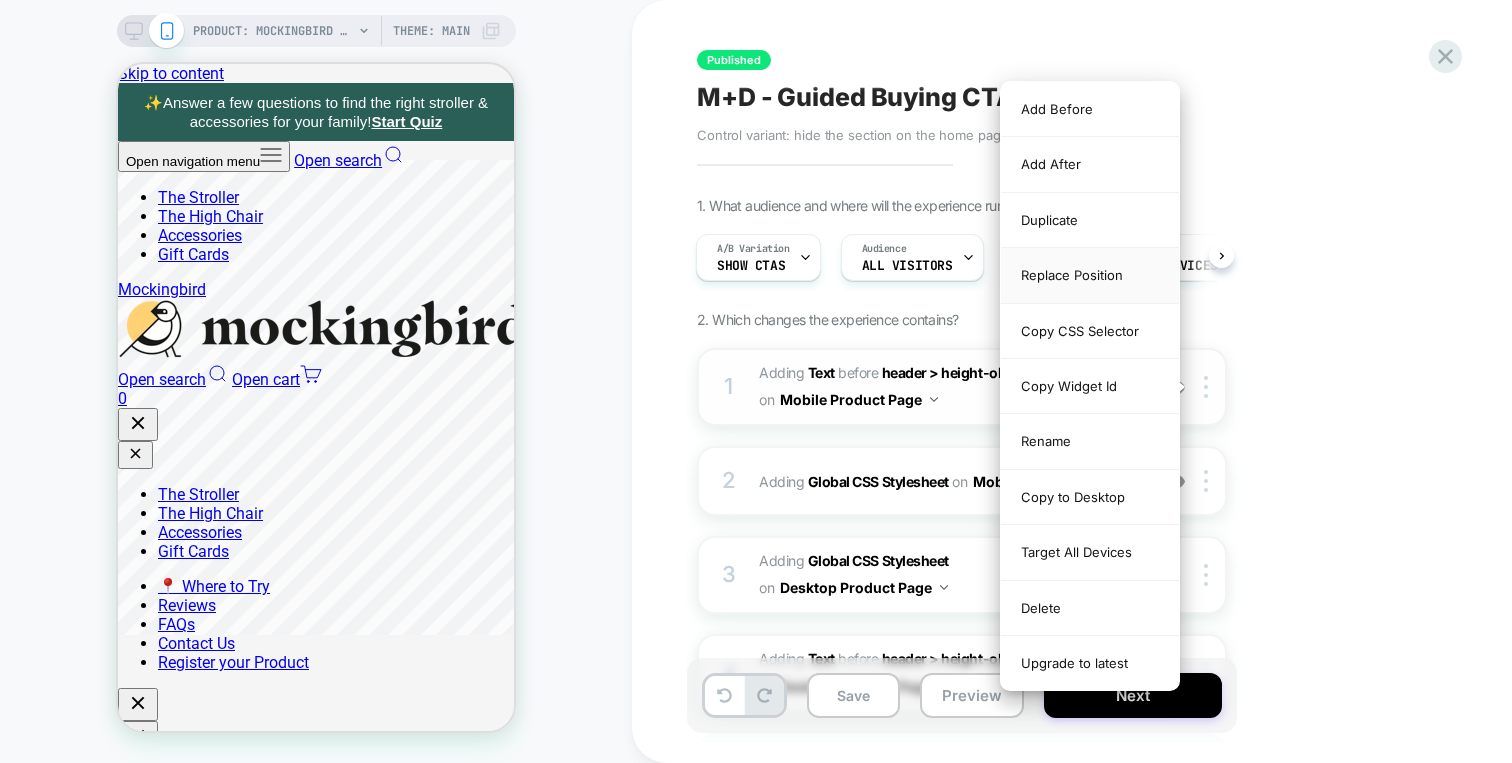 click on "Replace Position" at bounding box center [1090, 275] 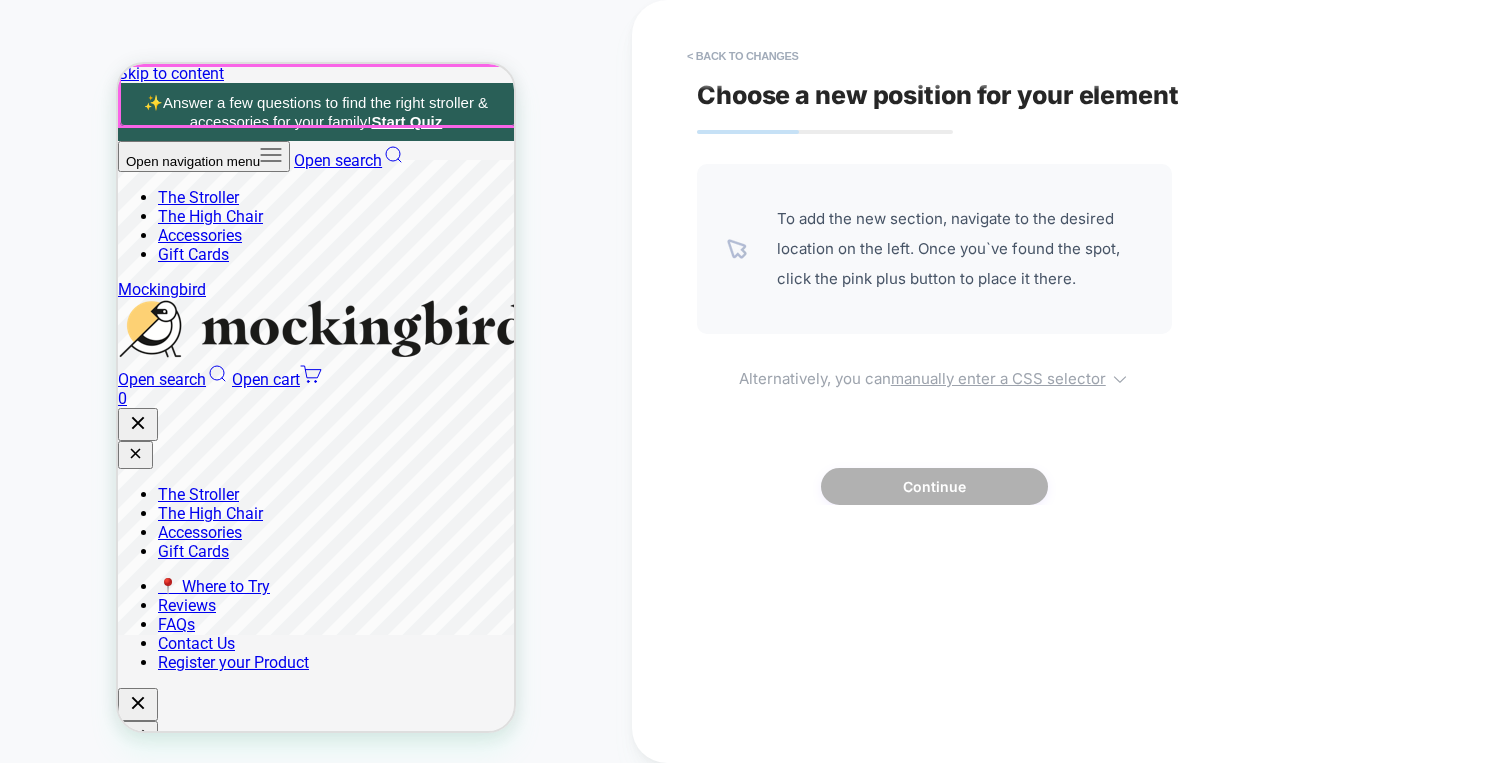 click on "manually enter a CSS selector" at bounding box center [998, 378] 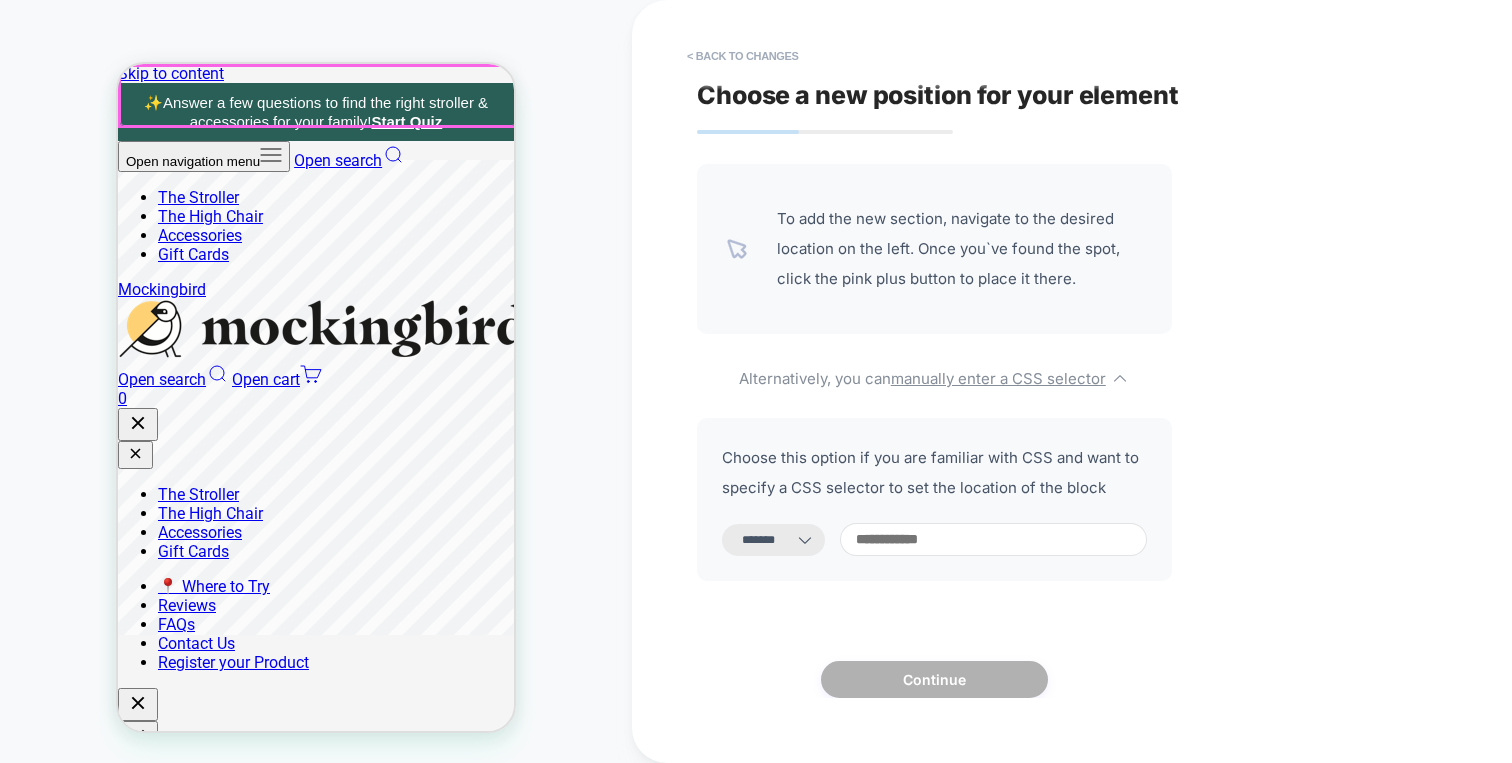 click at bounding box center (993, 539) 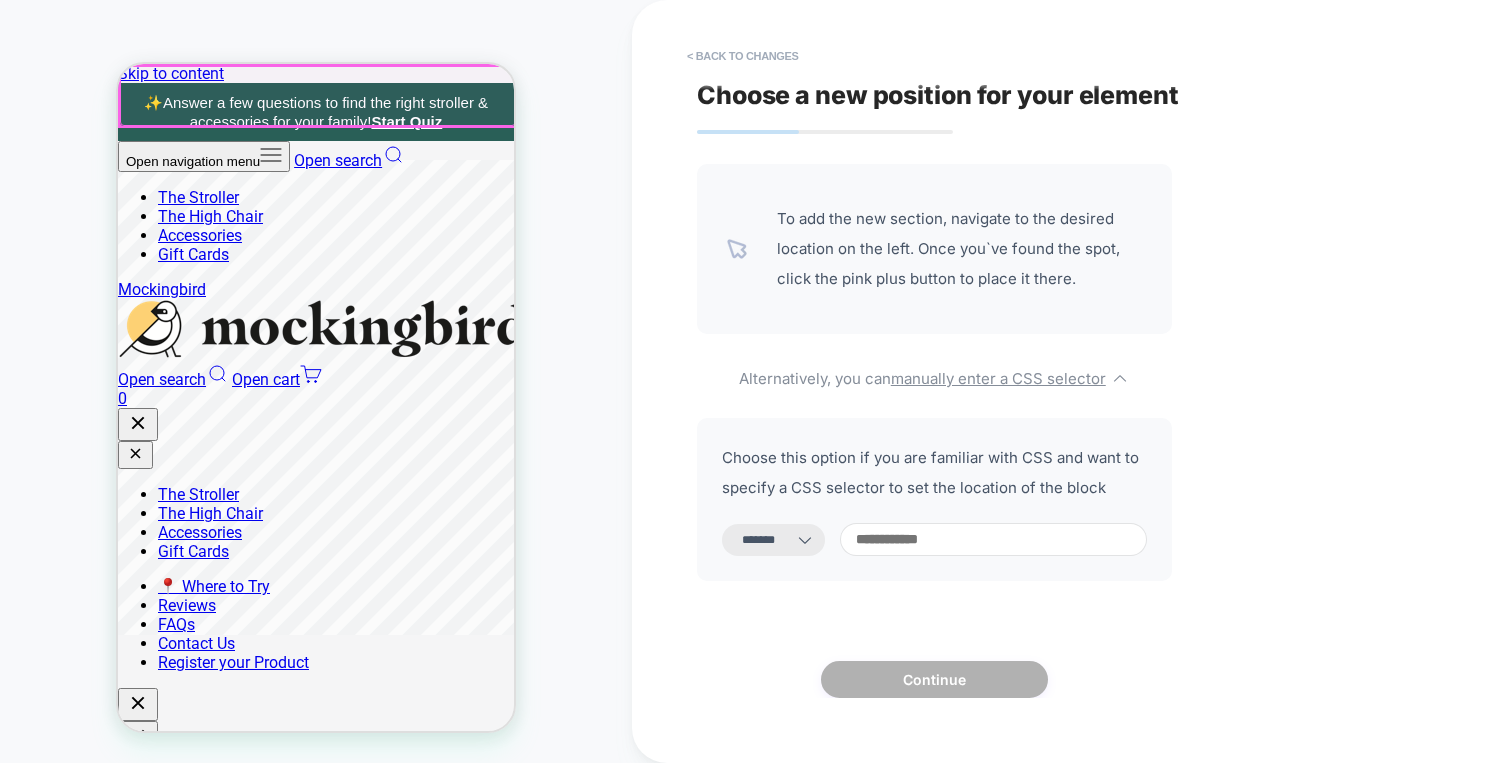 paste on "**********" 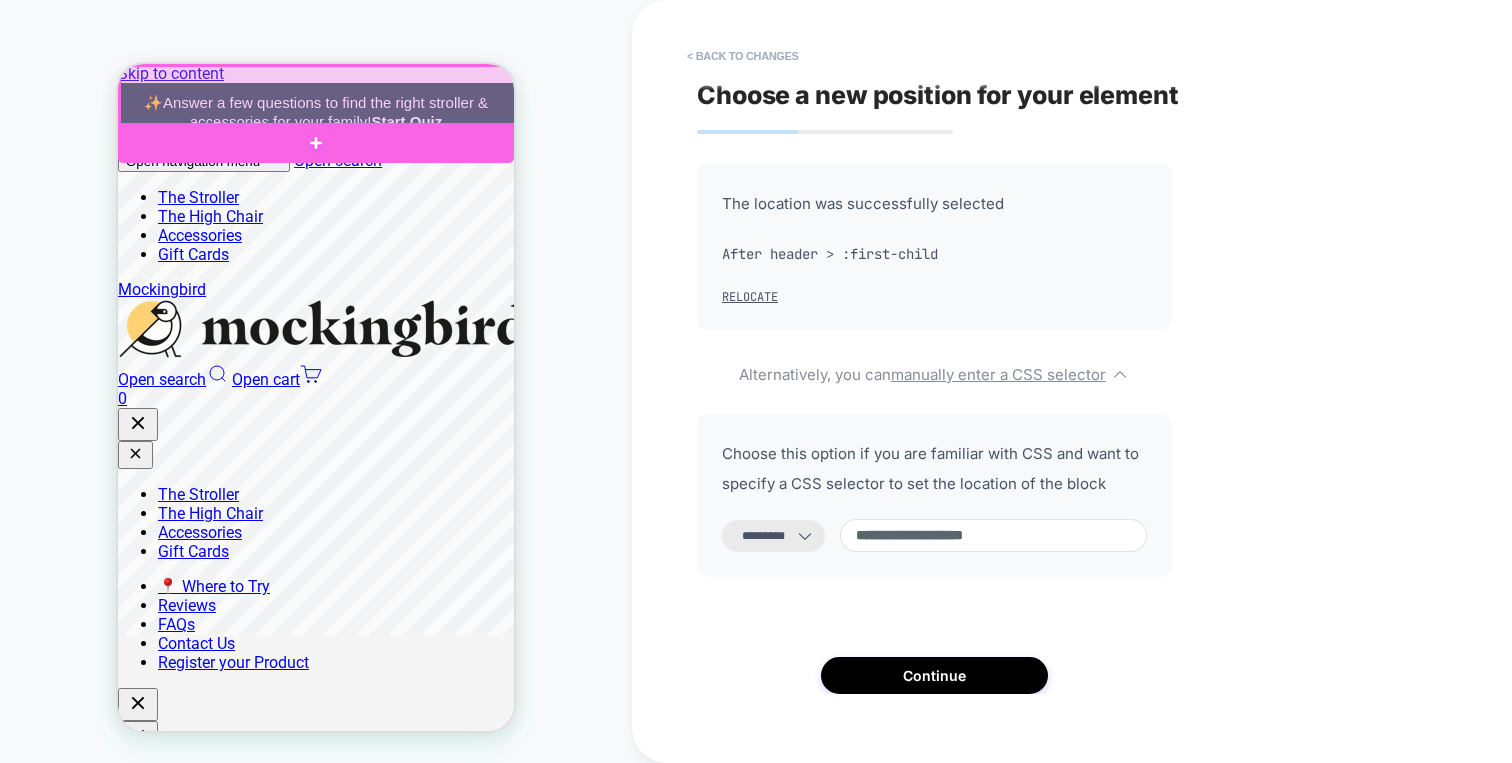 type on "**********" 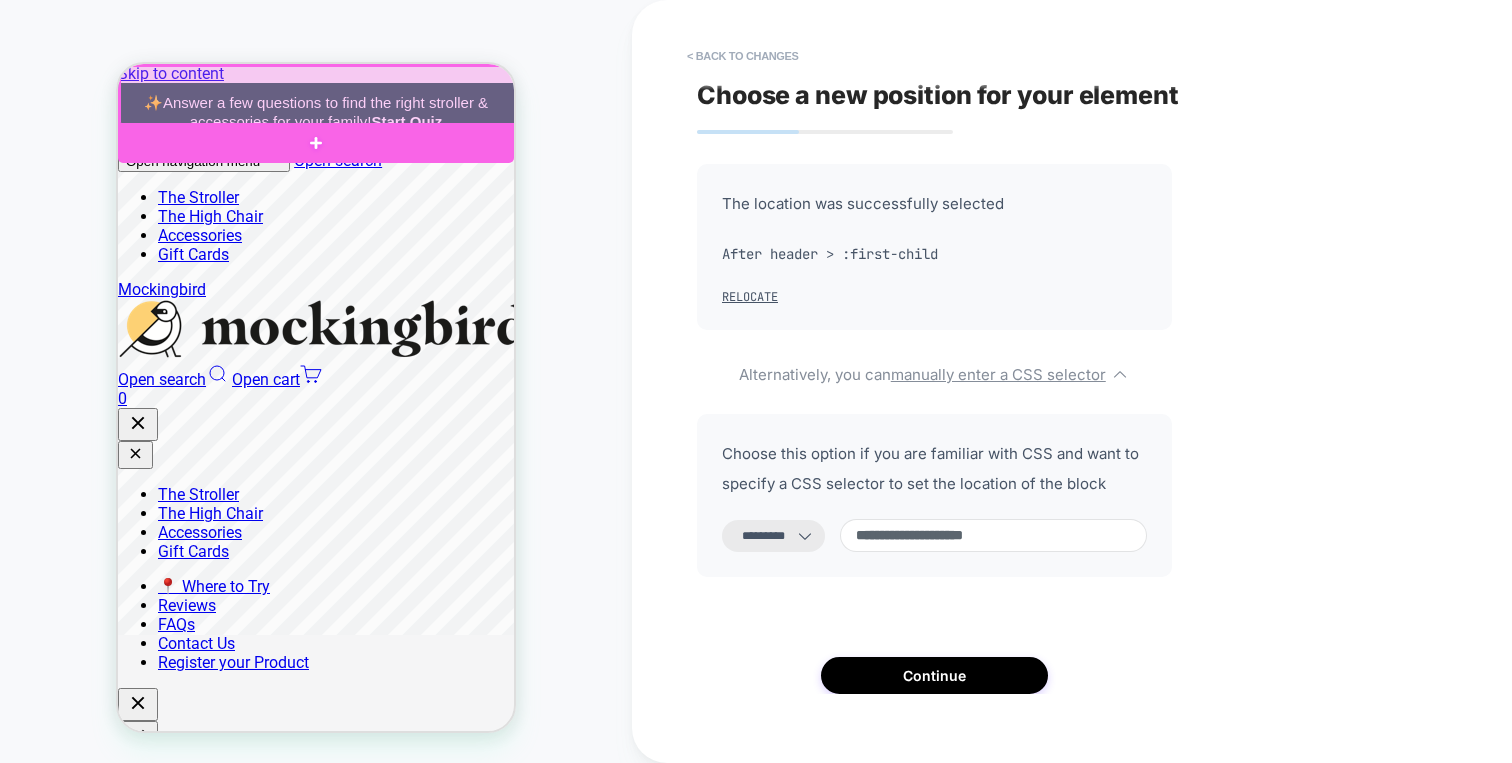 click on "**********" at bounding box center (773, 536) 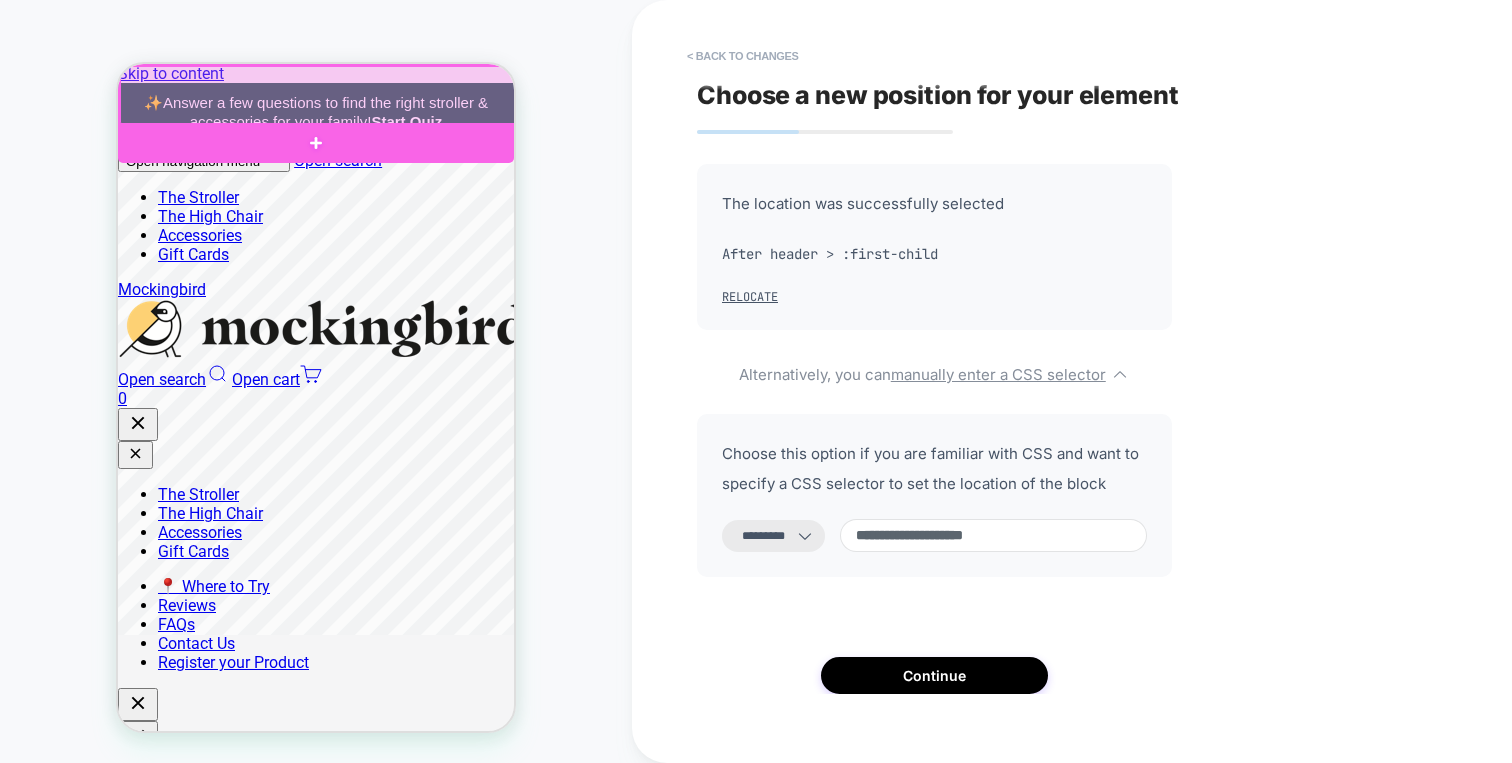select on "**********" 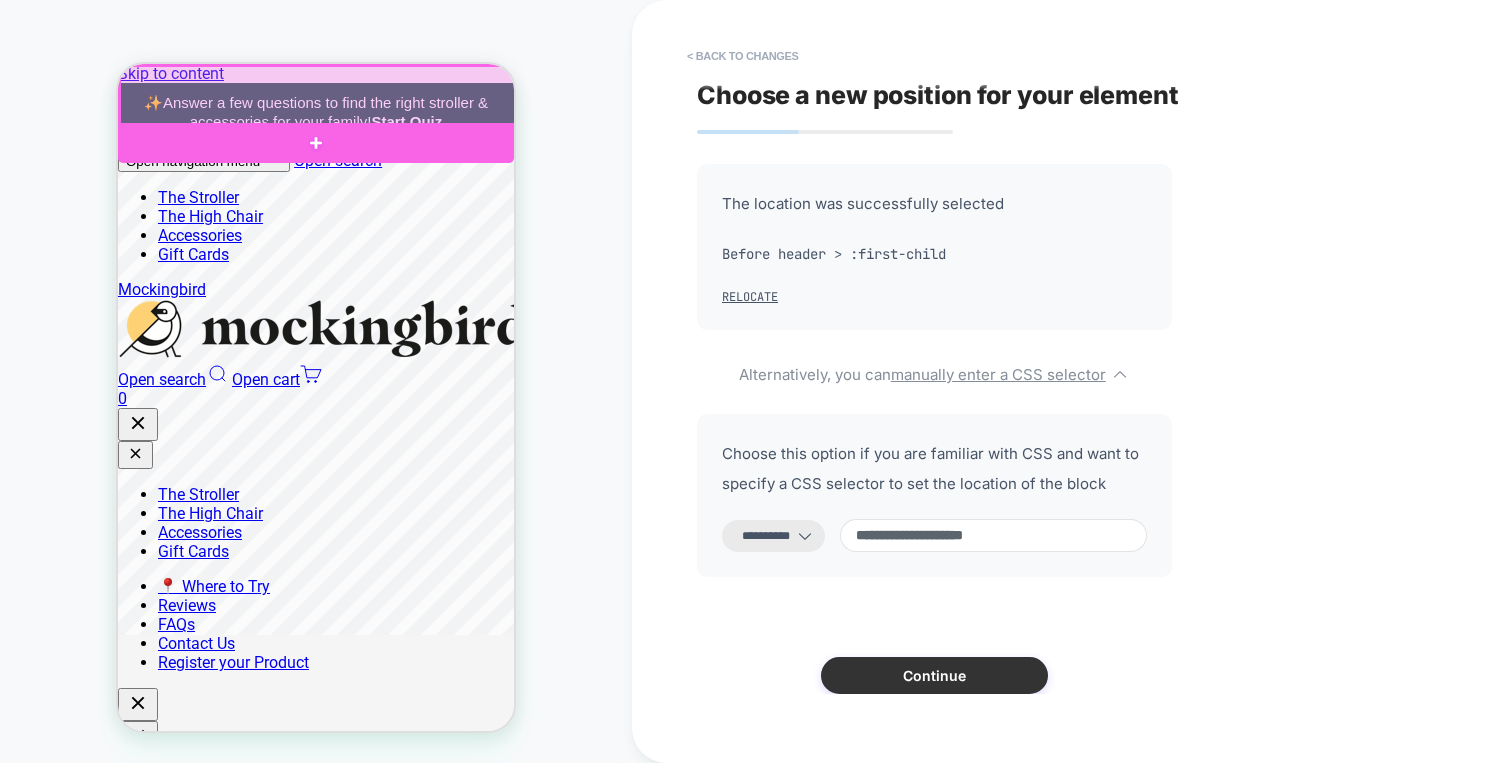 click on "Continue" at bounding box center [934, 675] 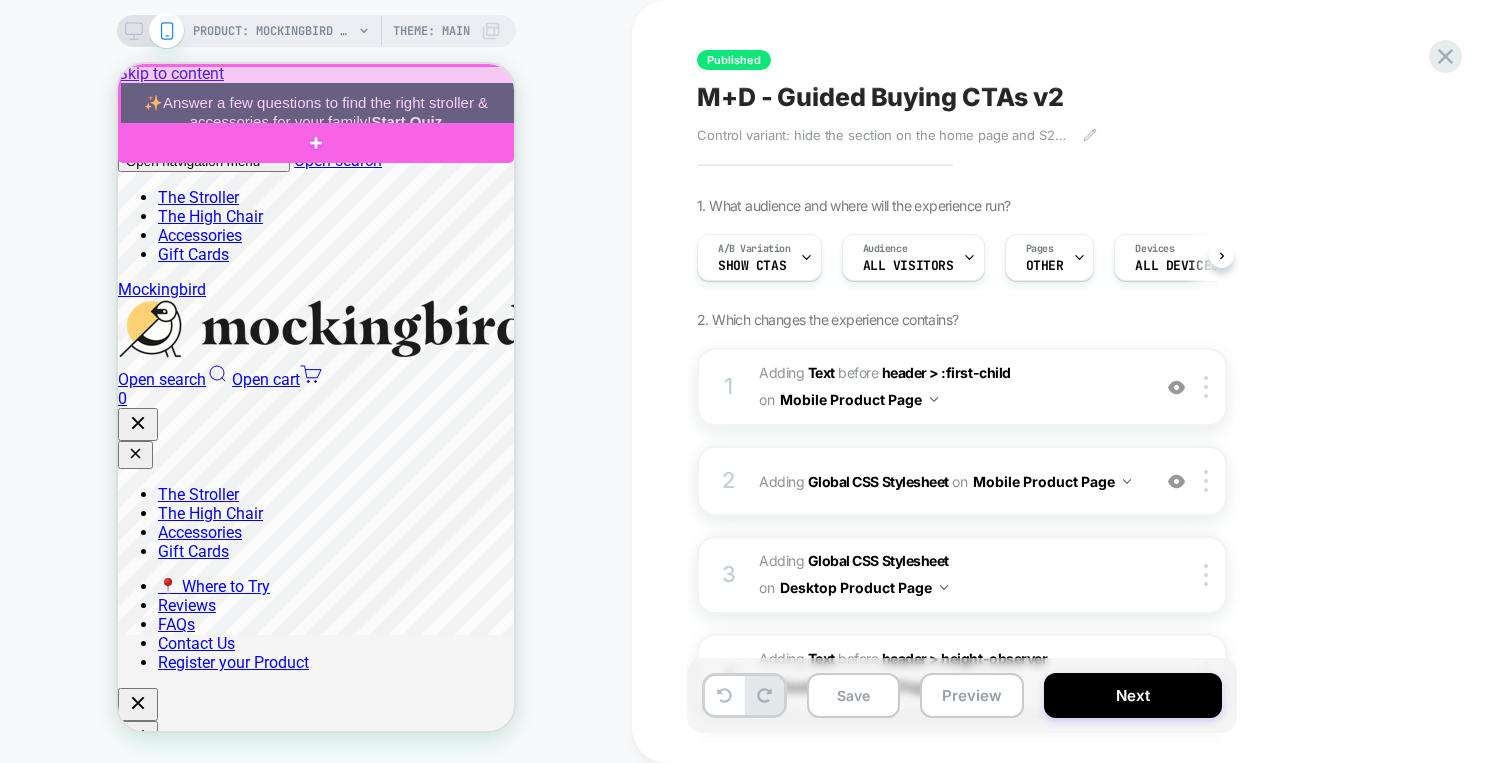 scroll, scrollTop: 0, scrollLeft: 1, axis: horizontal 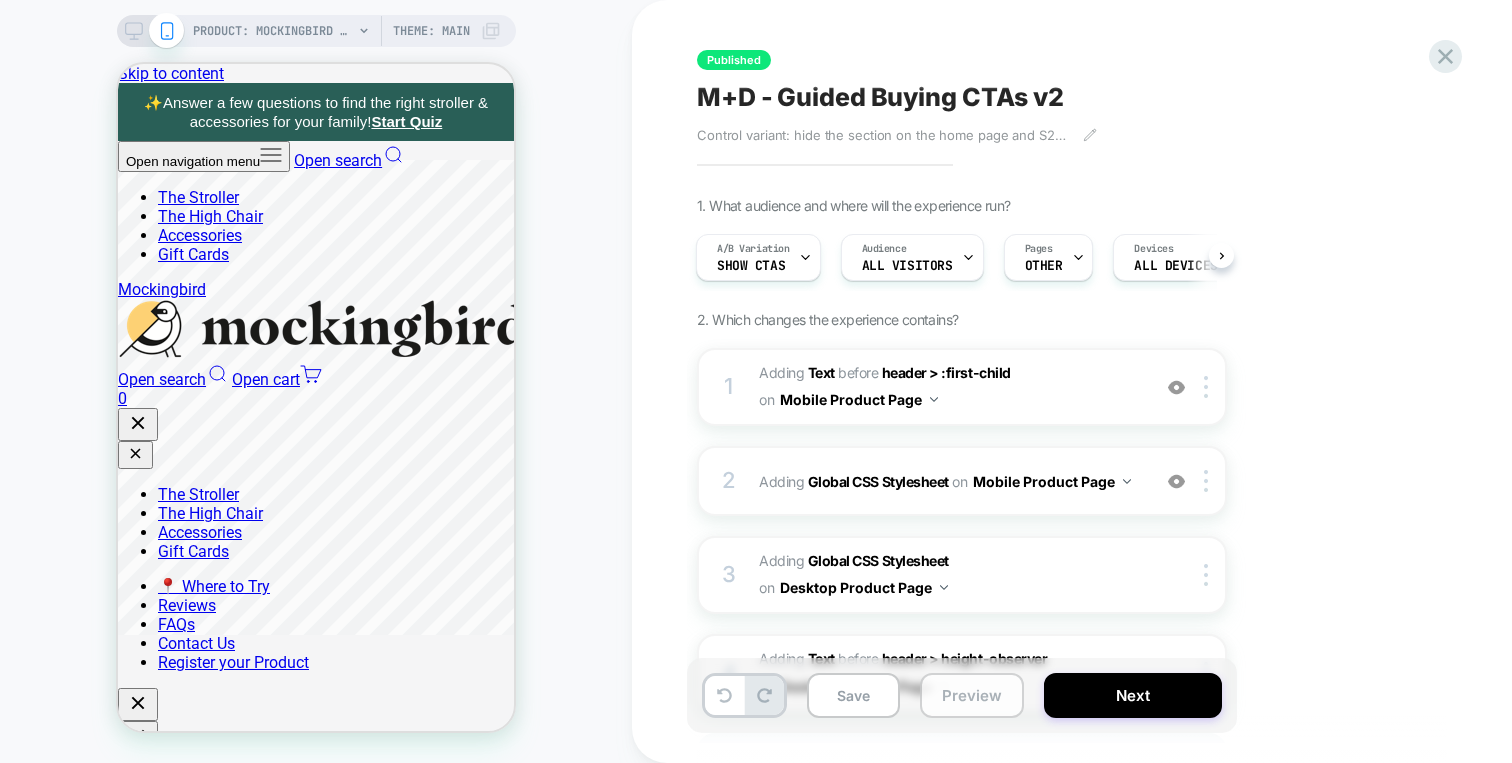 click on "Preview" at bounding box center (972, 695) 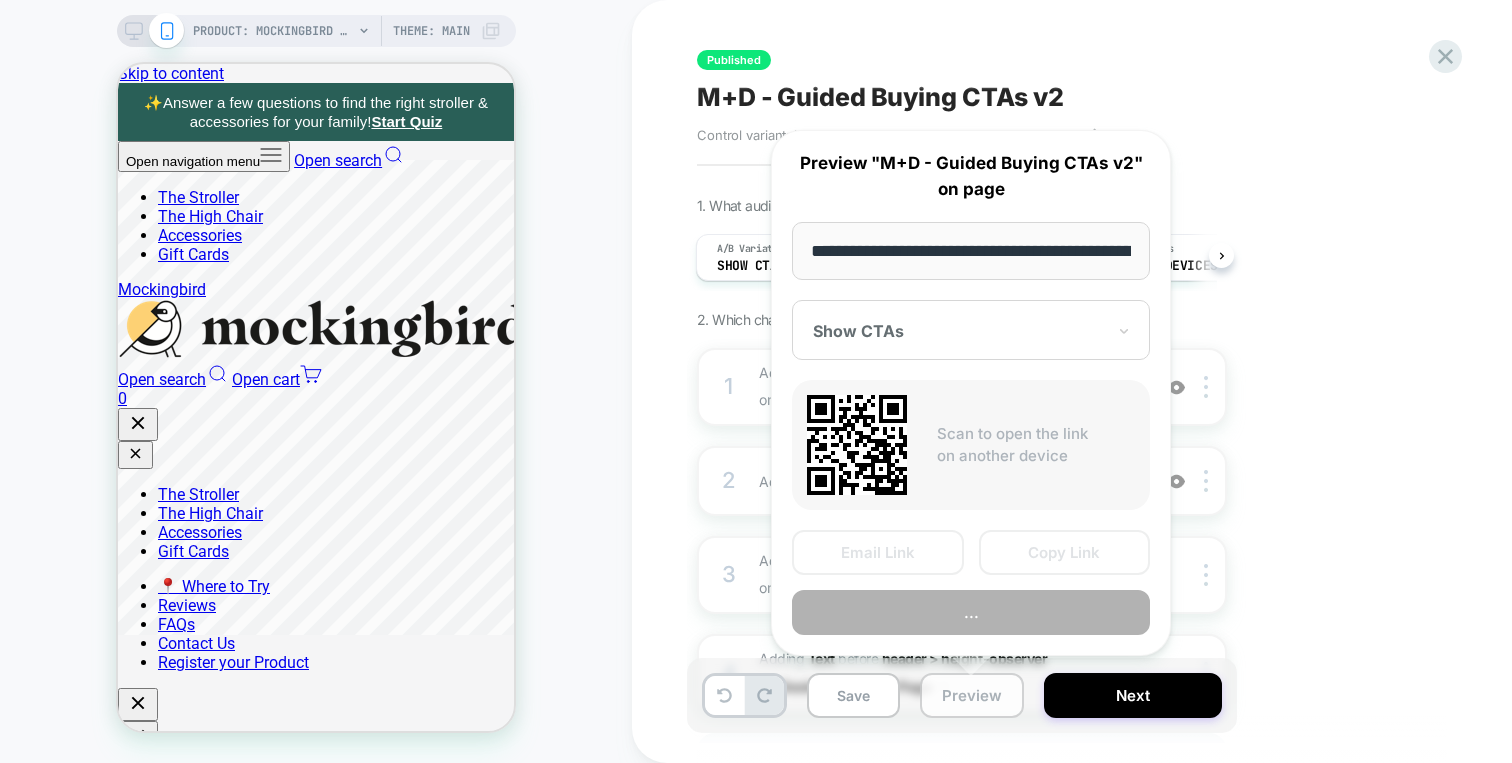 scroll, scrollTop: 0, scrollLeft: 310, axis: horizontal 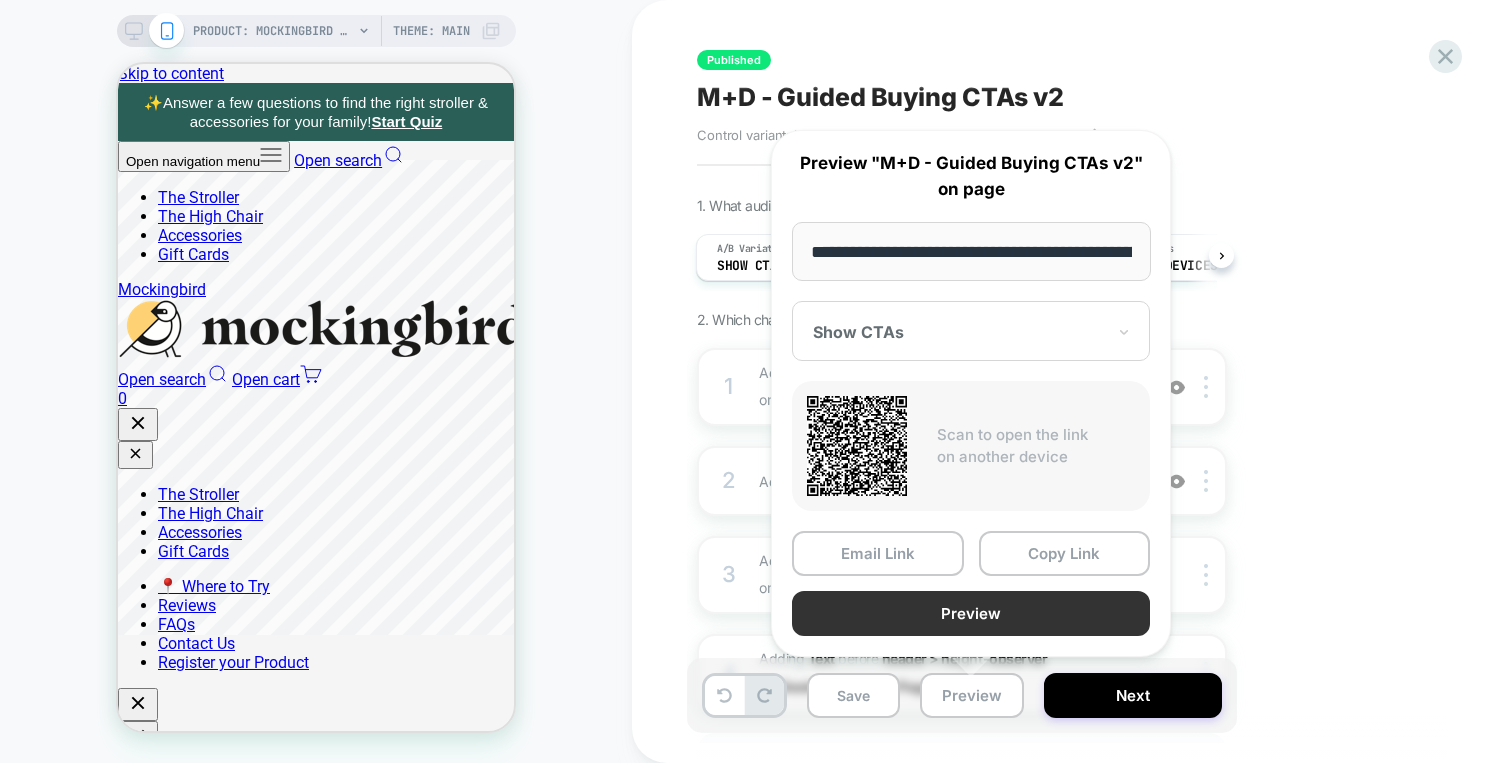 click on "Preview" at bounding box center [971, 613] 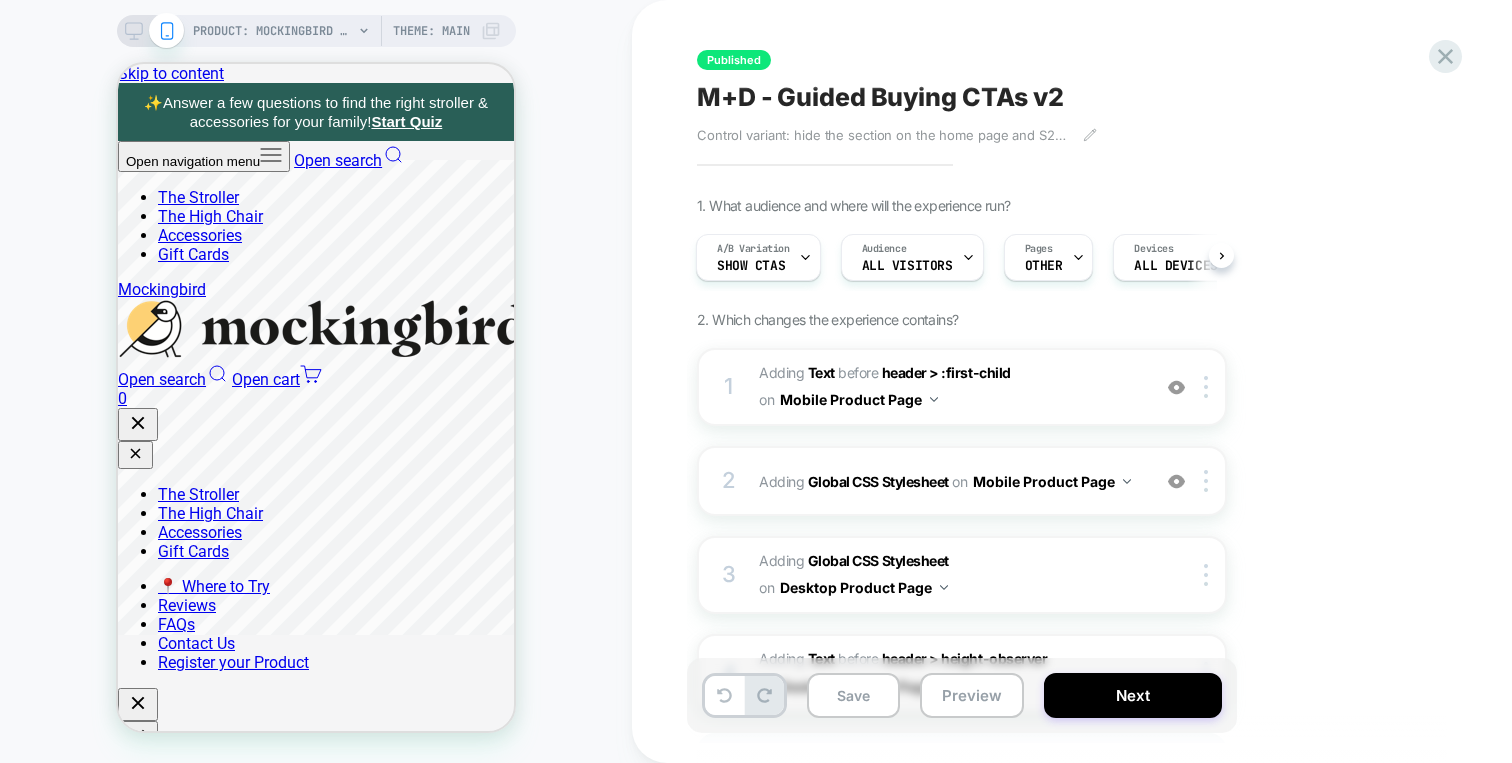 click on "Save Preview Next" at bounding box center [962, 695] 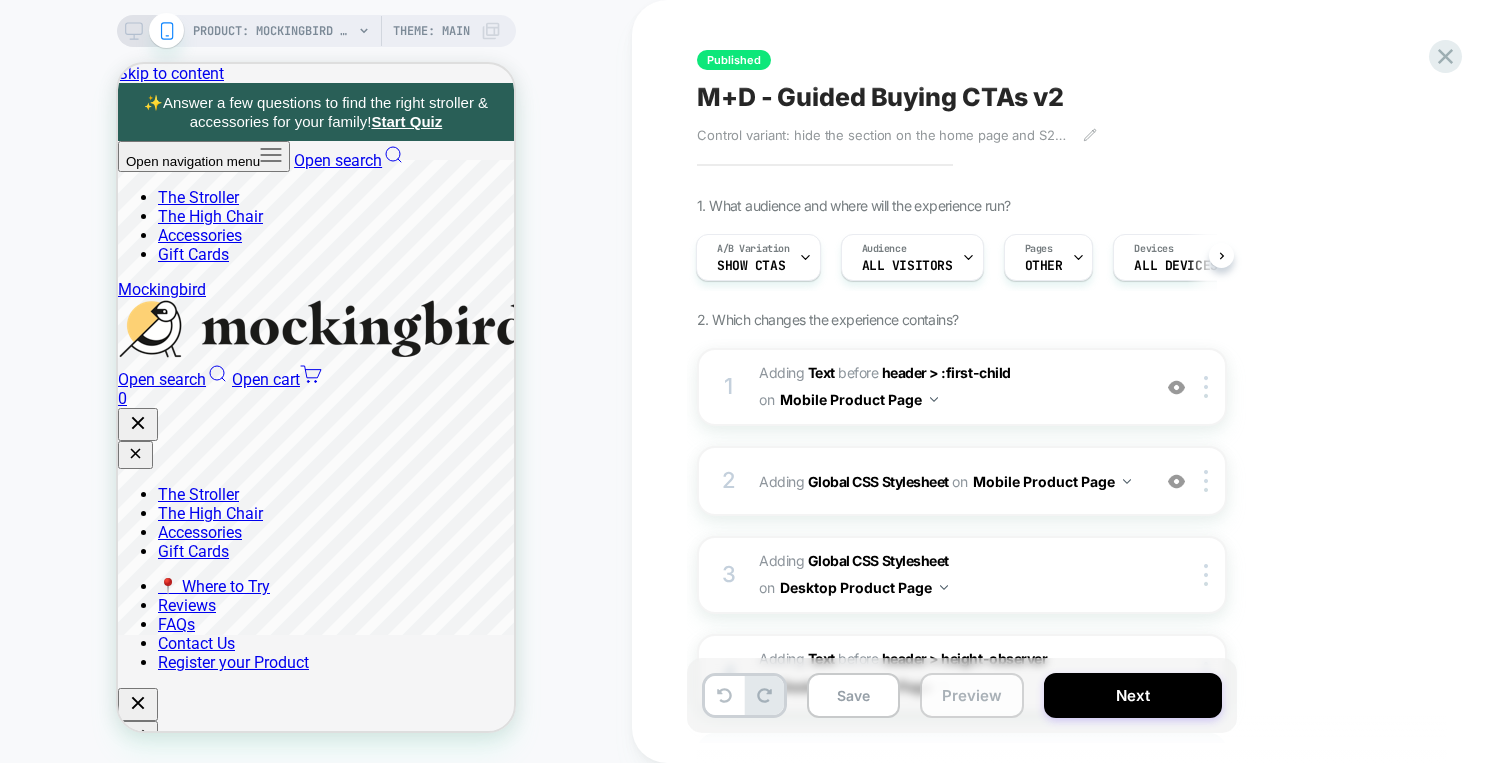 click on "Preview" at bounding box center [972, 695] 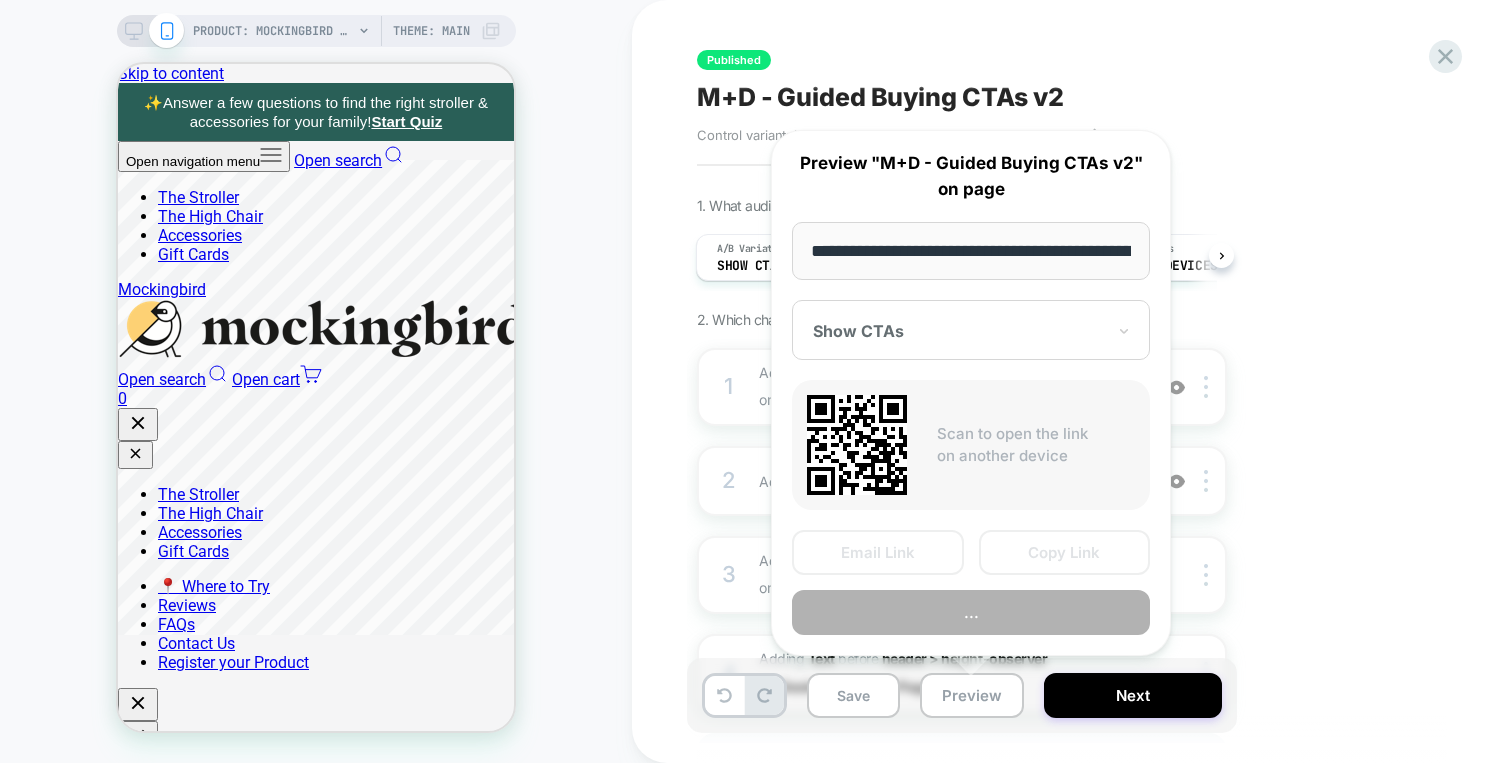 scroll, scrollTop: 0, scrollLeft: 310, axis: horizontal 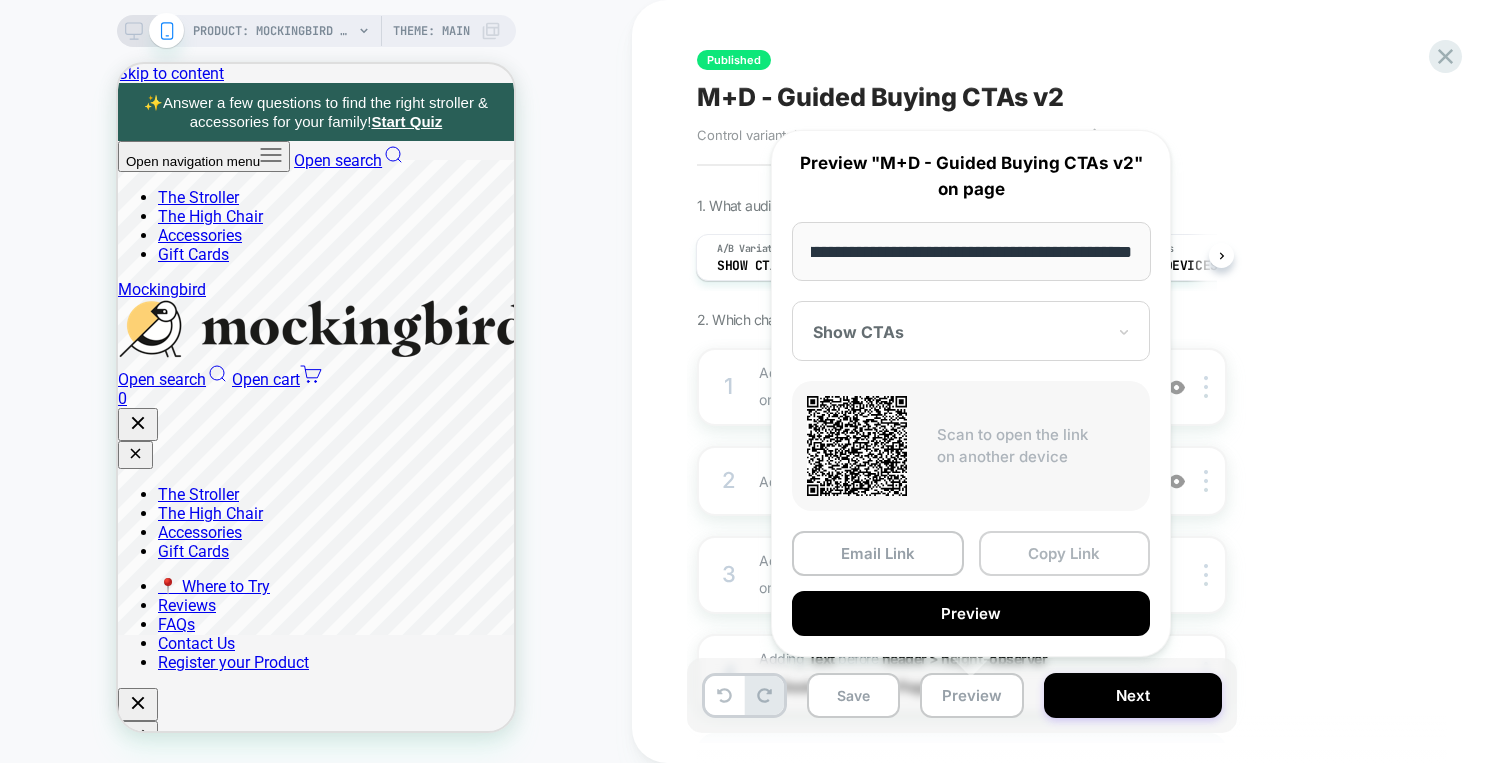 click on "Copy Link" at bounding box center [1065, 553] 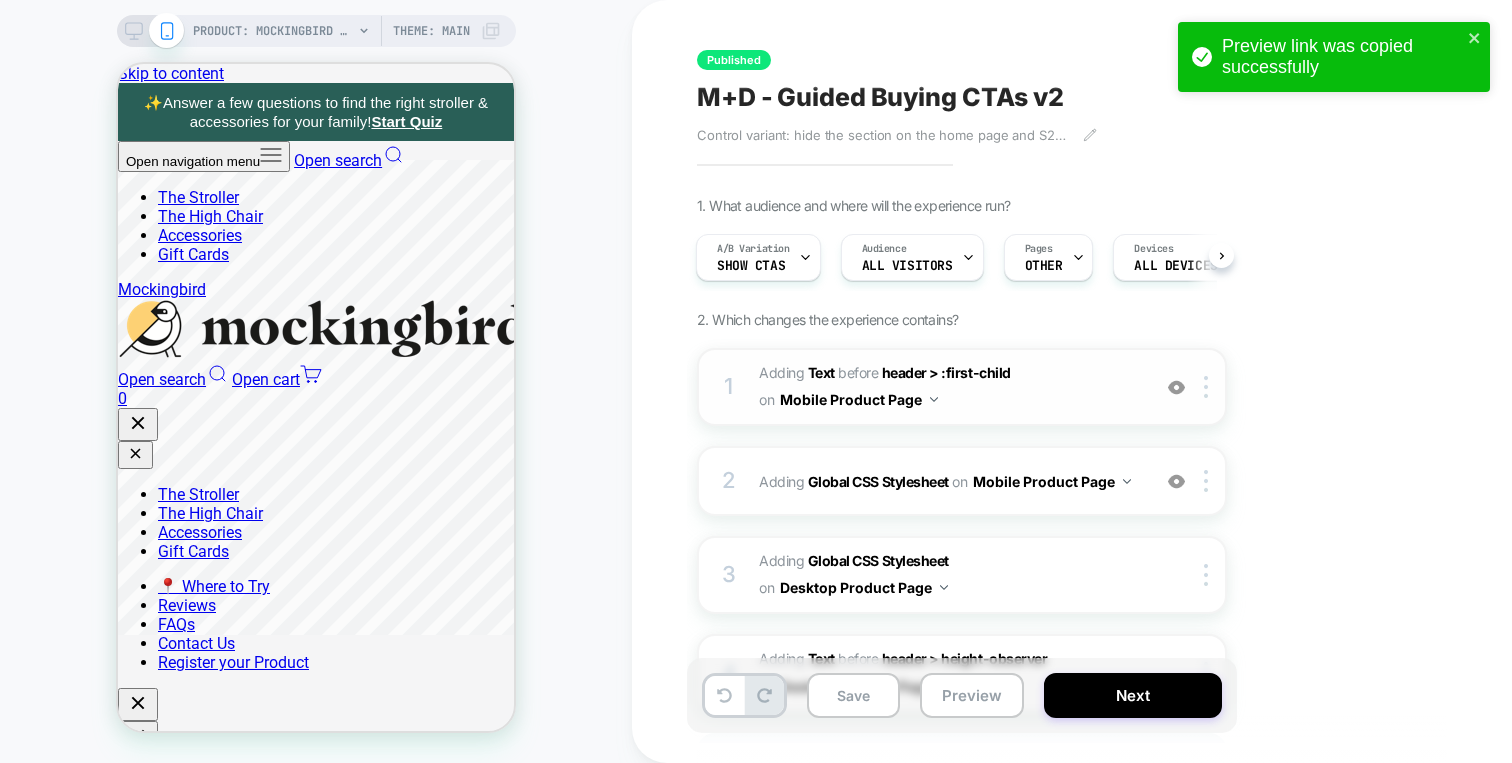 click on "Mobile Product Page" at bounding box center [859, 399] 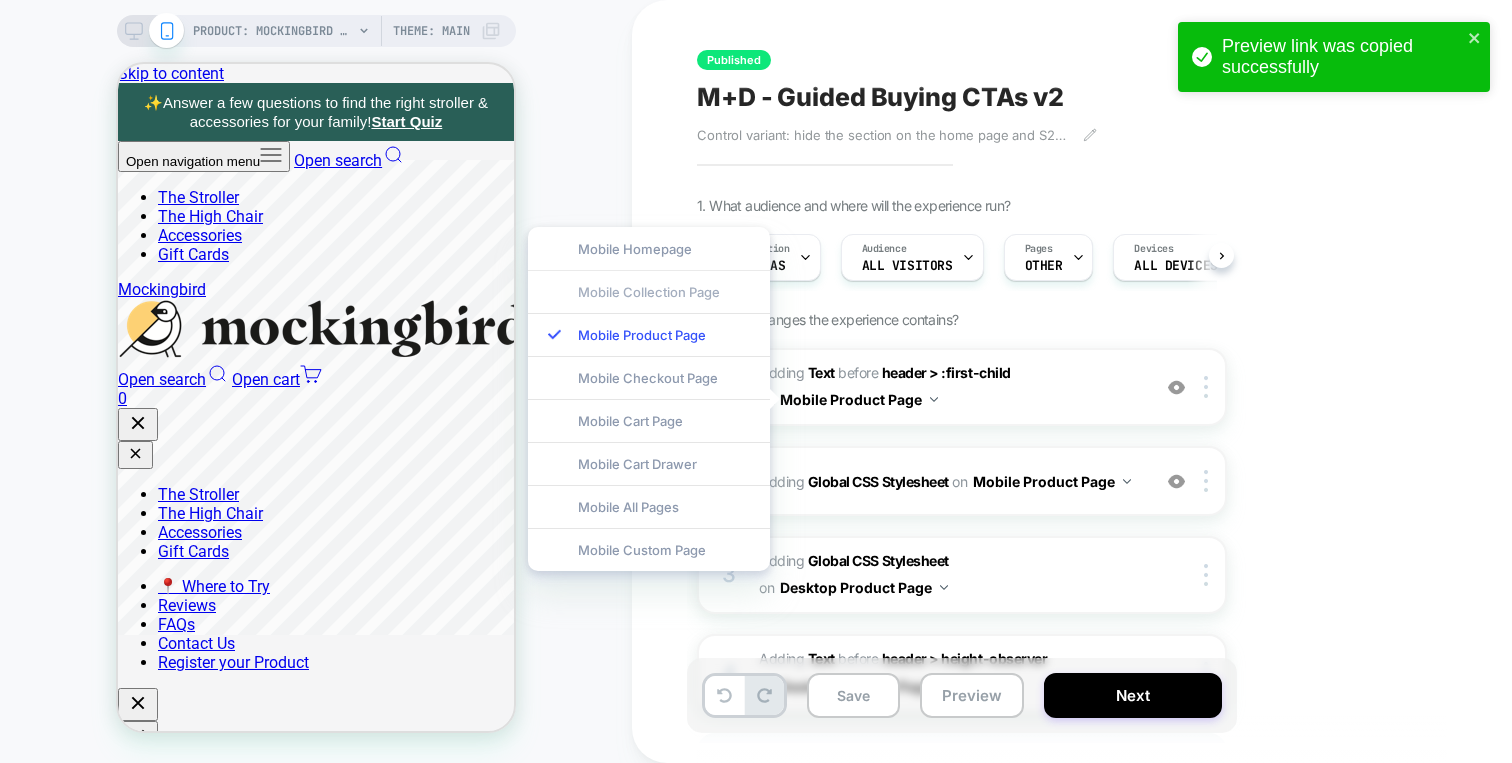 click on "Mobile       Collection Page" at bounding box center [649, 291] 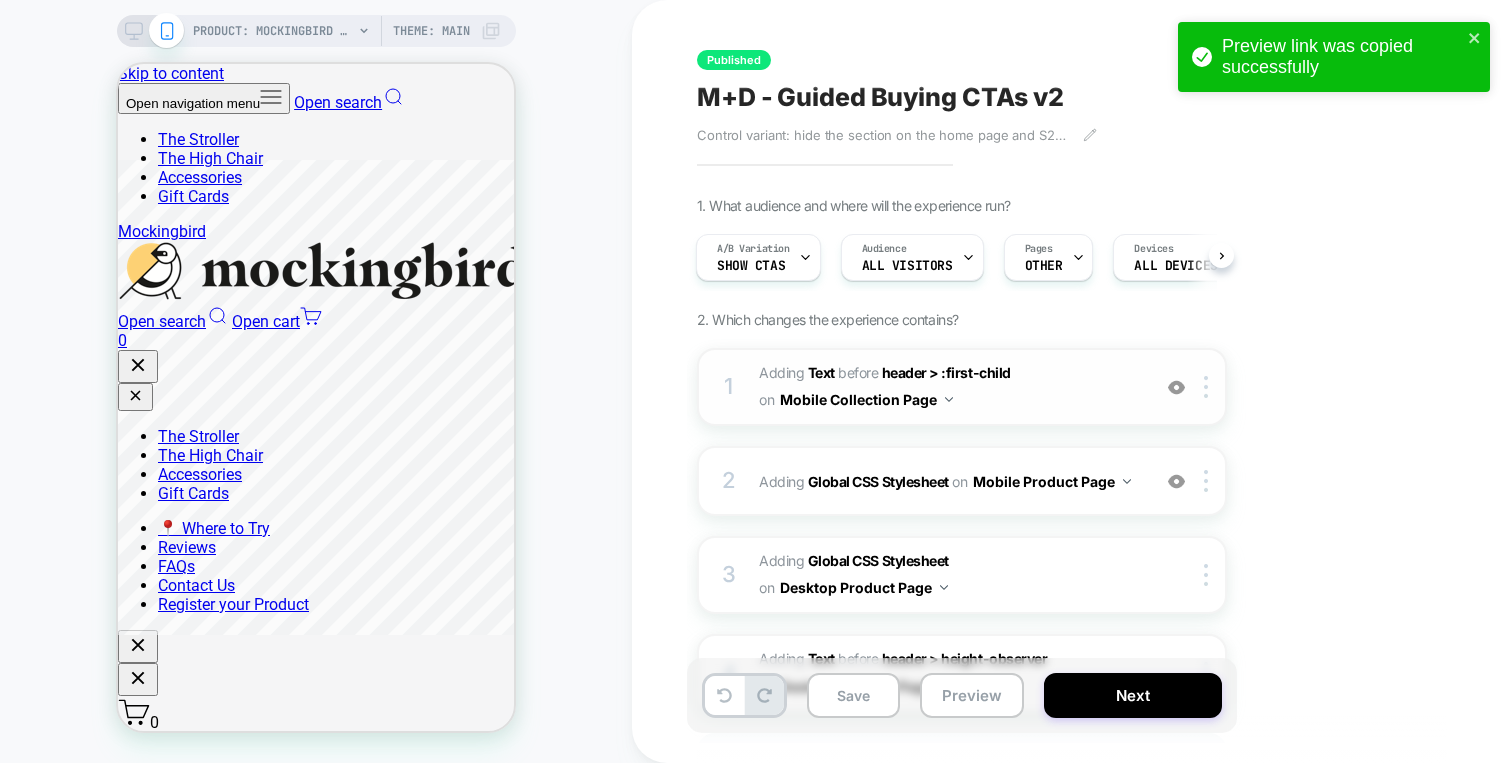 click on "Mobile Collection Page" at bounding box center [866, 399] 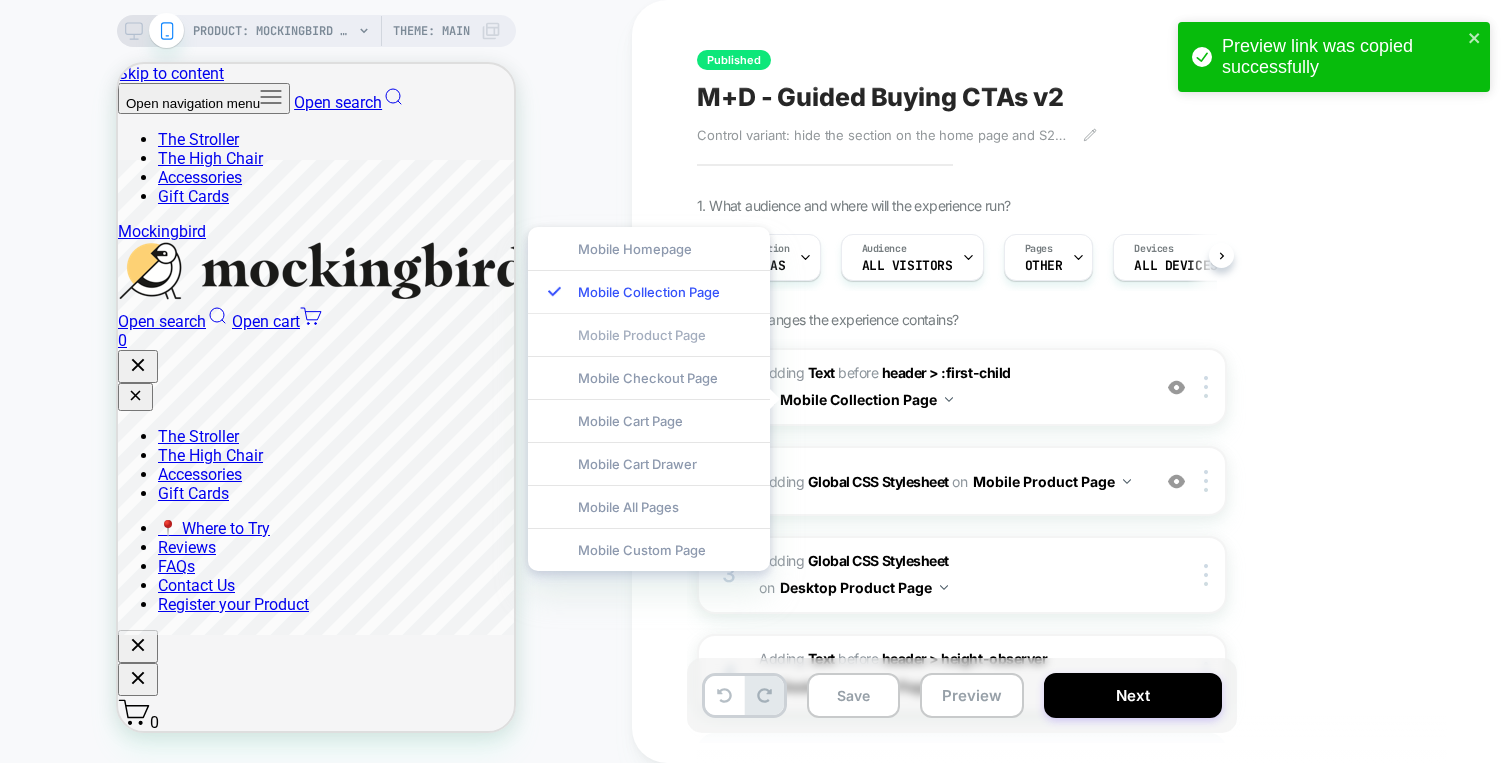 click on "Mobile Product Page" at bounding box center (649, 334) 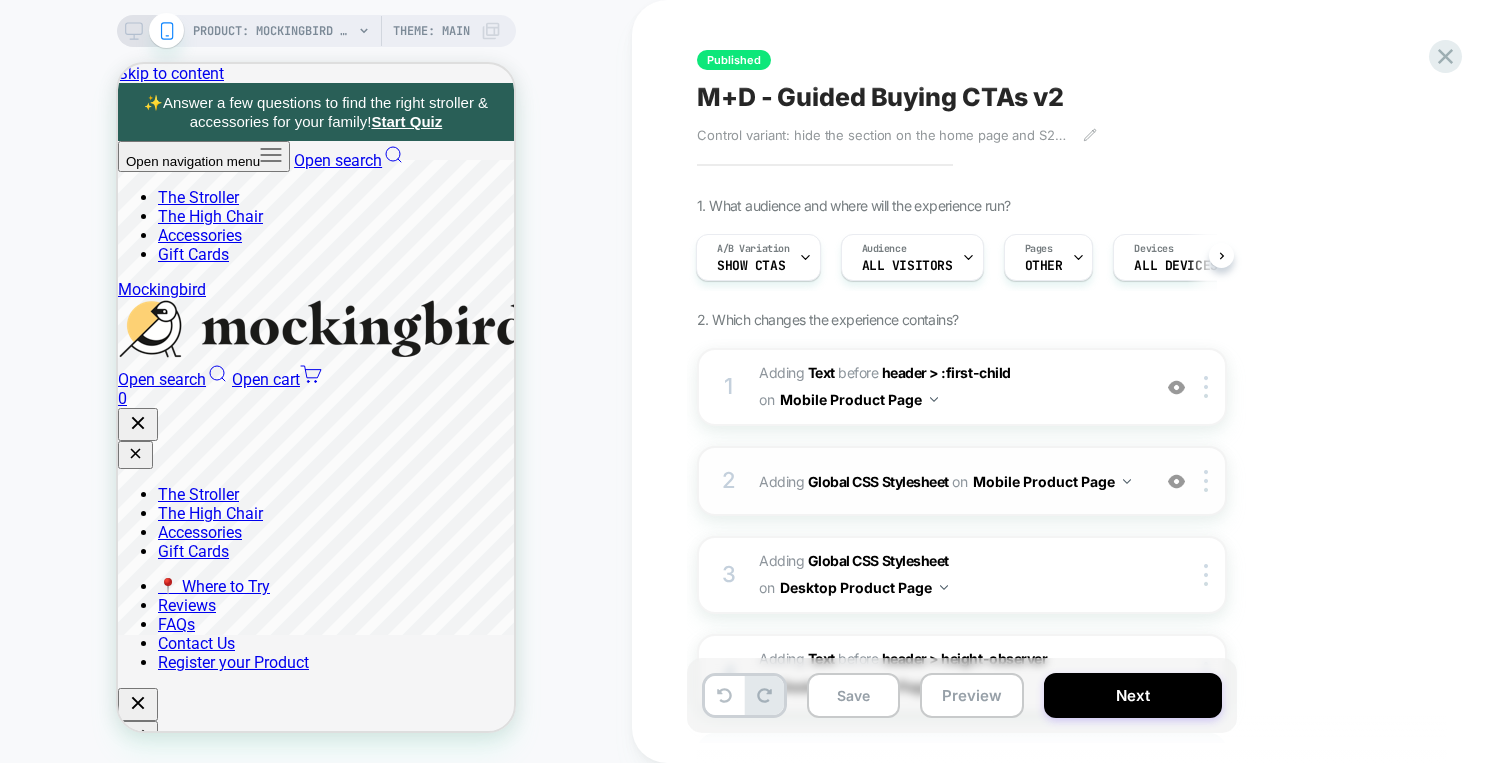 click on "Mobile Product Page" at bounding box center (859, 399) 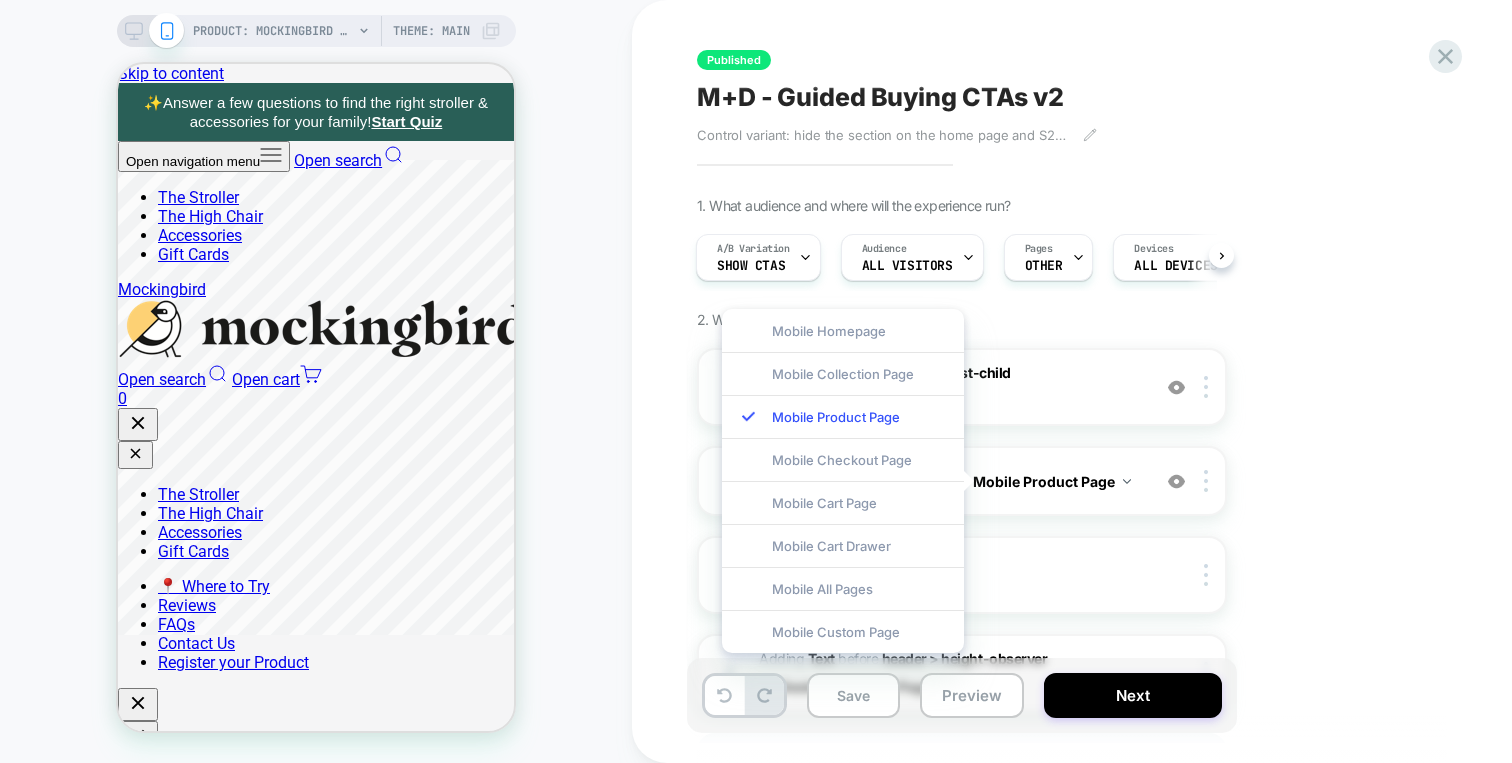 click on "1. What audience and where will the experience run? A/B Variation Show CTAs Audience All Visitors Pages OTHER Devices ALL DEVICES Trigger Page Load 2. Which changes the experience contains? 1 #_loomi_addon_1749763716657 Adding Text BEFORE header > :first-child header > :first-child on Mobile Product Page Add Before Add After Duplicate Replace Position Copy CSS Selector Copy Widget Id Rename Copy to Desktop Target All Devices Delete Upgrade to latest 2 Adding Global CSS Stylesheet on Mobile Product Page Add Before Add After Copy to Desktop Target All Devices Delete 3 Adding Global CSS Stylesheet on Desktop Product Page Copy to Mobile Target All Devices Delete 4 #_loomi_addon_1750969497845 Adding Text BEFORE header > height-observer header > height-observer on Desktop Product Page Copy CSS Selector Copy Widget Id Rename Copy to Mobile Target All Devices Delete Upgrade to latest Hover on a section in order to edit or Add new" at bounding box center (1062, 525) 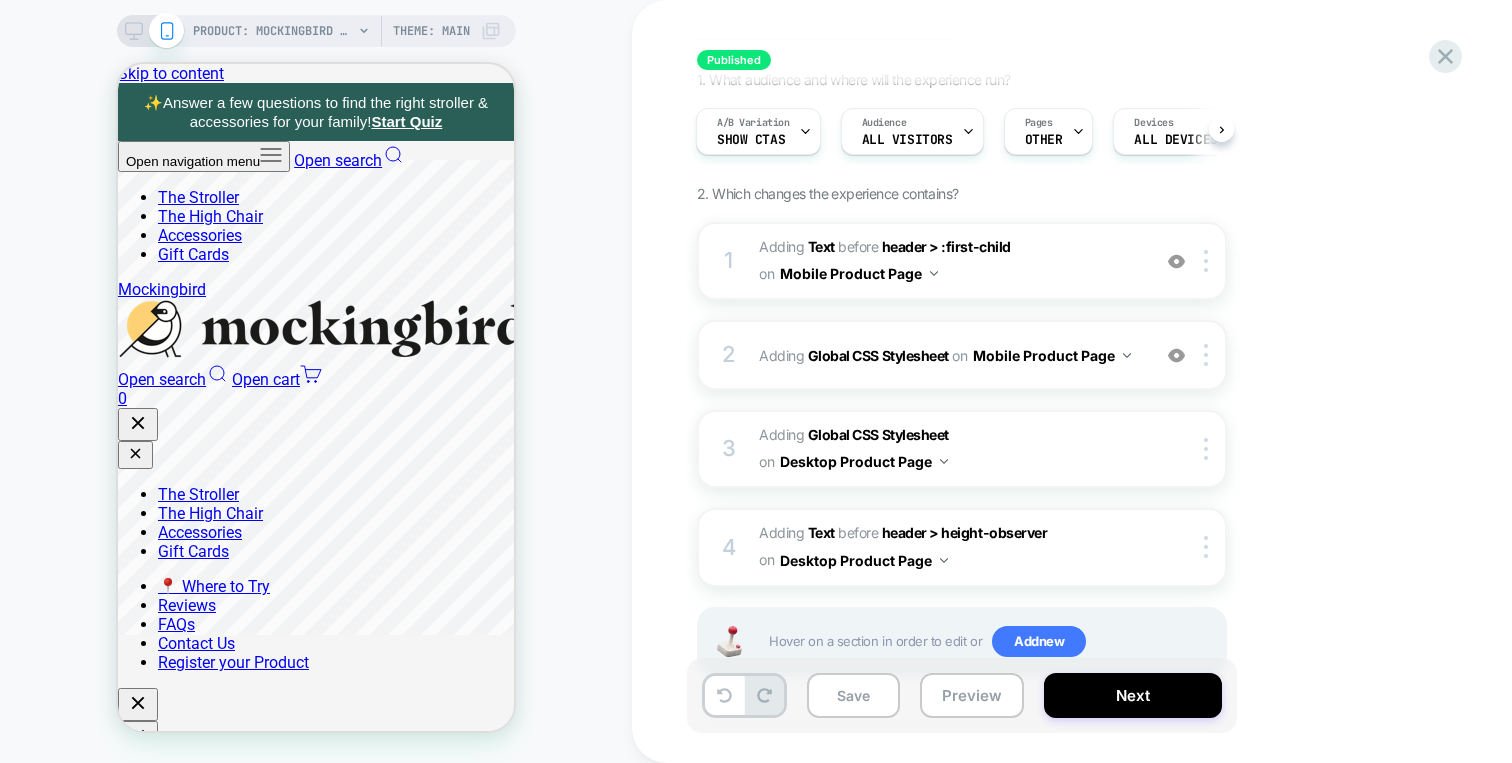 scroll, scrollTop: 134, scrollLeft: 0, axis: vertical 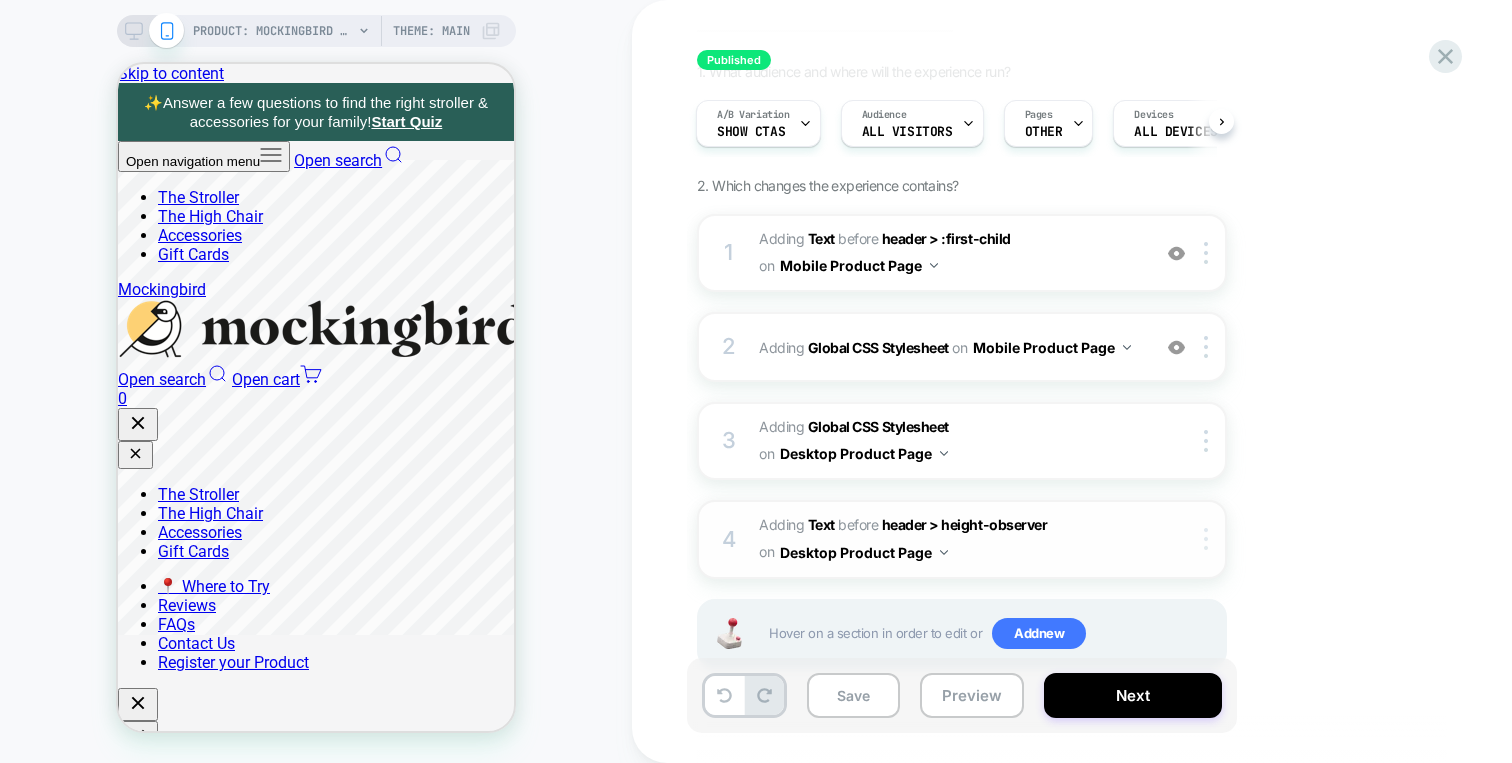 click at bounding box center (1206, 441) 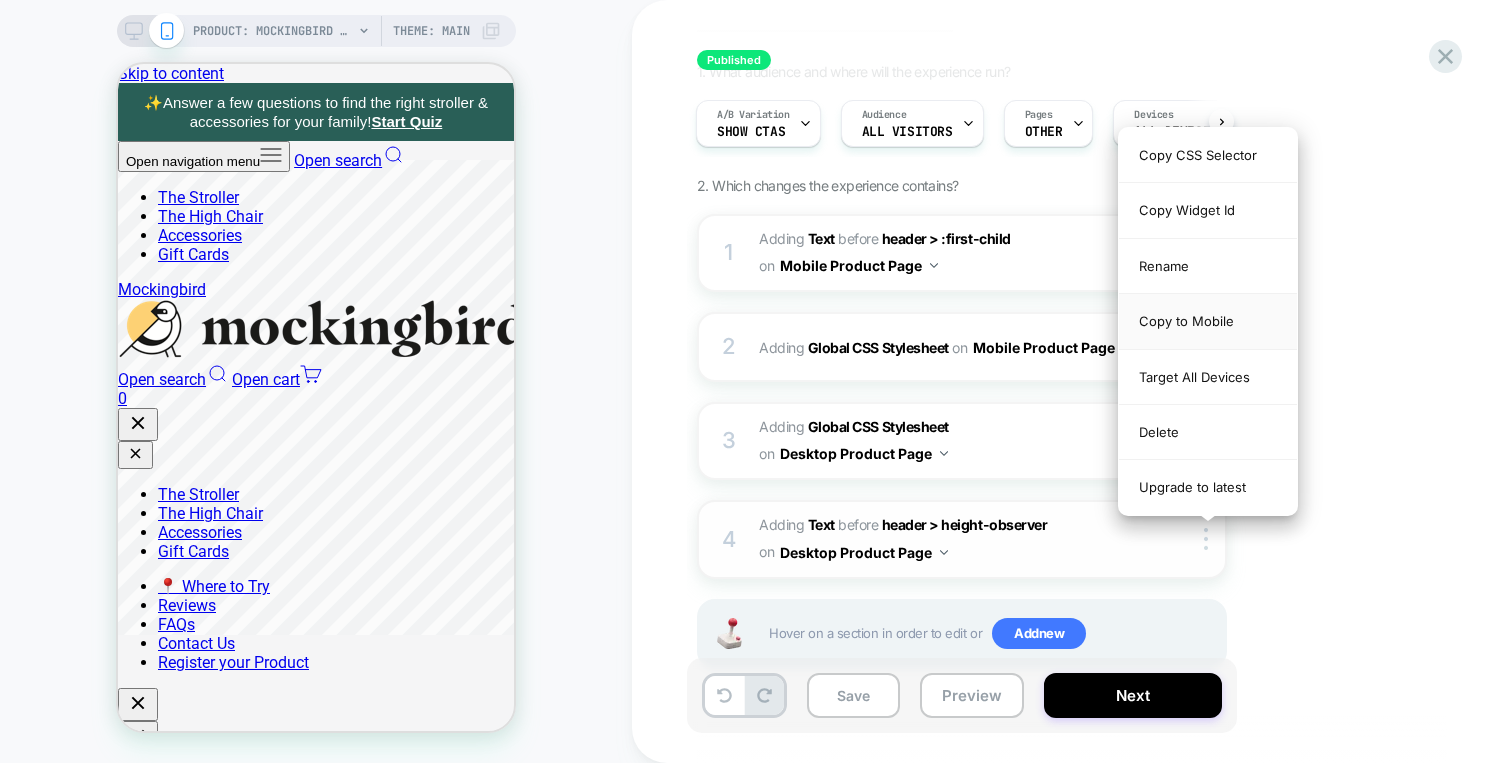 click on "Copy to   Mobile" at bounding box center (1208, 321) 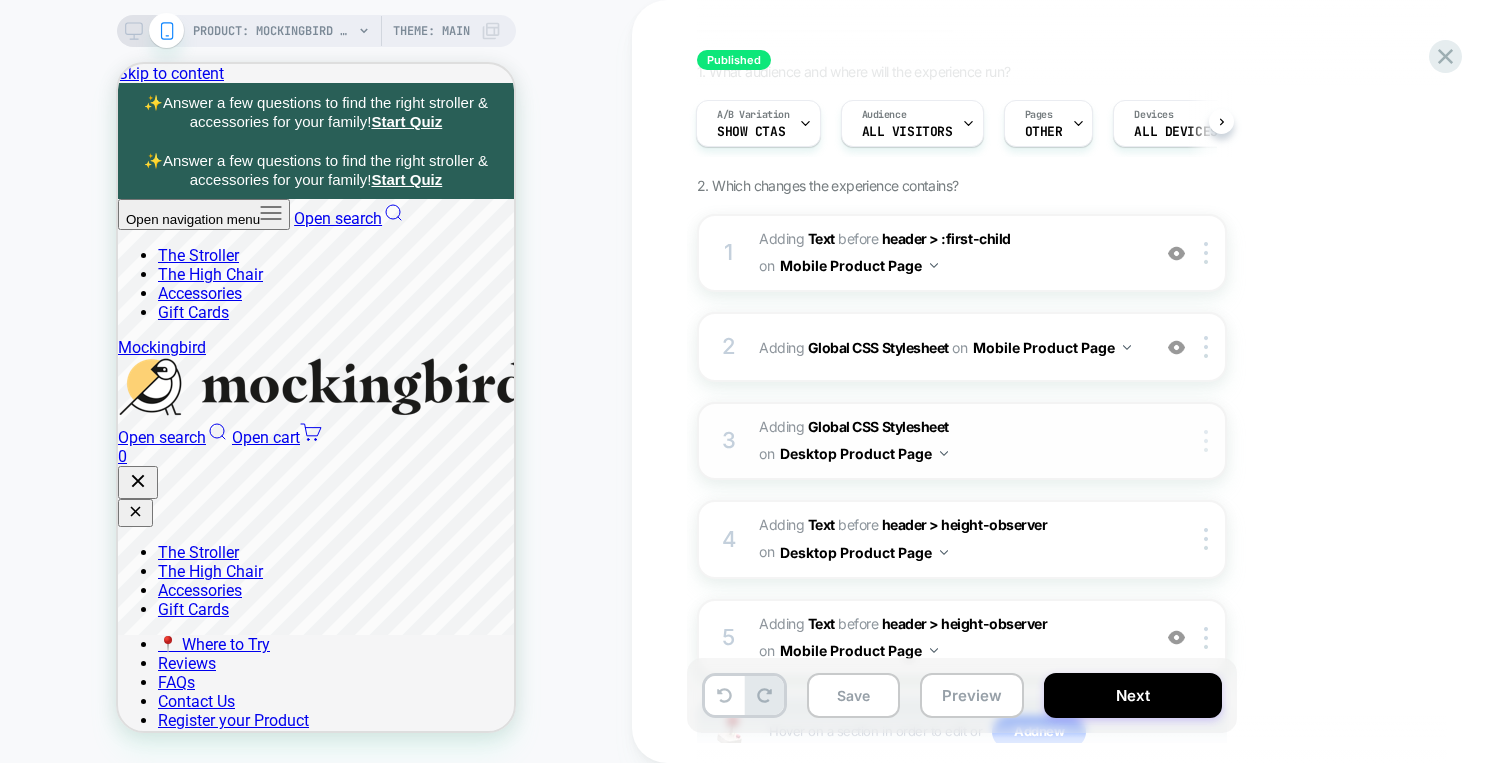 click at bounding box center (1209, 441) 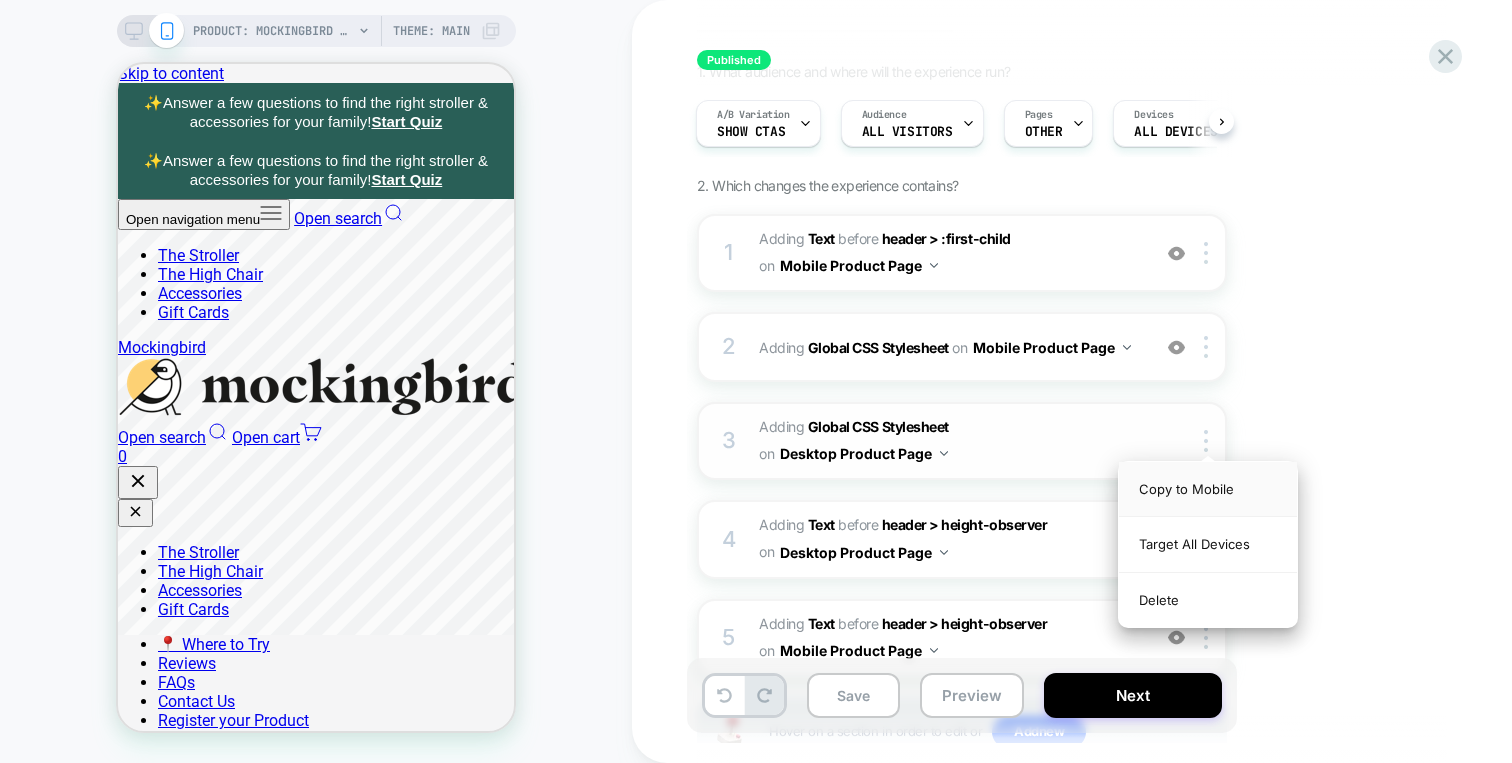 click on "Copy to   Mobile" at bounding box center [1208, 489] 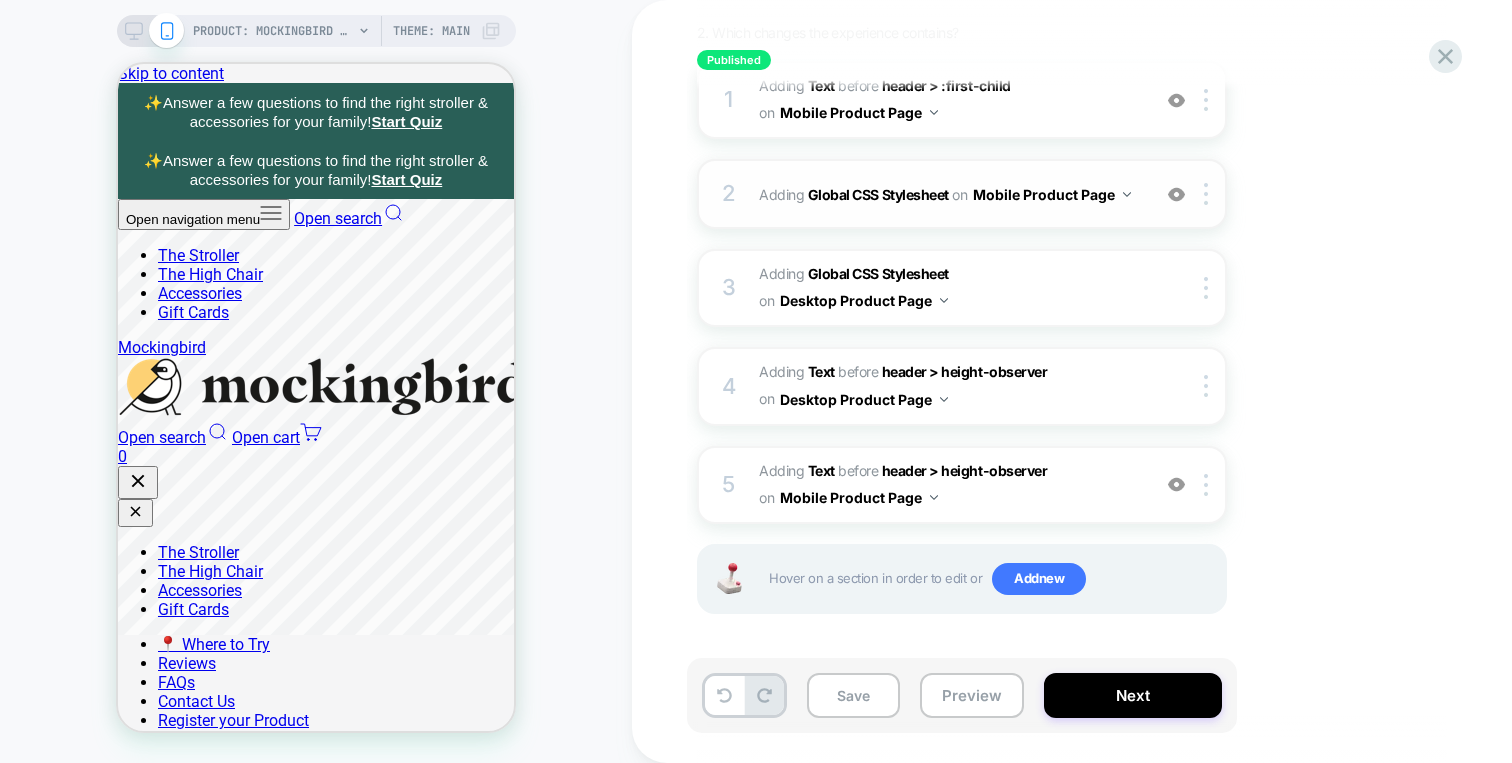 scroll, scrollTop: 0, scrollLeft: 0, axis: both 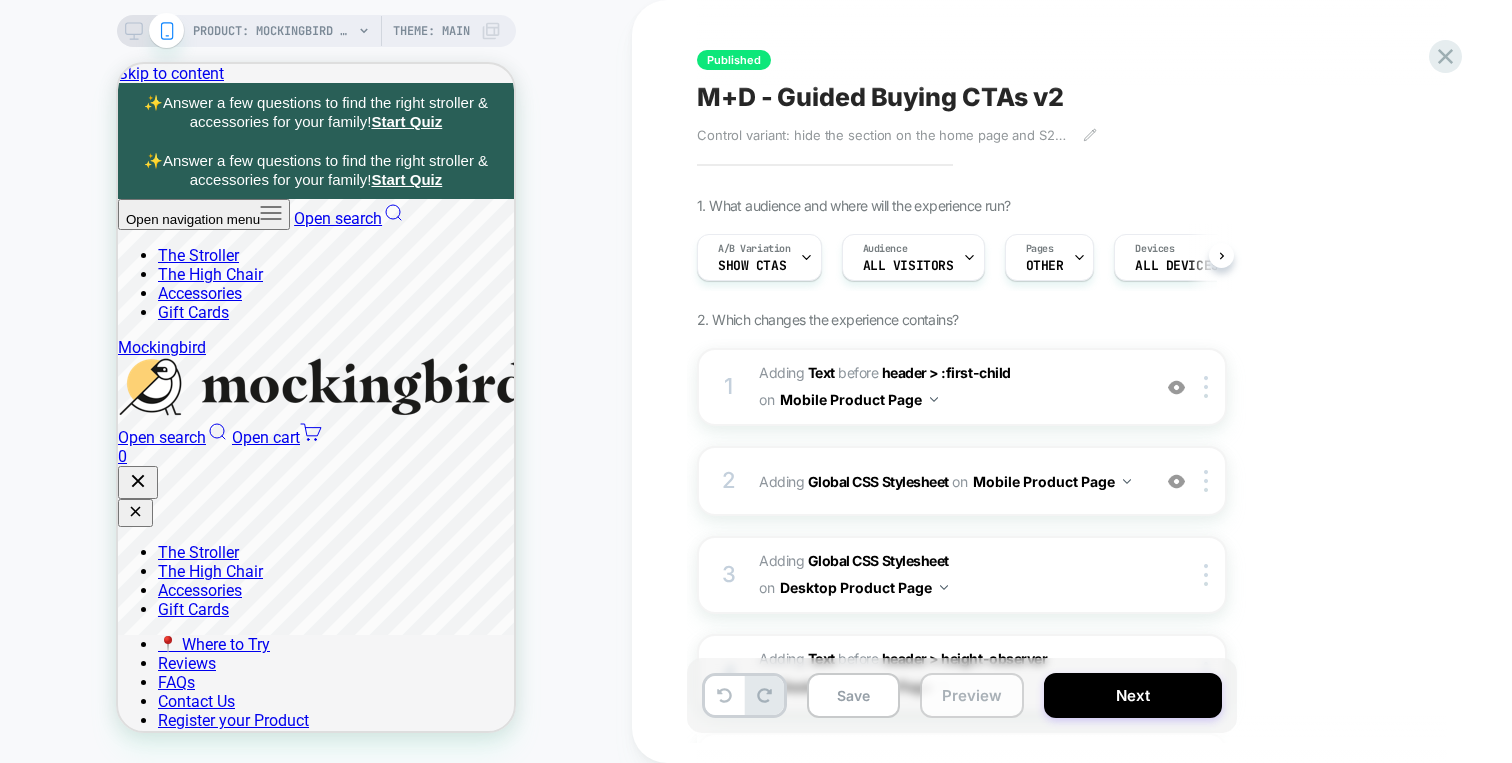 click on "Preview" at bounding box center (972, 695) 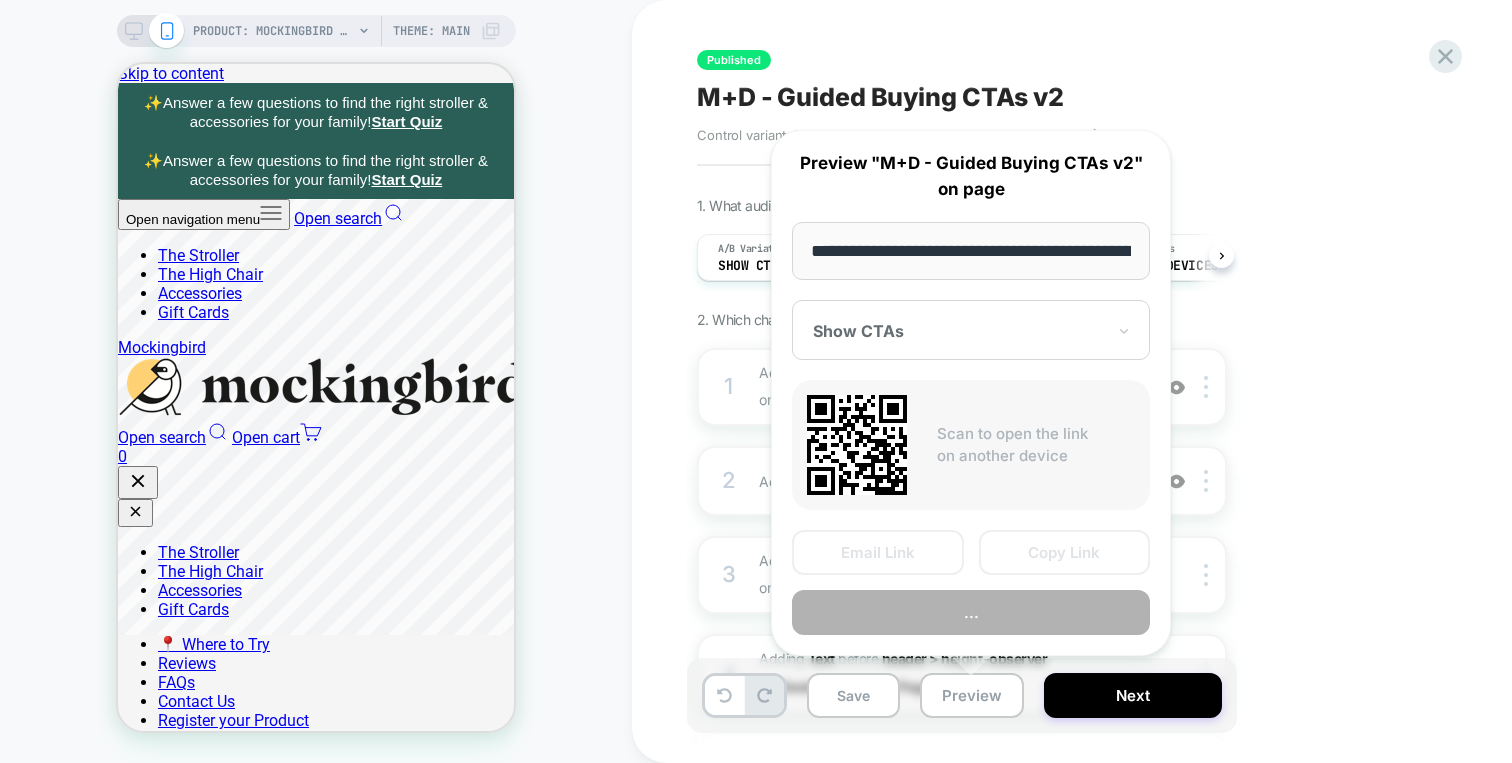 scroll, scrollTop: 0, scrollLeft: 310, axis: horizontal 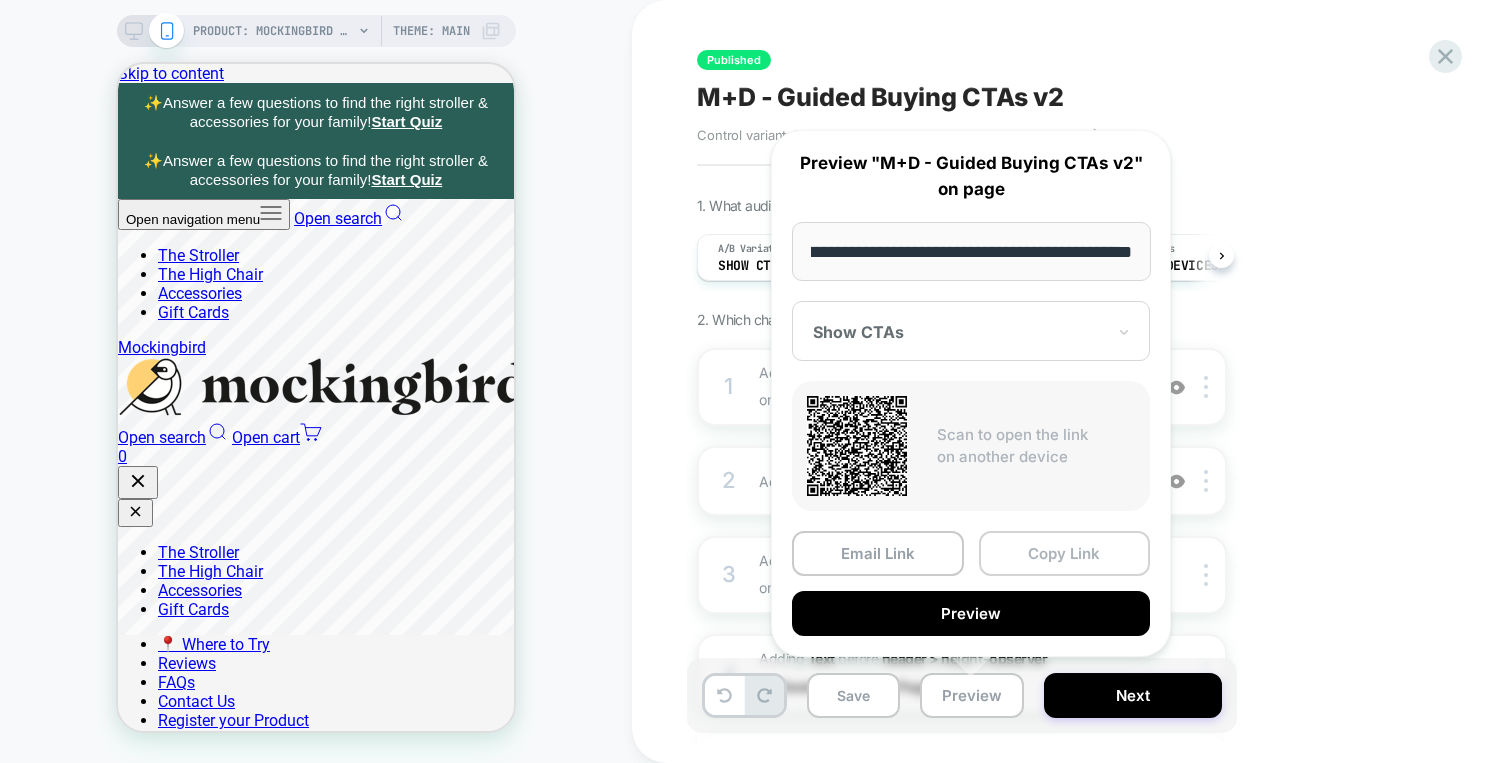 click on "Copy Link" at bounding box center (1065, 553) 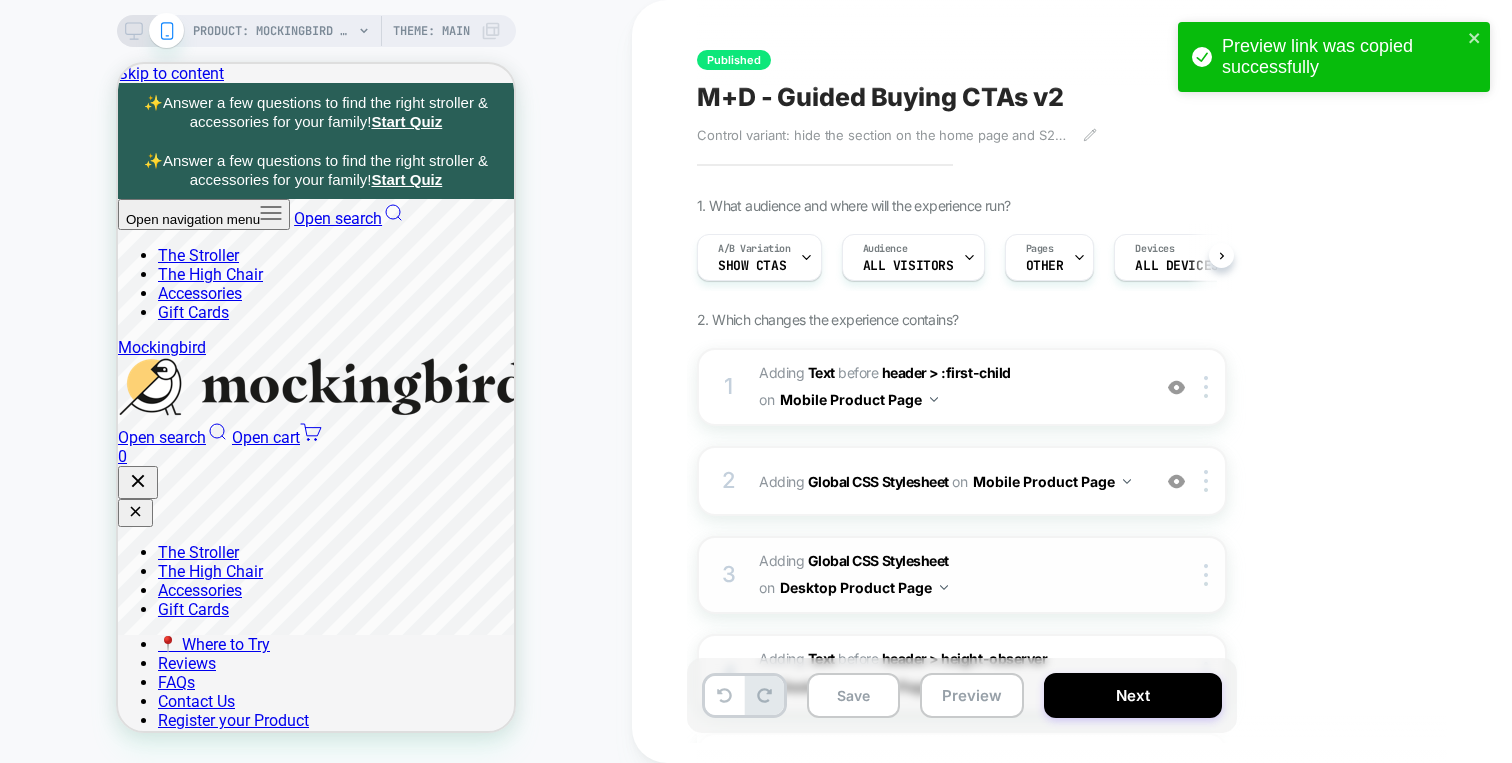scroll, scrollTop: 287, scrollLeft: 0, axis: vertical 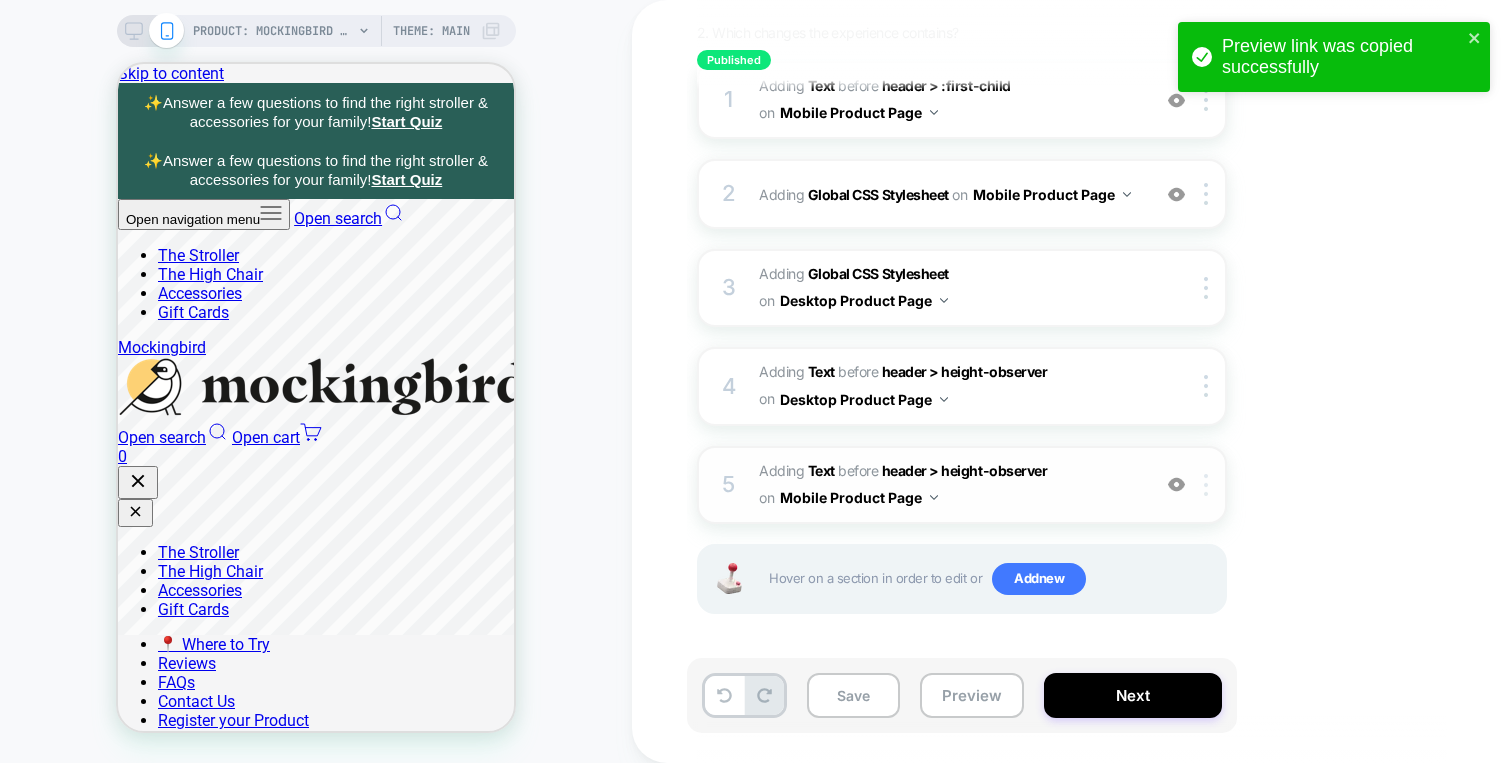 click at bounding box center [1209, 100] 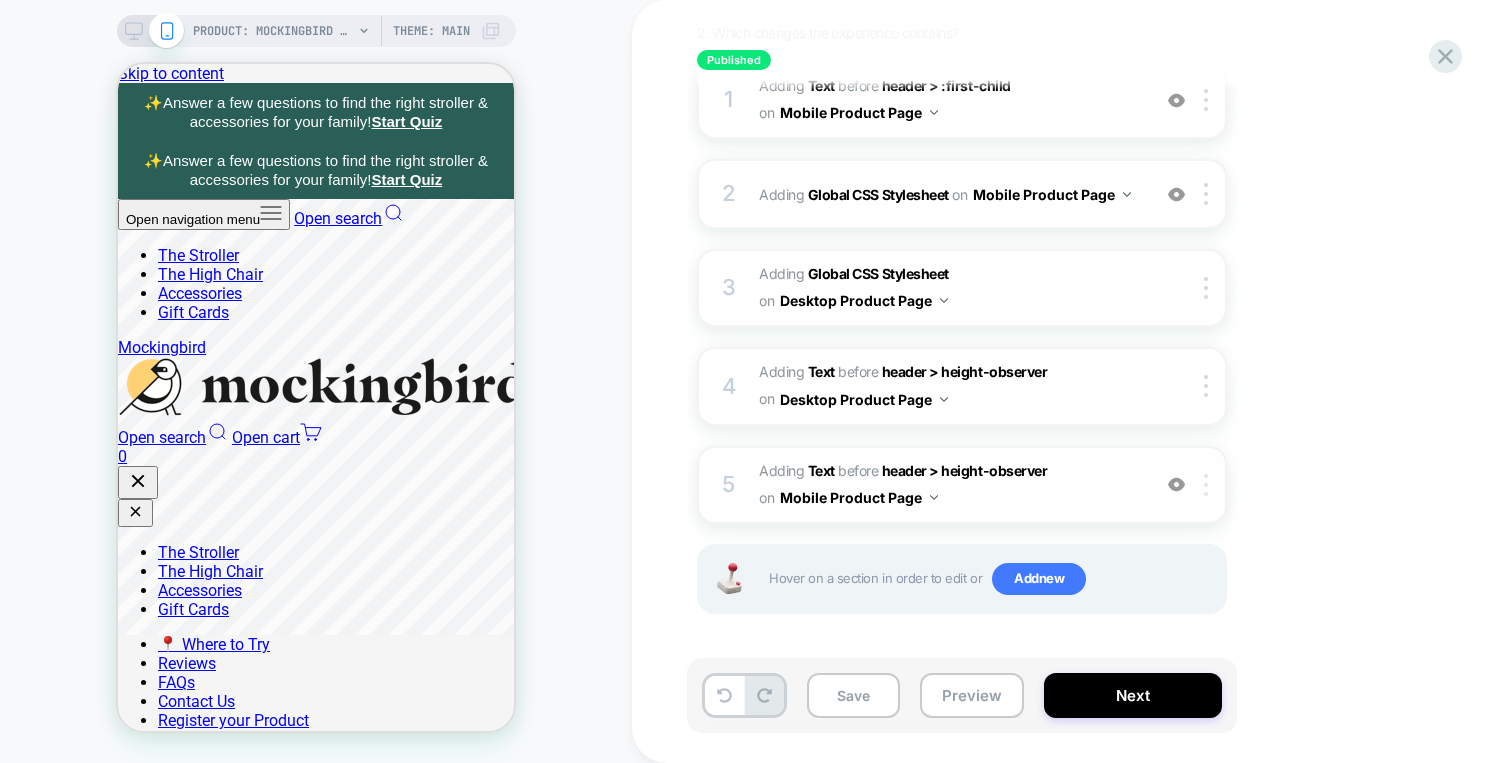 click at bounding box center [1209, 100] 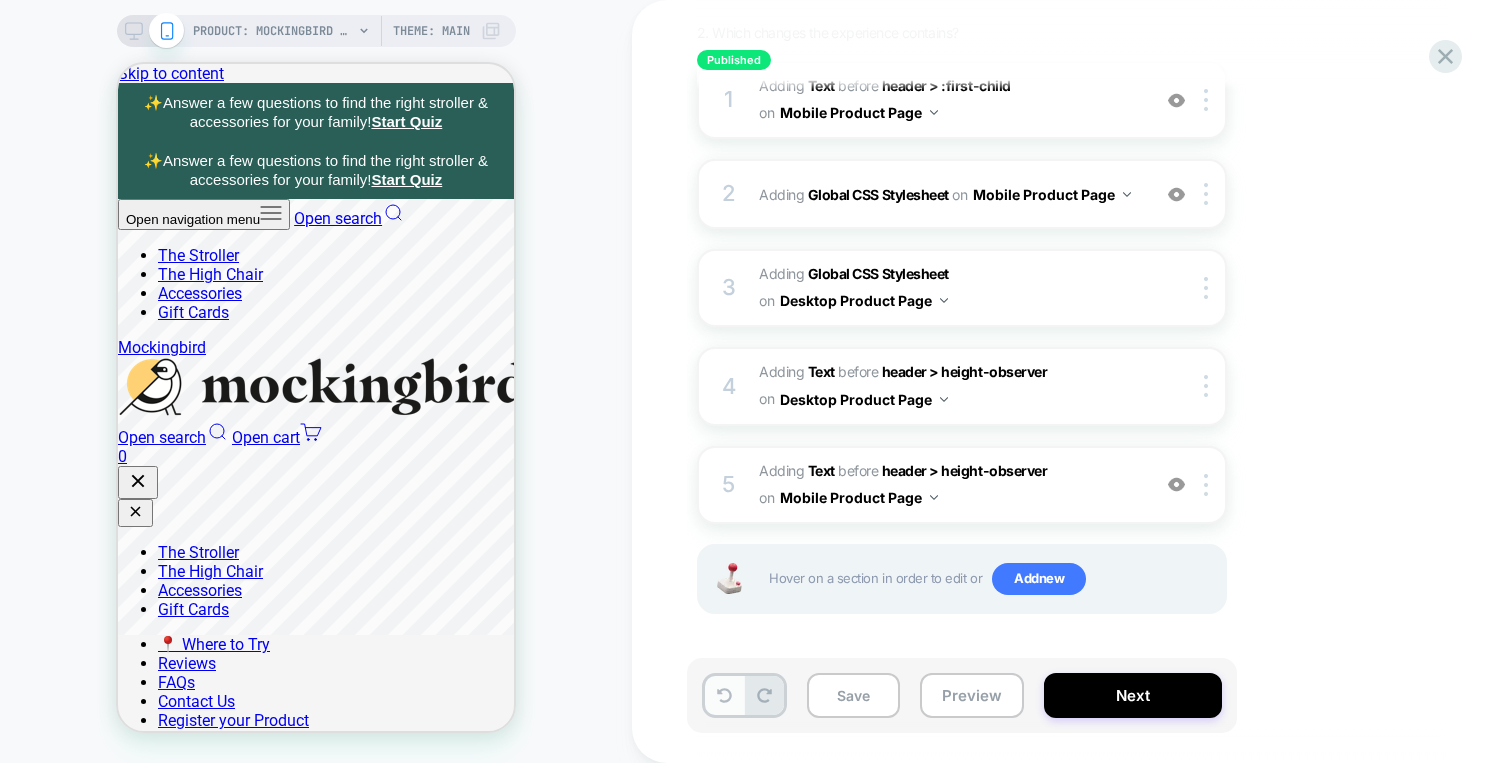 click at bounding box center [724, 695] 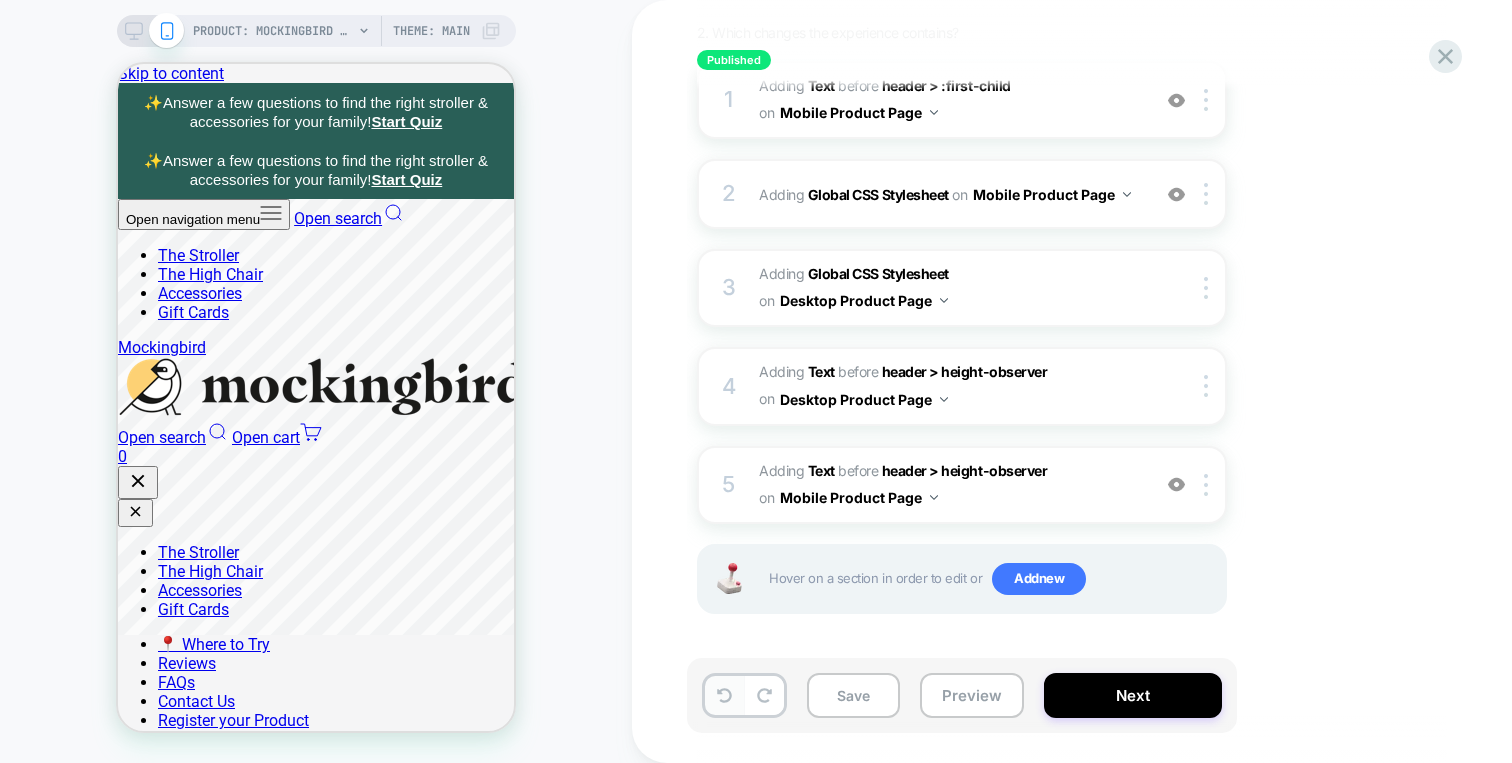 click at bounding box center (724, 695) 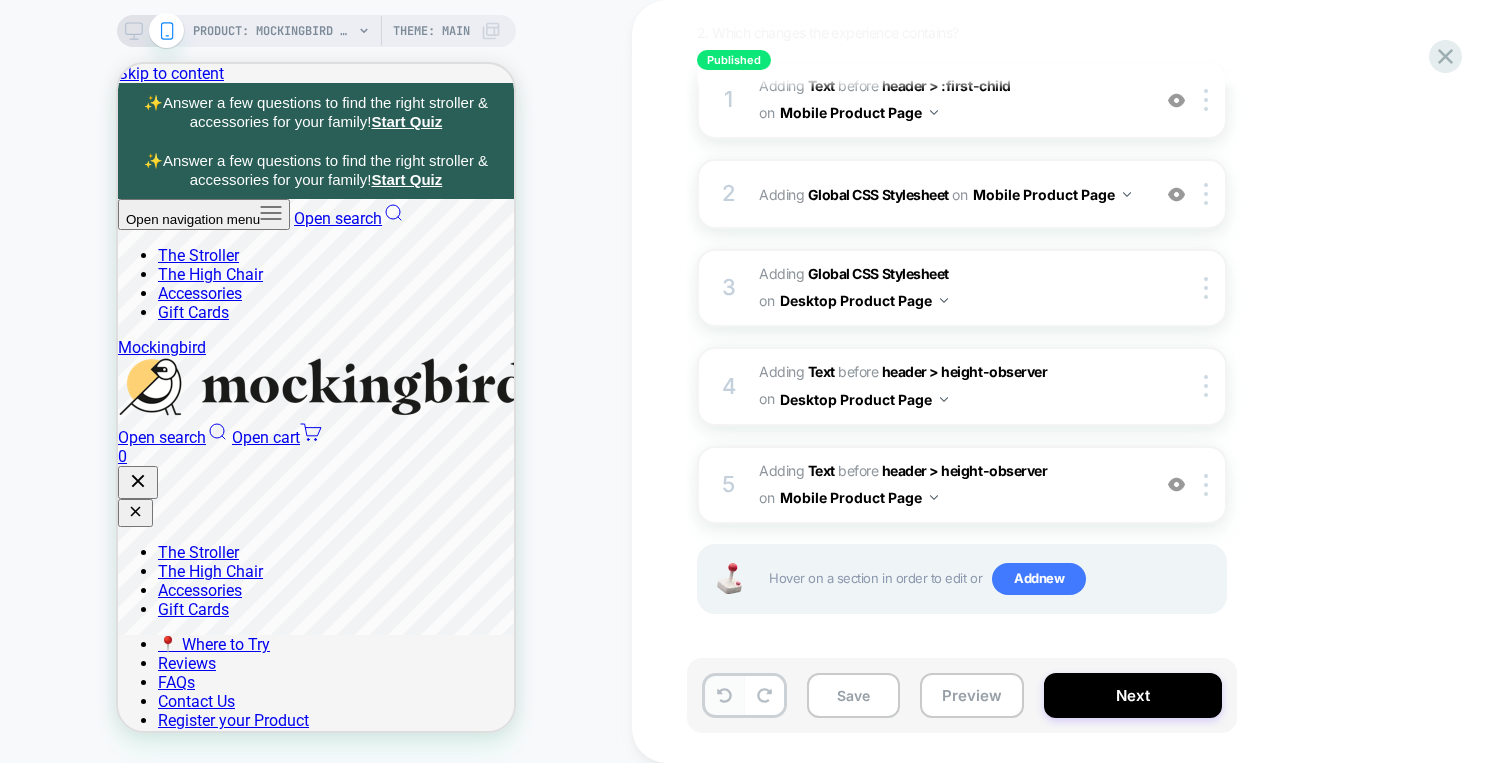 scroll, scrollTop: 189, scrollLeft: 0, axis: vertical 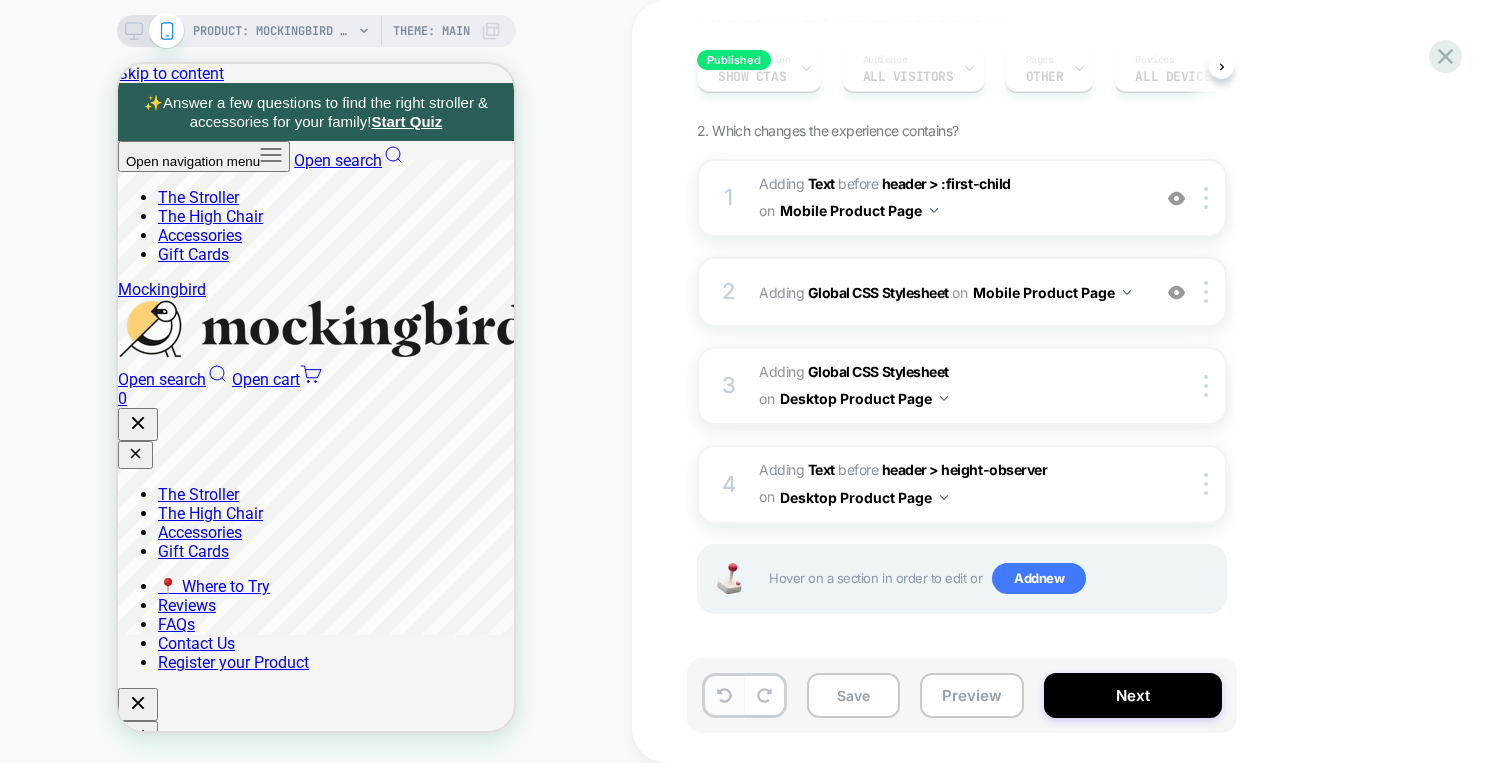 click at bounding box center (724, 695) 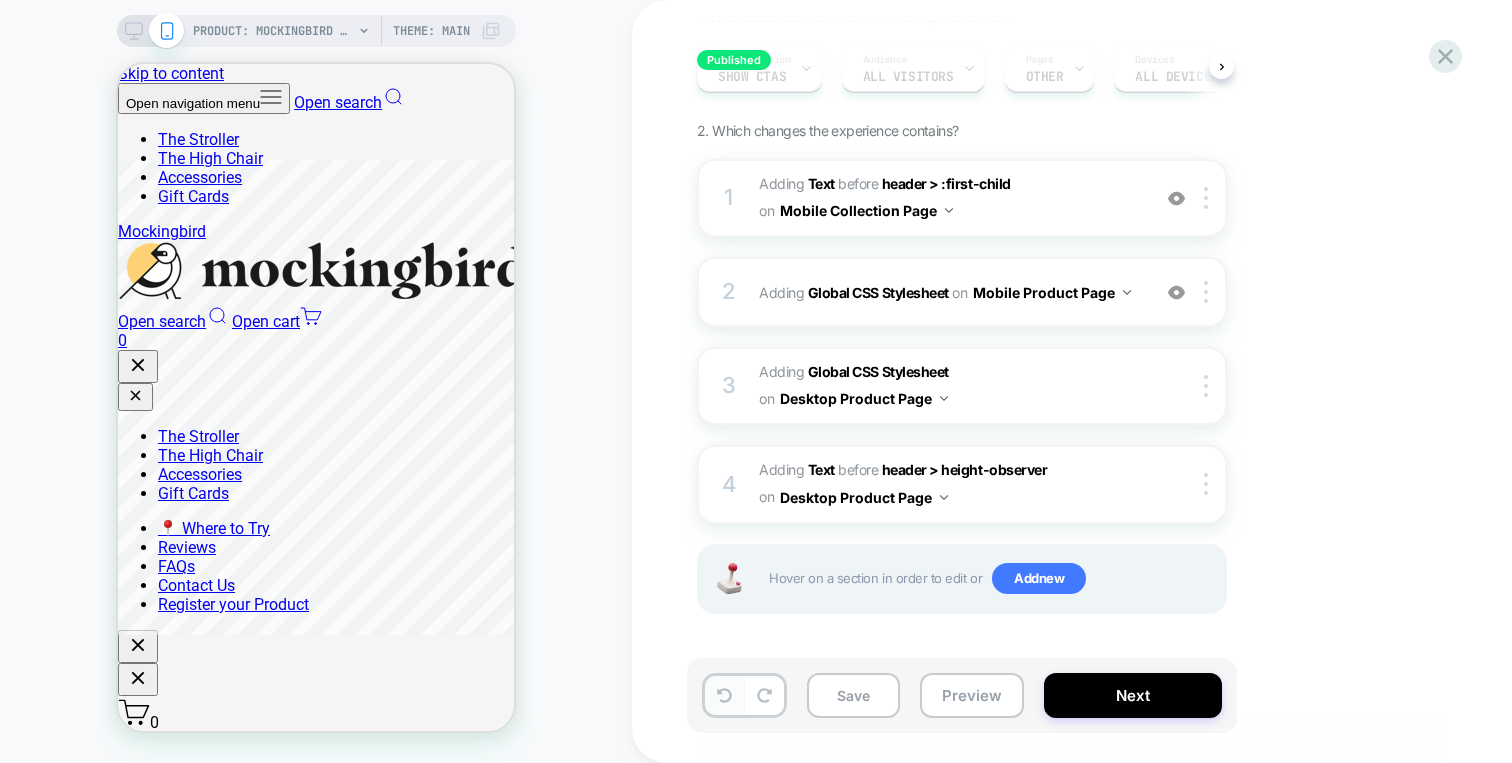 click at bounding box center [724, 695] 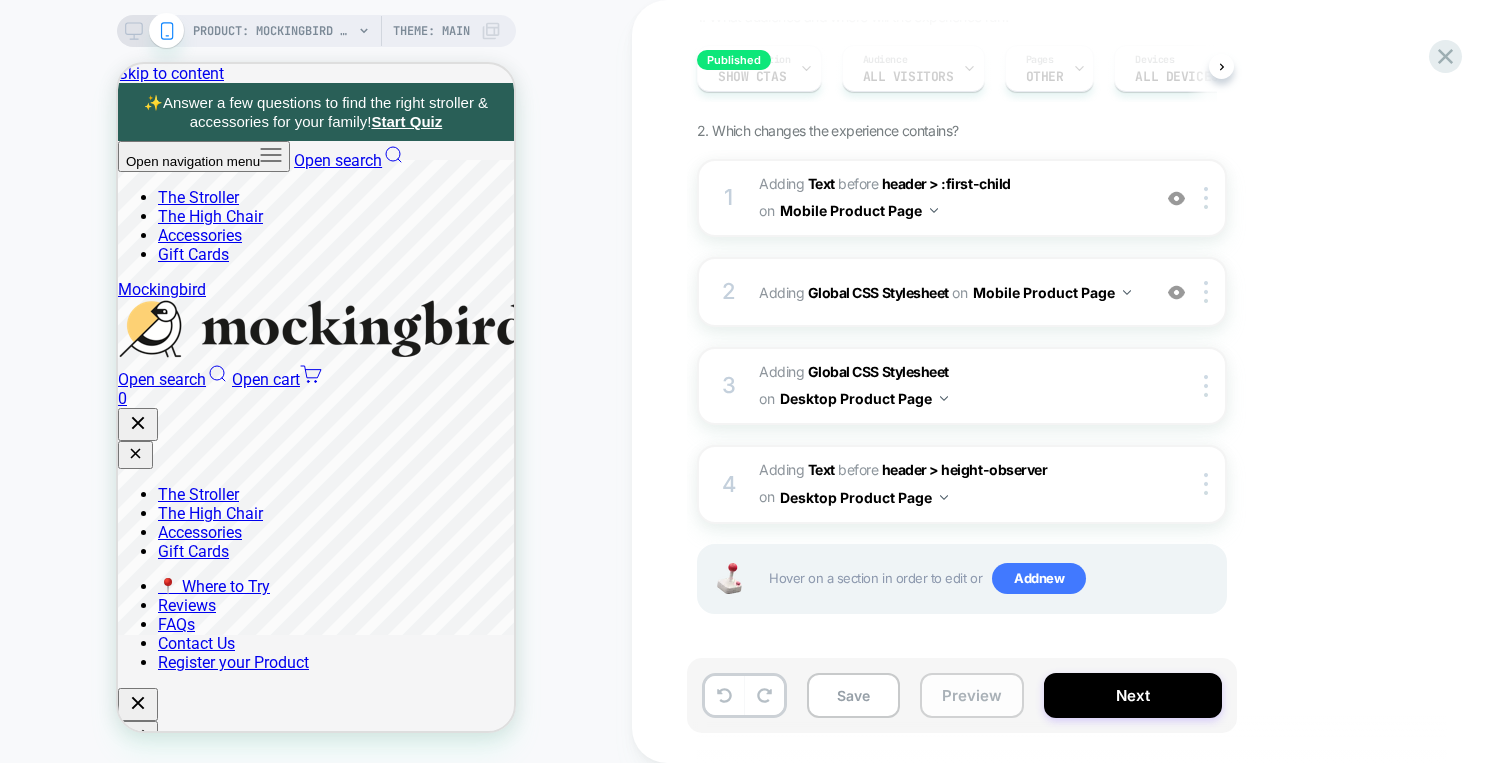 click on "Preview" at bounding box center (972, 695) 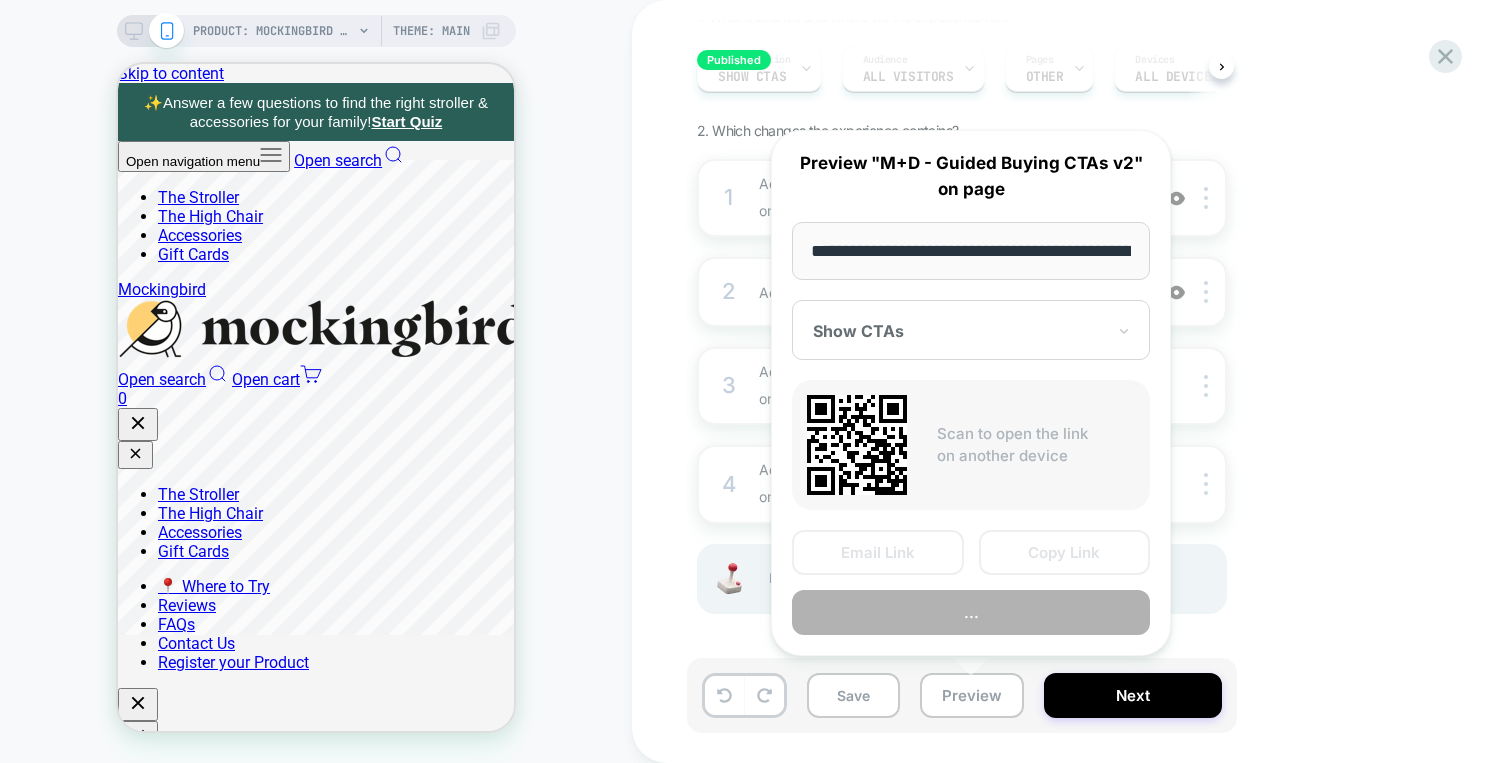 scroll, scrollTop: 0, scrollLeft: 310, axis: horizontal 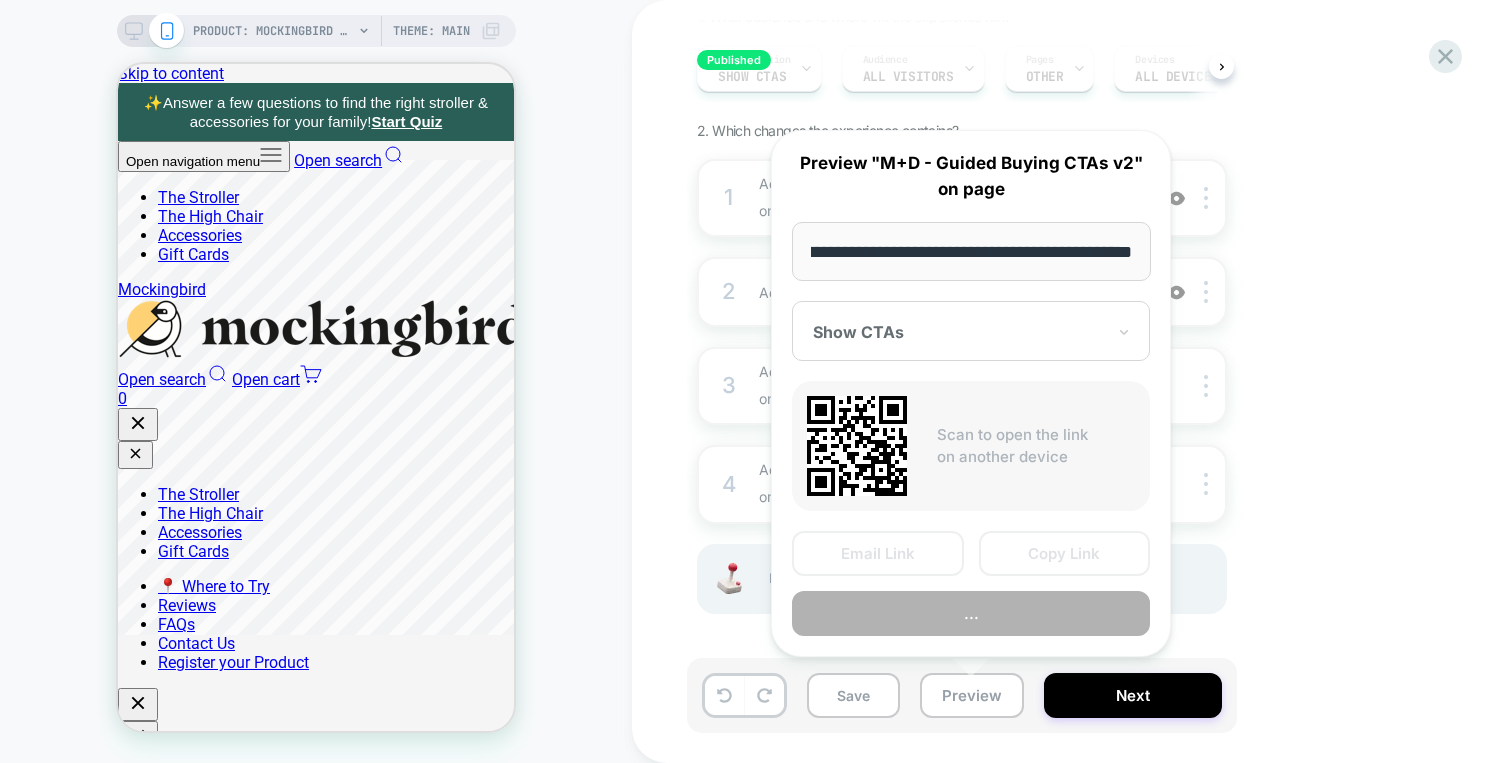 click on "PRODUCT: Mockingbird Single Stroller 2.0 PRODUCT: Mockingbird Single Stroller 2.0 Theme: MAIN" at bounding box center [316, 381] 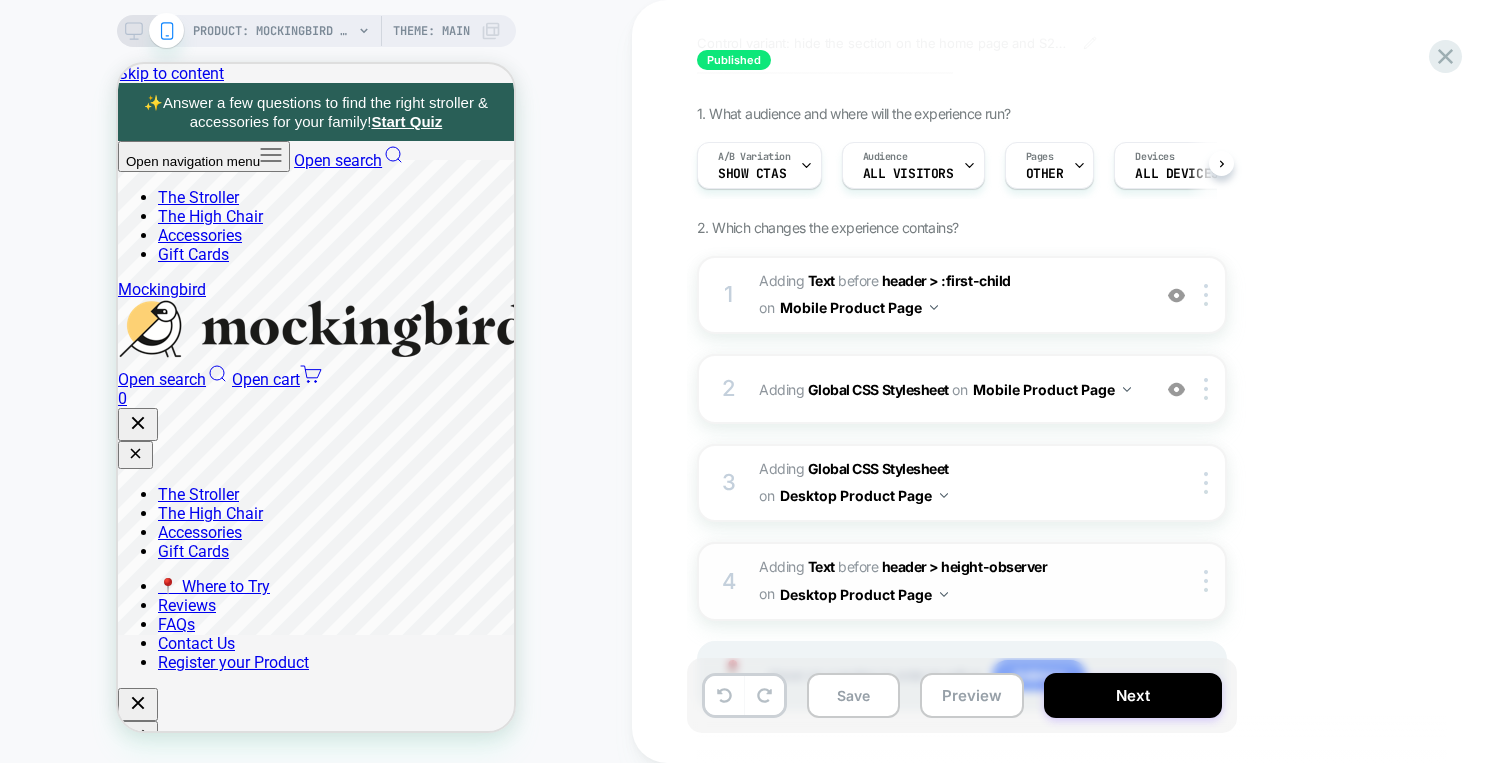 scroll, scrollTop: 0, scrollLeft: 0, axis: both 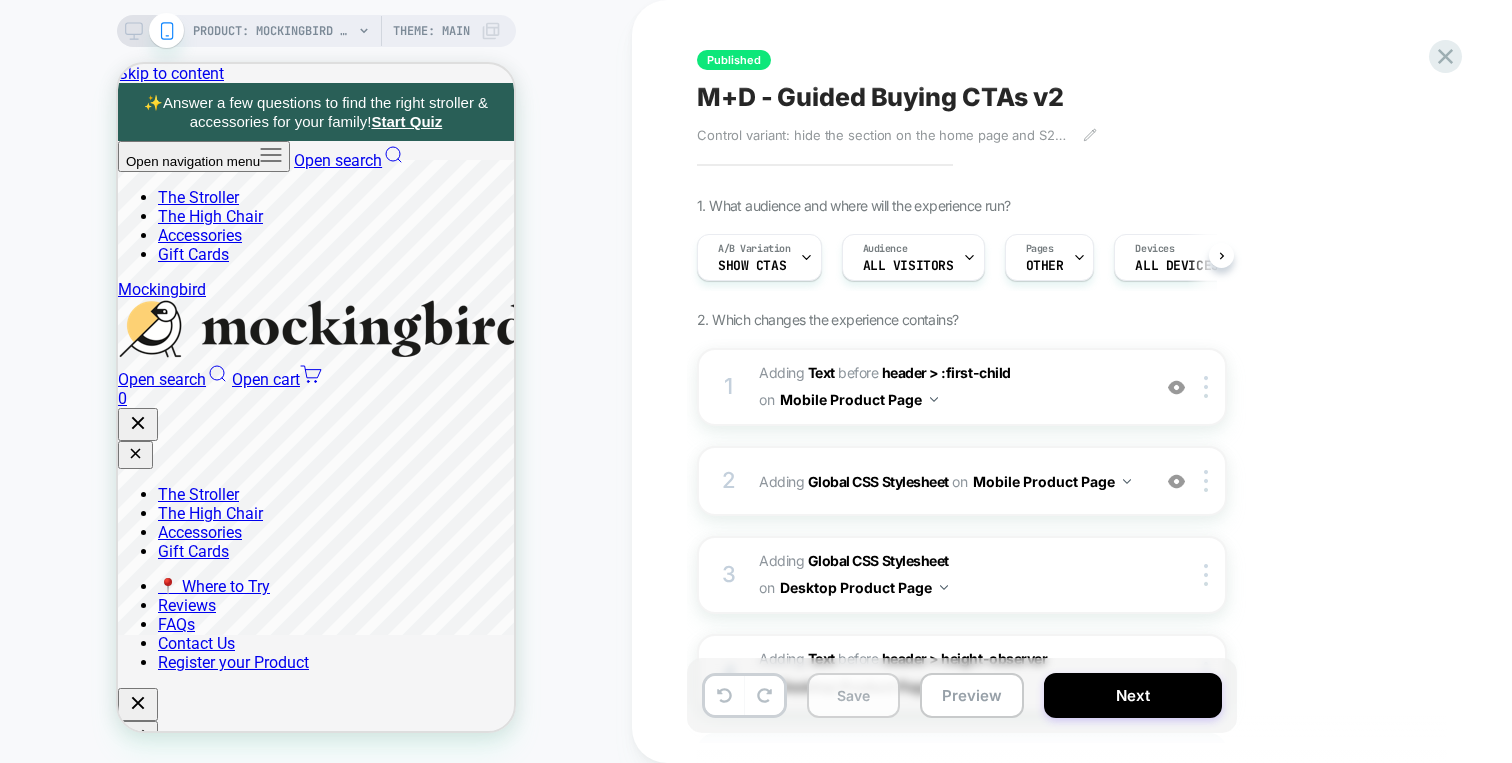 click on "Save" at bounding box center (853, 695) 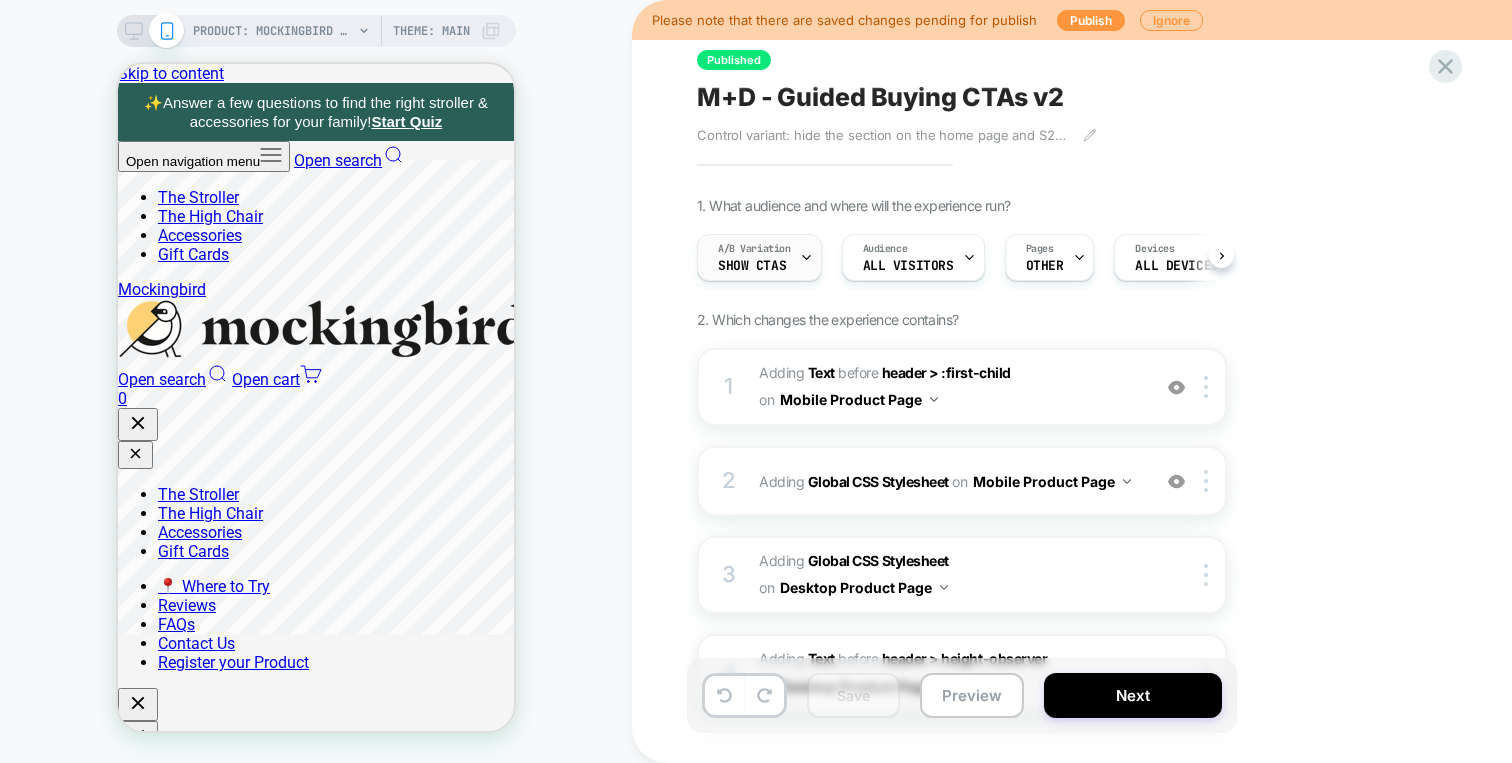 click on "A/B Variation" at bounding box center [754, 249] 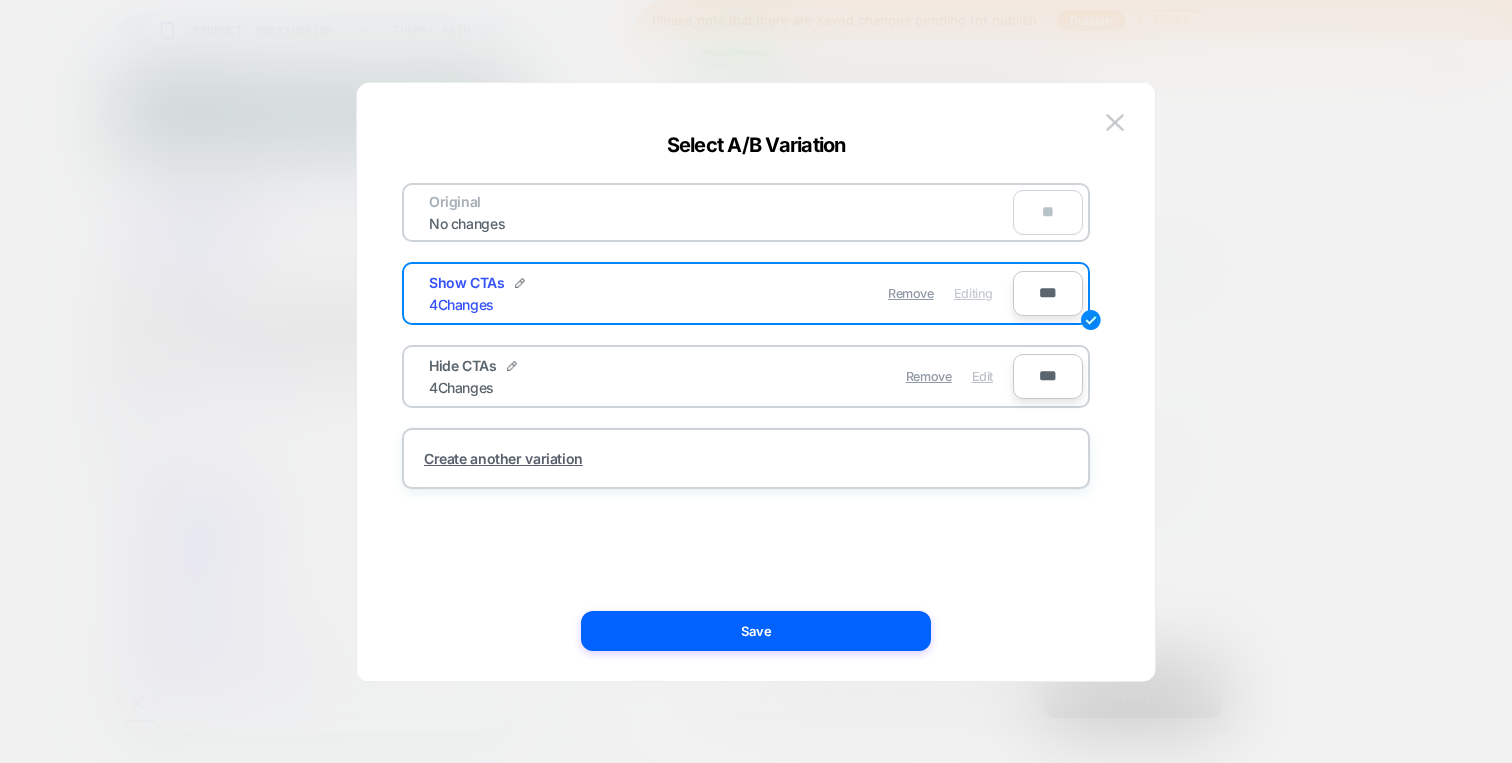 click on "Edit" at bounding box center [982, 376] 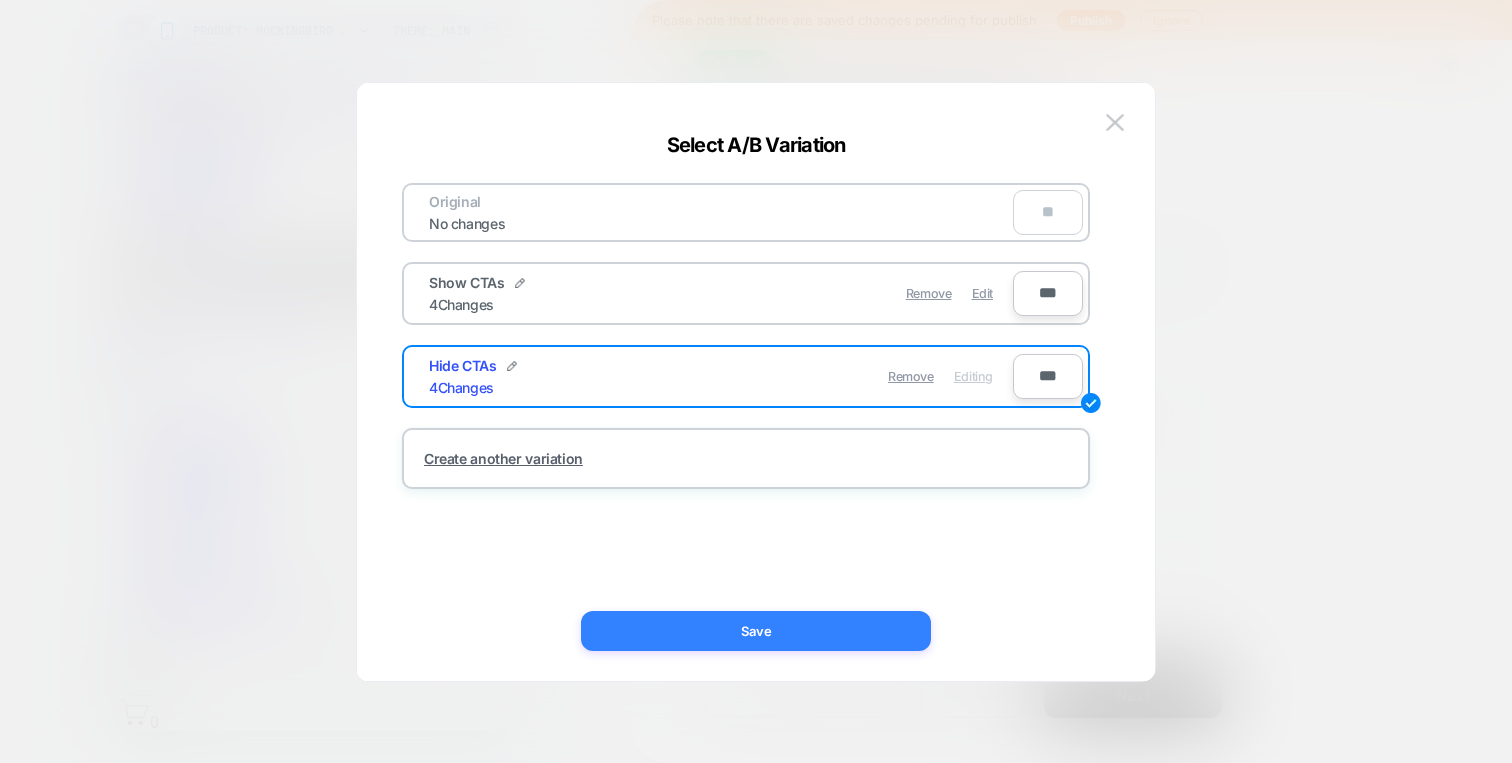 click on "Save" at bounding box center [756, 631] 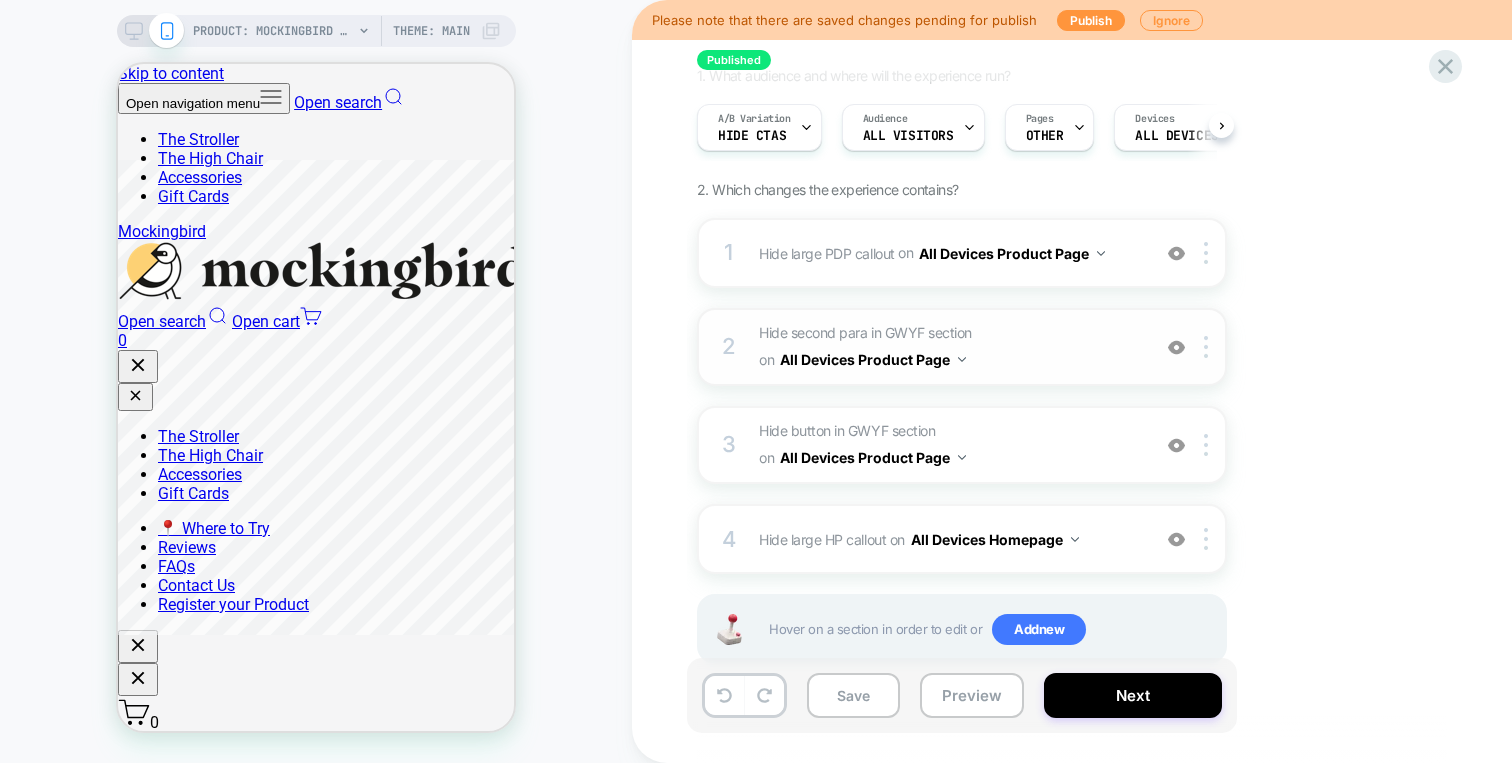 scroll, scrollTop: 181, scrollLeft: 0, axis: vertical 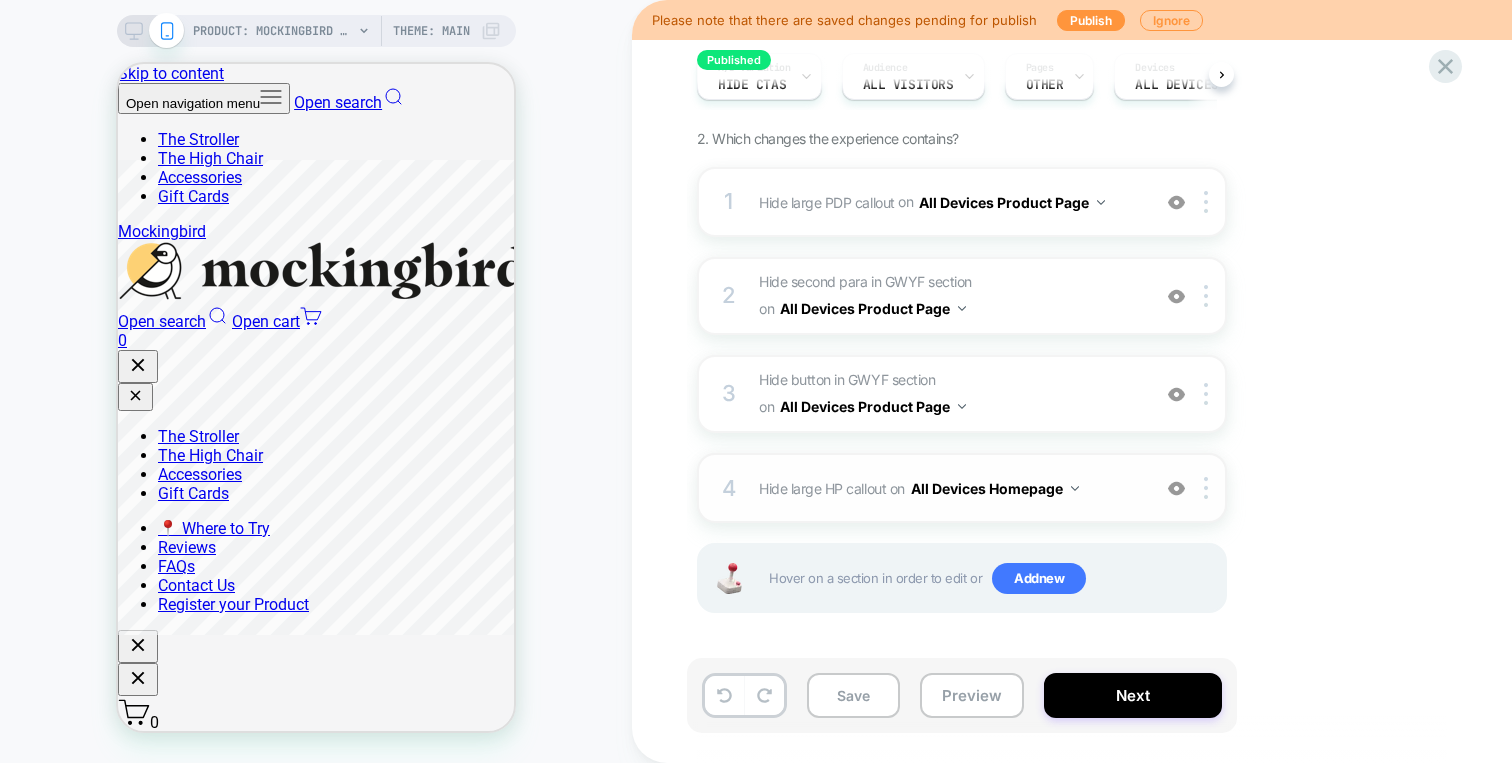 click on "4 Hide large HP callout Hiding .text-custom--mobile on All Devices Homepage Copy CSS Selector Rename Target Mobile Delete" at bounding box center (962, 488) 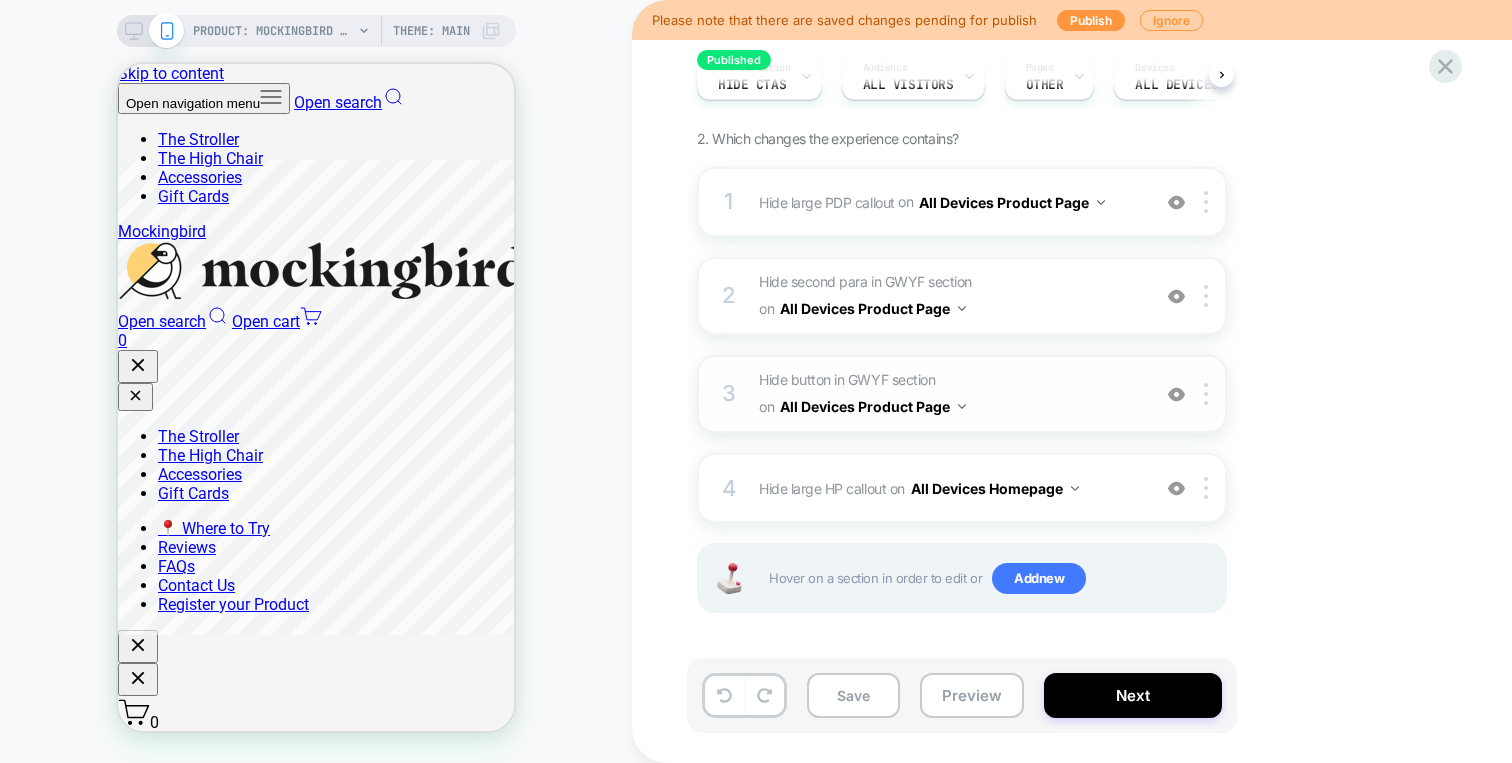click on "Hide button in GWYF section Hiding .justify-items-center > .button on All Devices Product Page" at bounding box center (949, 202) 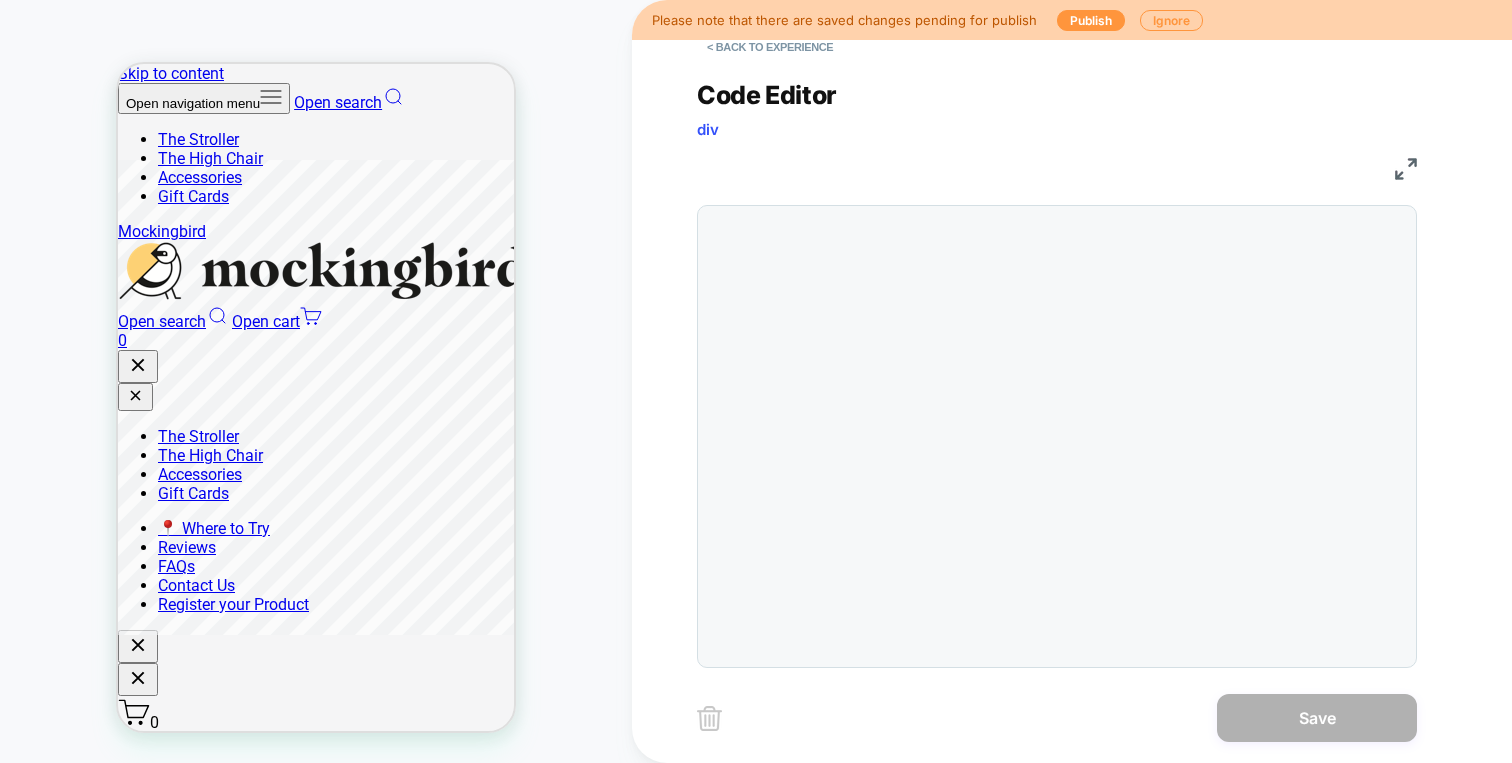 scroll, scrollTop: 81, scrollLeft: 0, axis: vertical 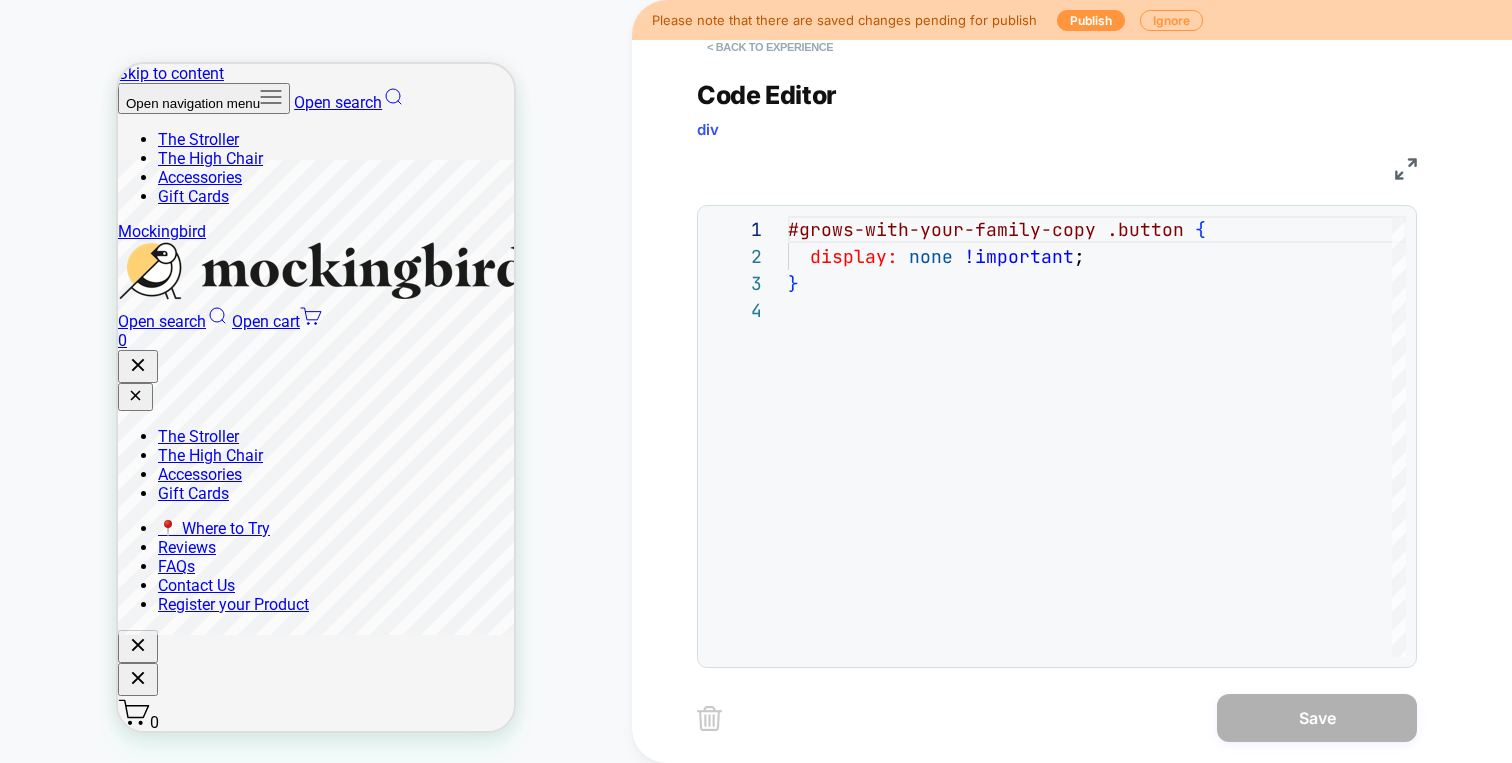click on "< Back to experience" at bounding box center [770, 47] 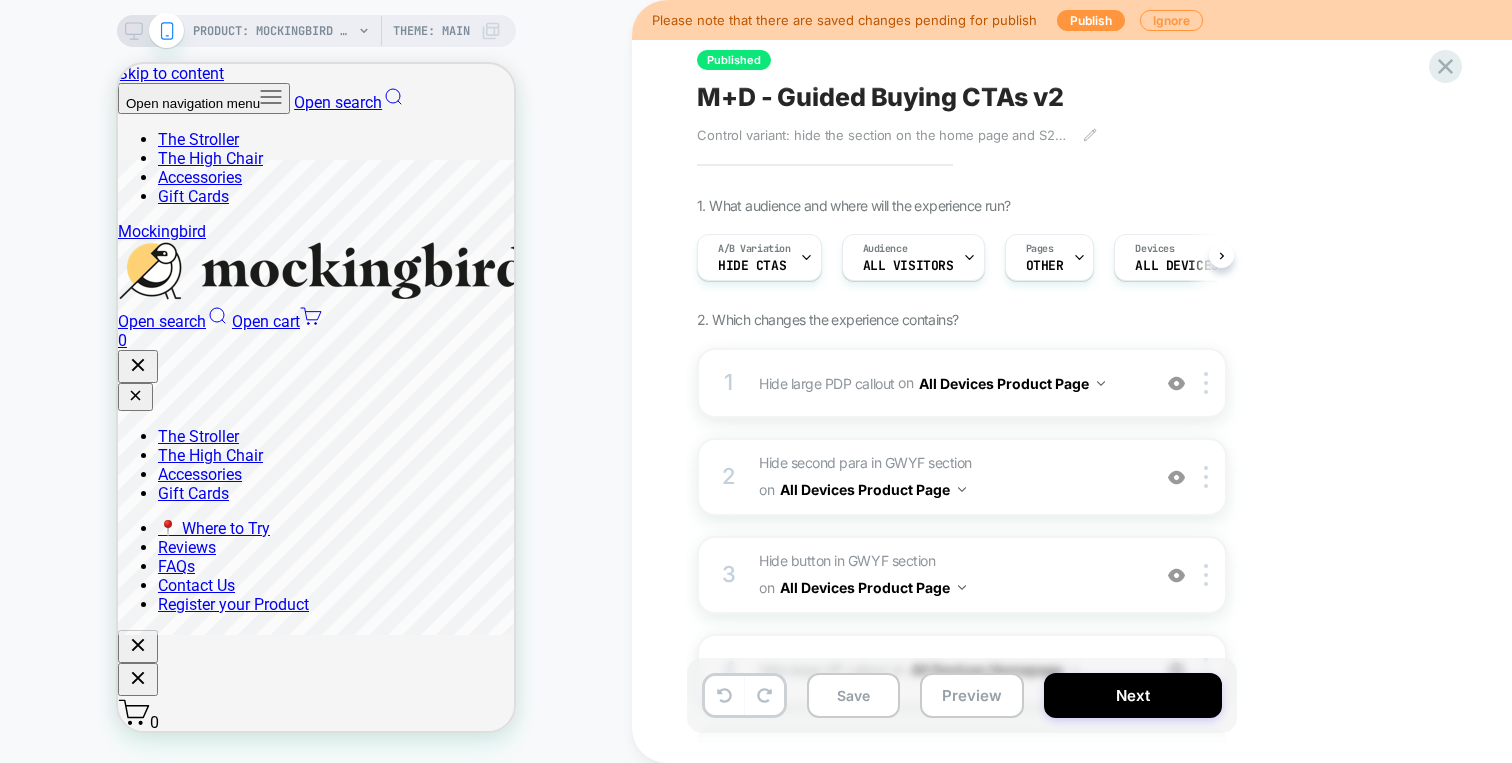 scroll, scrollTop: 0, scrollLeft: 1, axis: horizontal 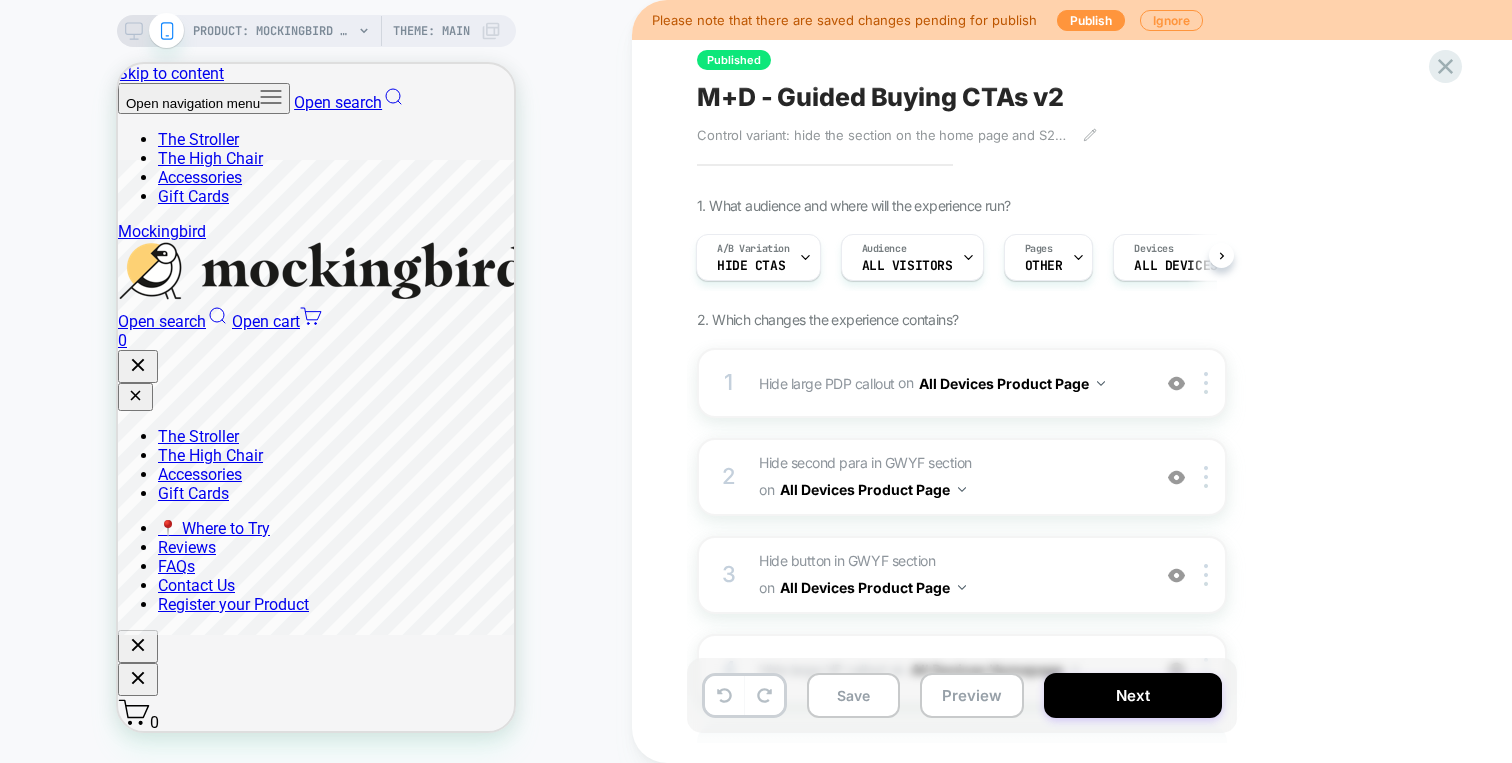 click on "A/B Variation Hide CTAs Audience All Visitors Pages OTHER Devices ALL DEVICES Trigger Page Load" at bounding box center (952, 257) 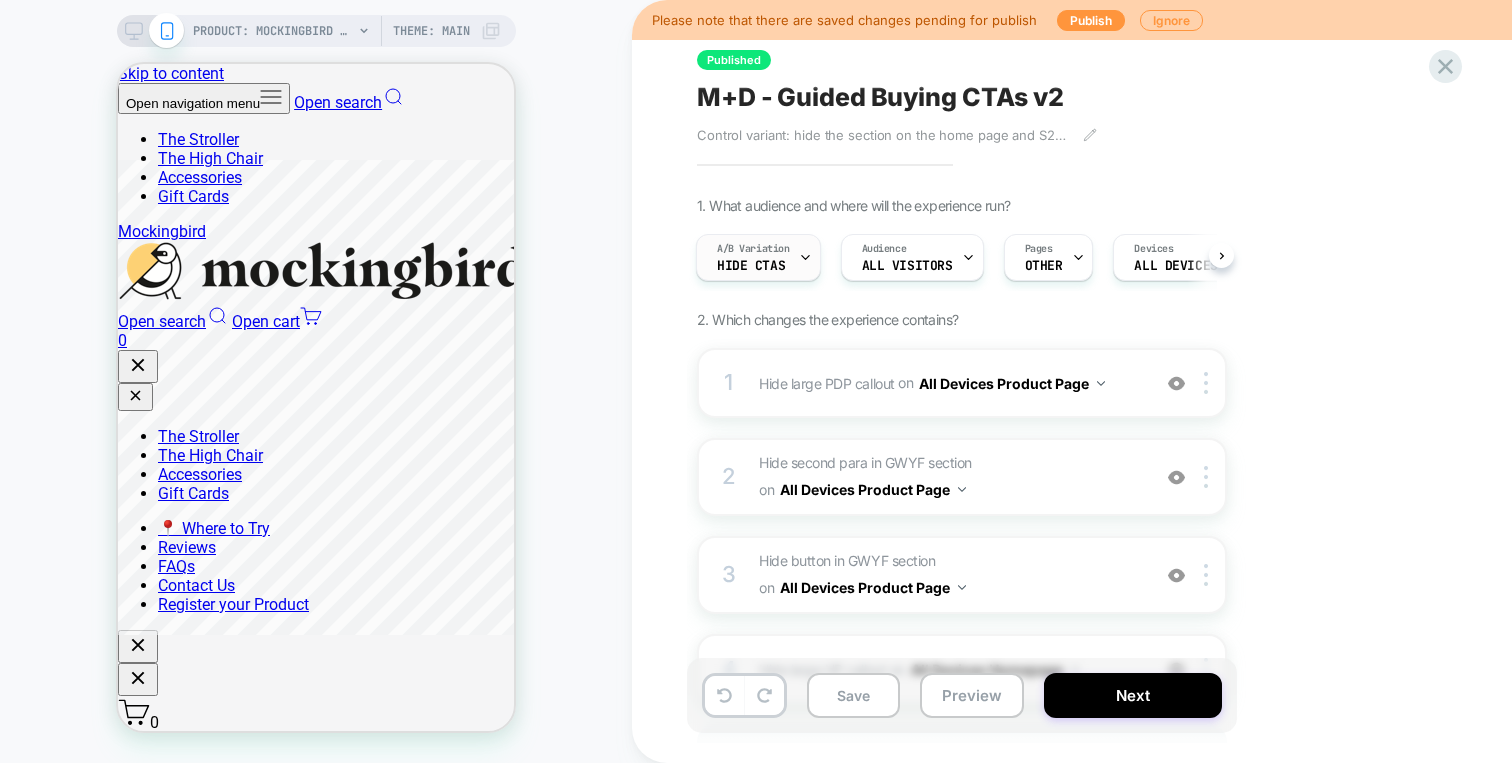 click on "A/B Variation" at bounding box center (753, 249) 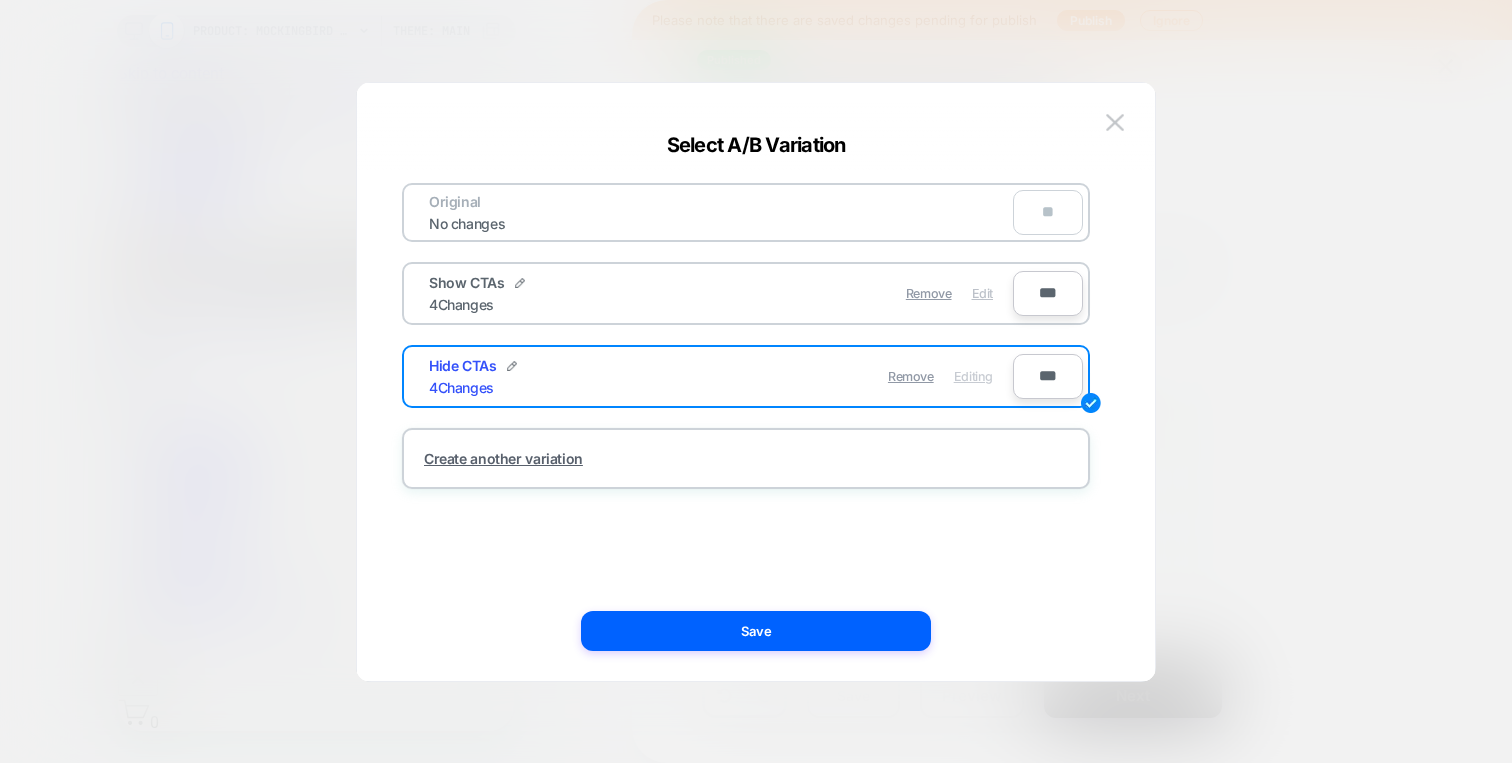 click on "Edit" at bounding box center (982, 293) 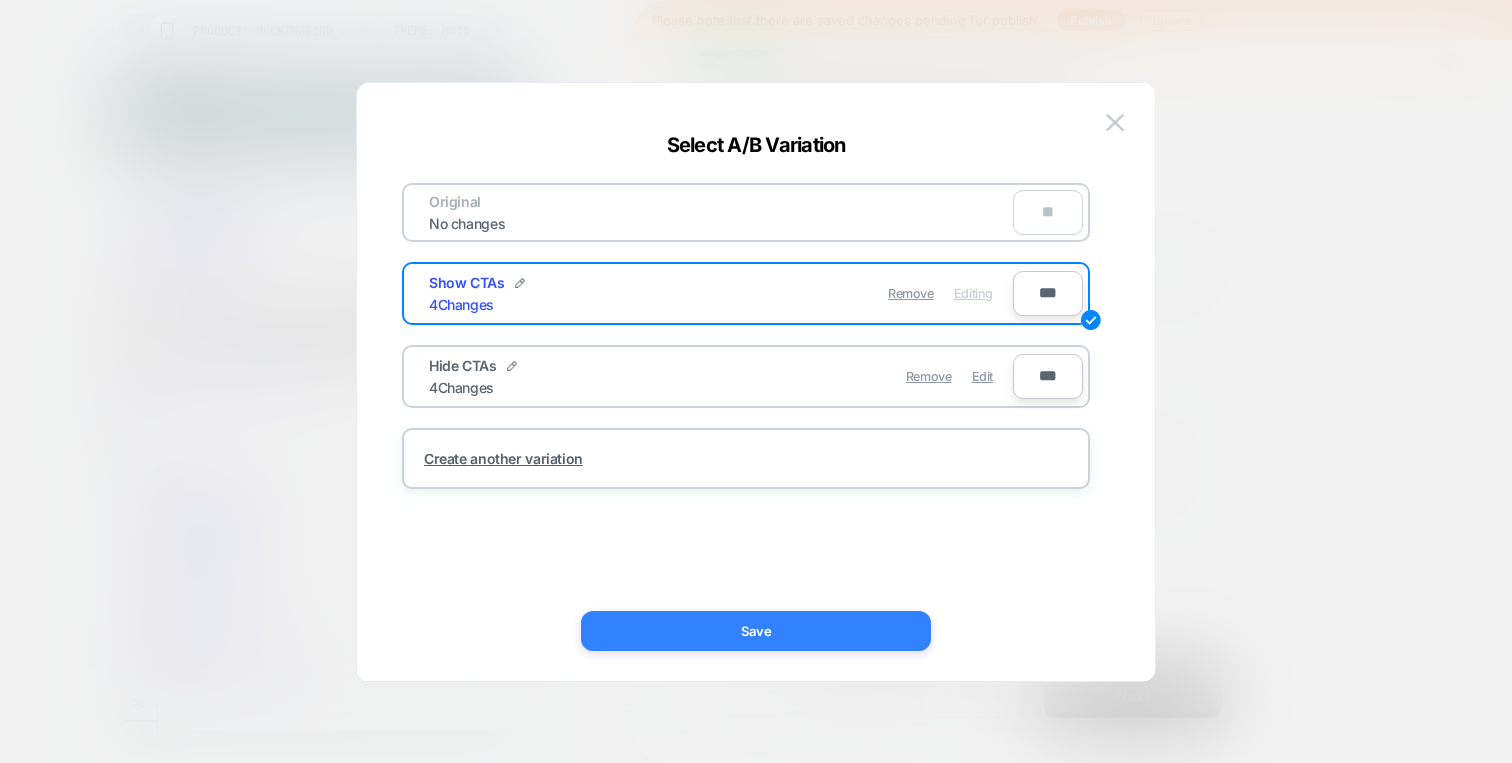 click on "Save" at bounding box center (756, 631) 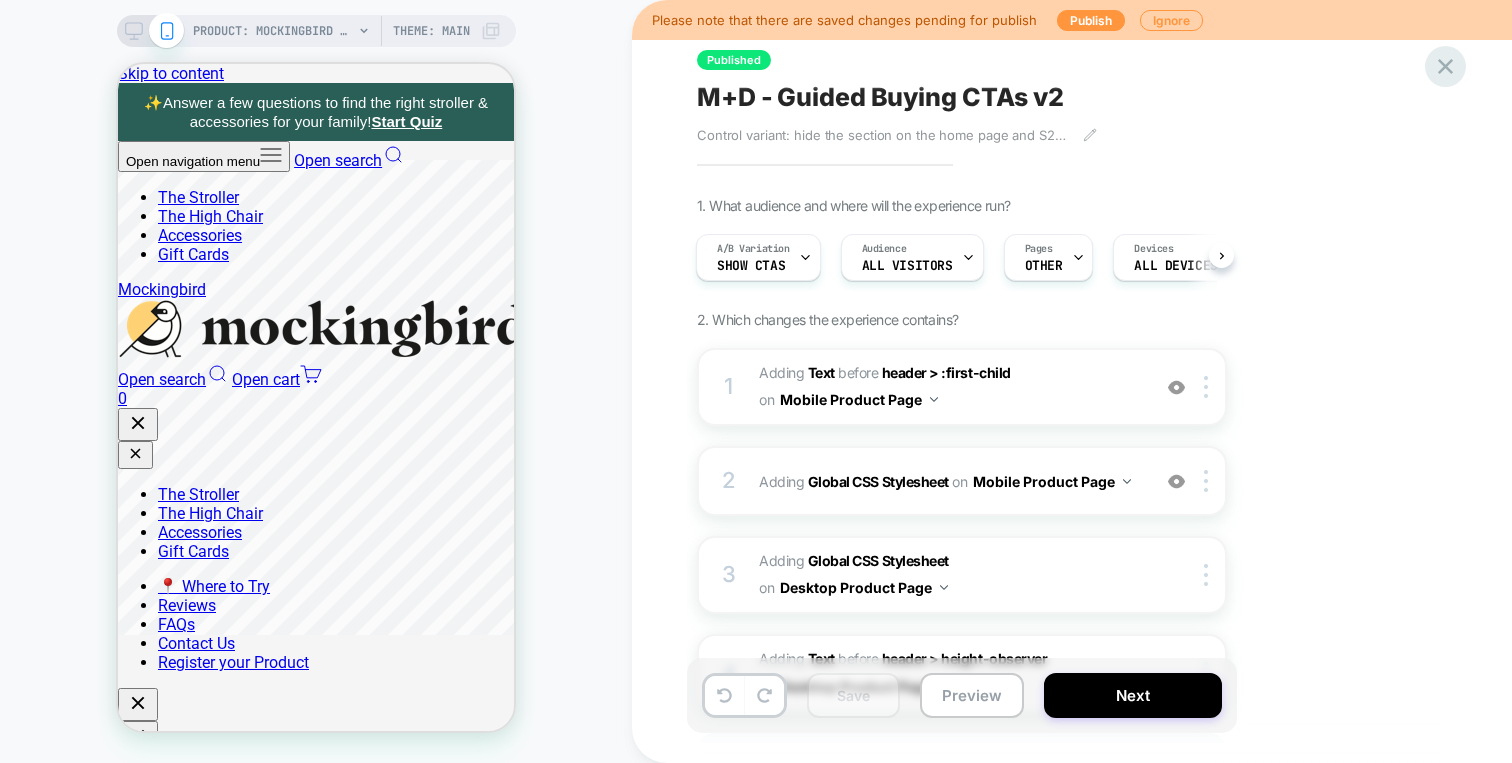 click at bounding box center [1445, 66] 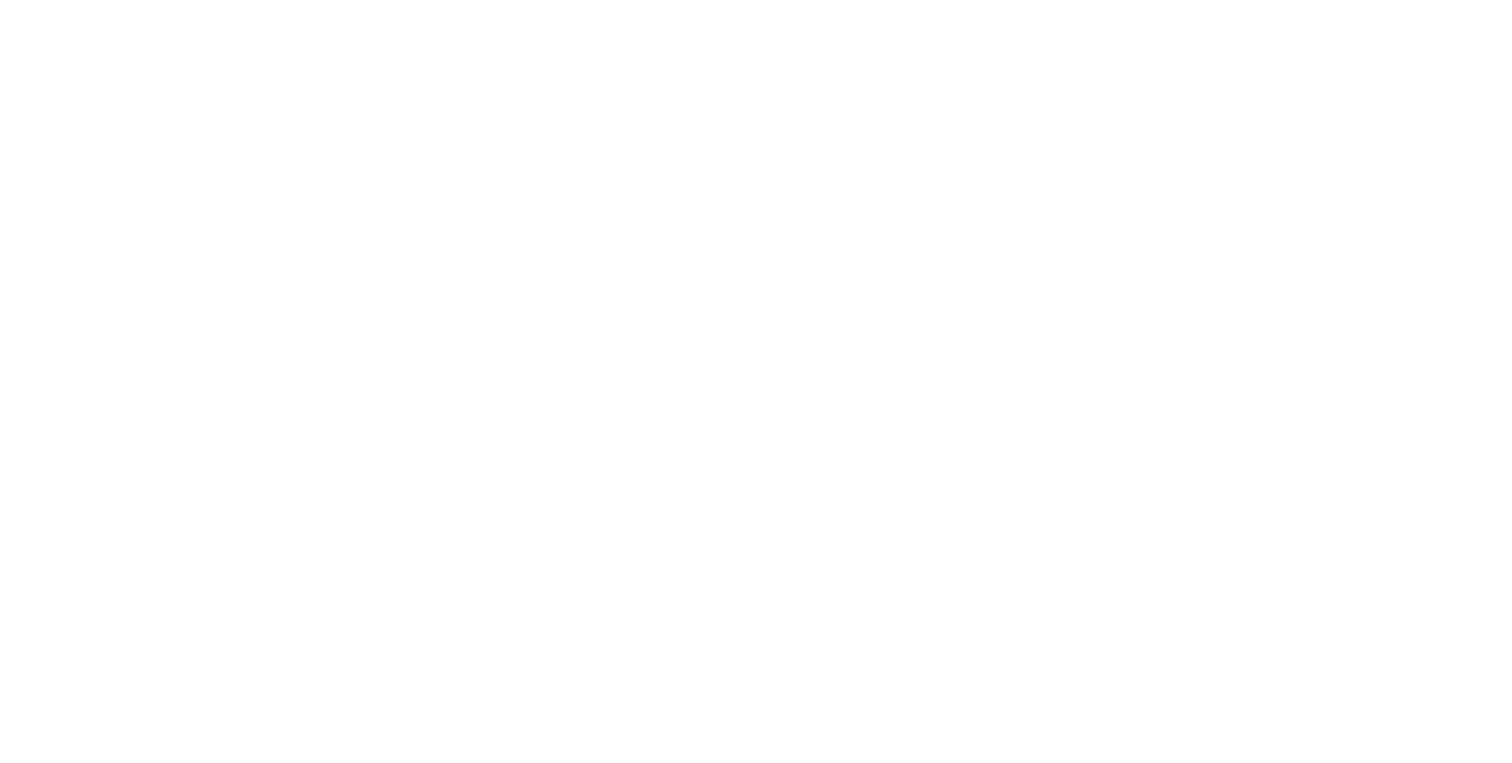 scroll, scrollTop: 0, scrollLeft: 0, axis: both 